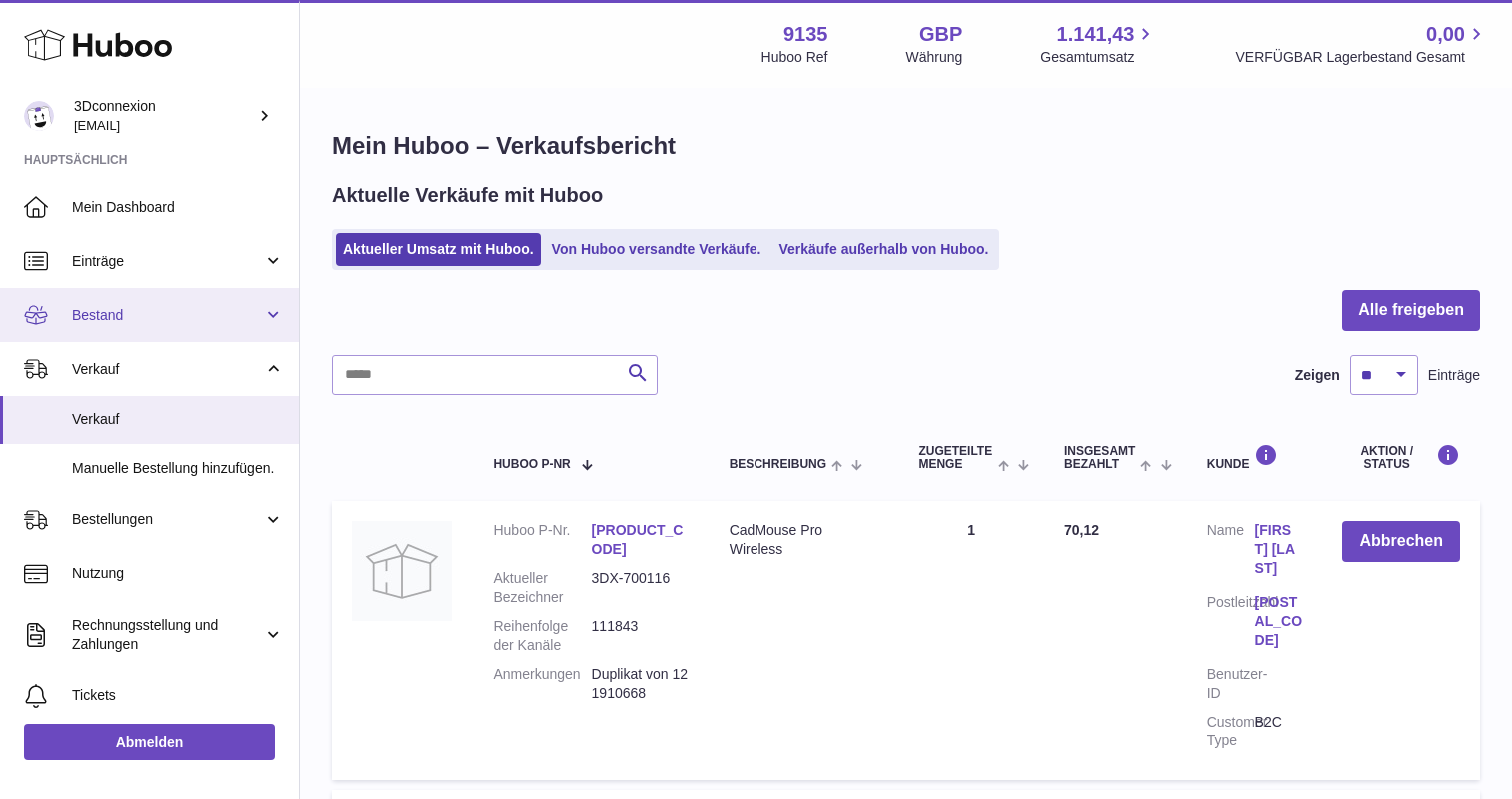 scroll, scrollTop: 300, scrollLeft: 0, axis: vertical 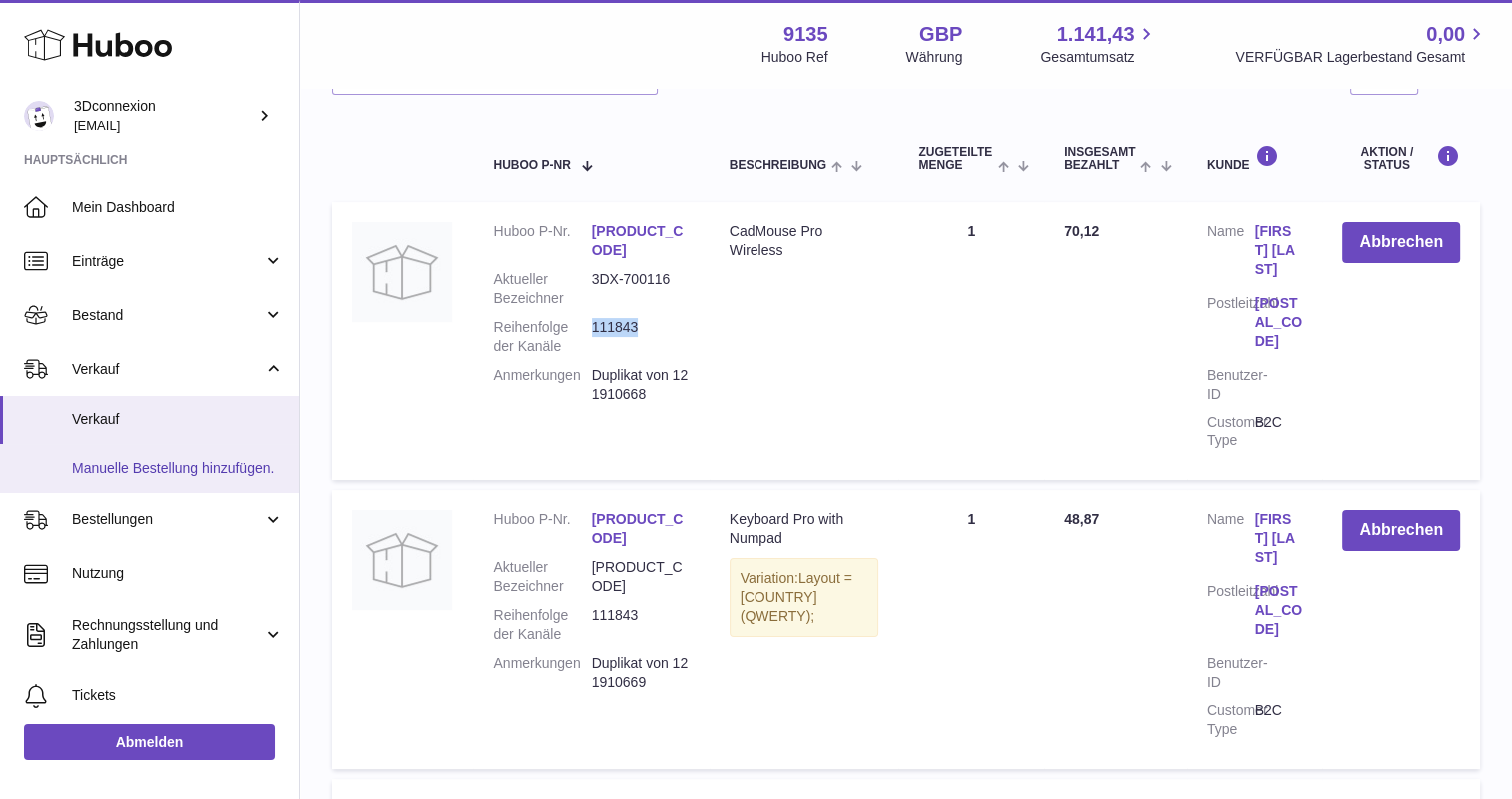 click on "Manuelle Bestellung hinzufügen." at bounding box center (149, 468) 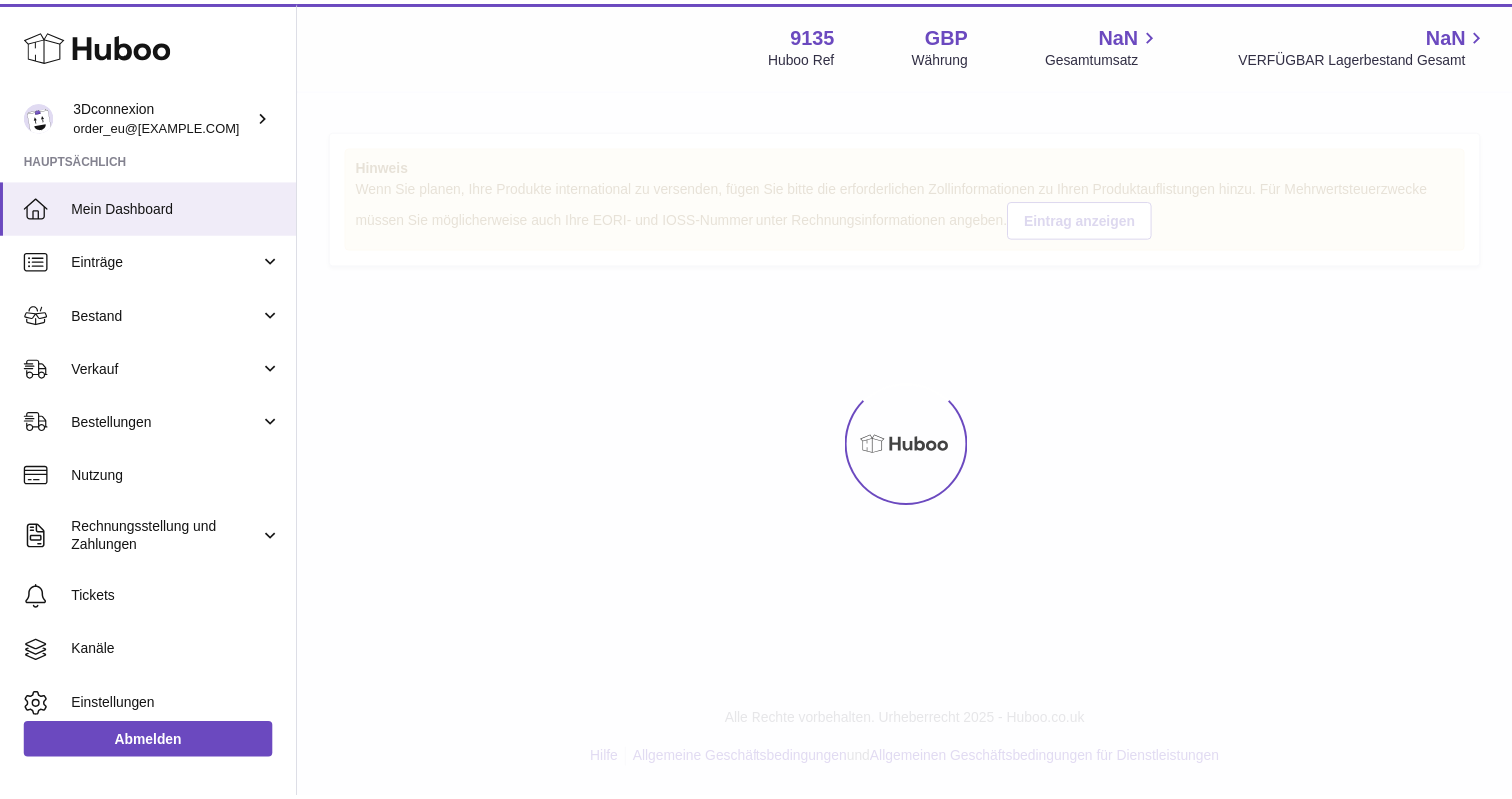 scroll, scrollTop: 0, scrollLeft: 0, axis: both 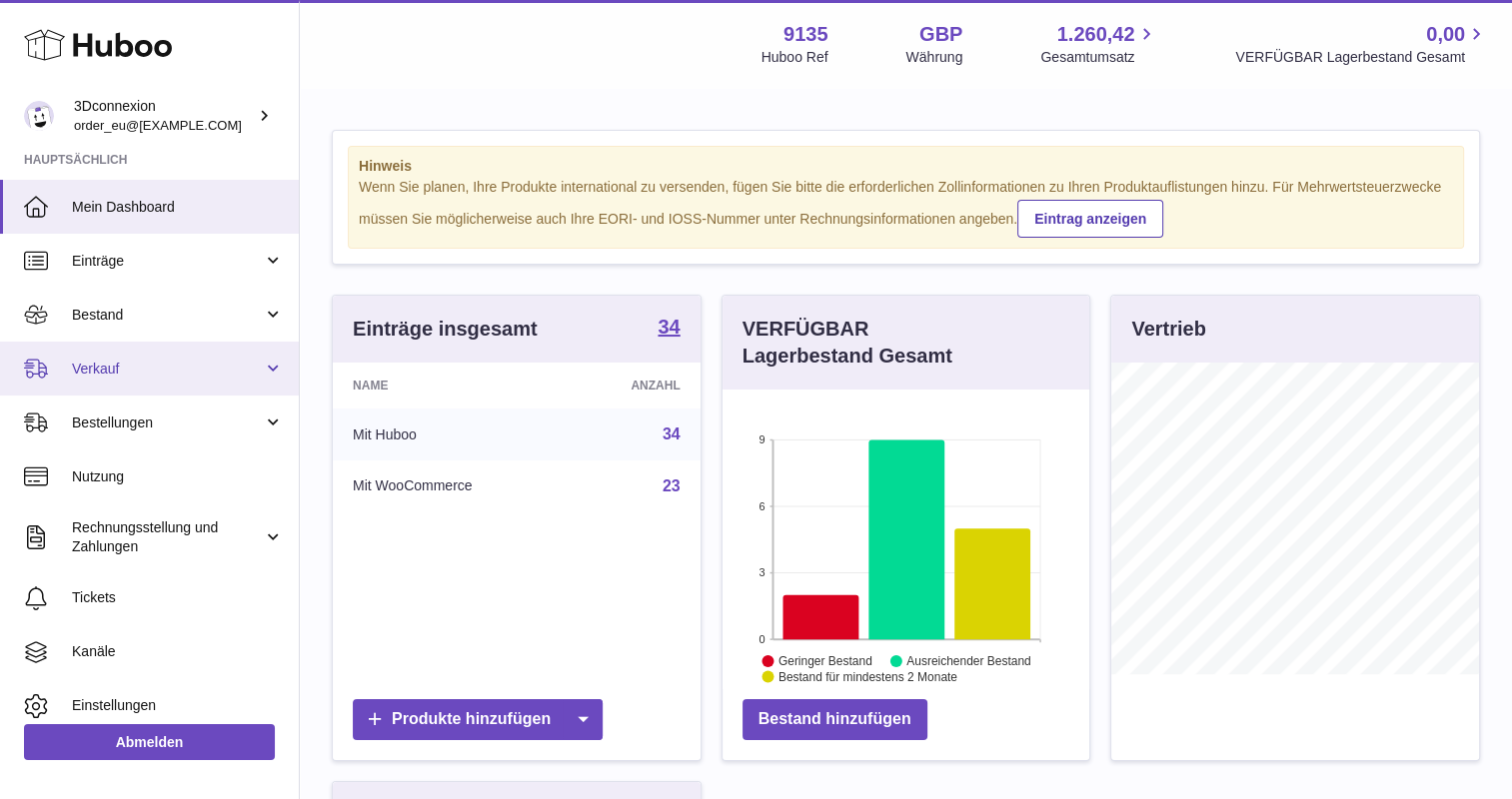 click on "Verkauf" at bounding box center [149, 369] 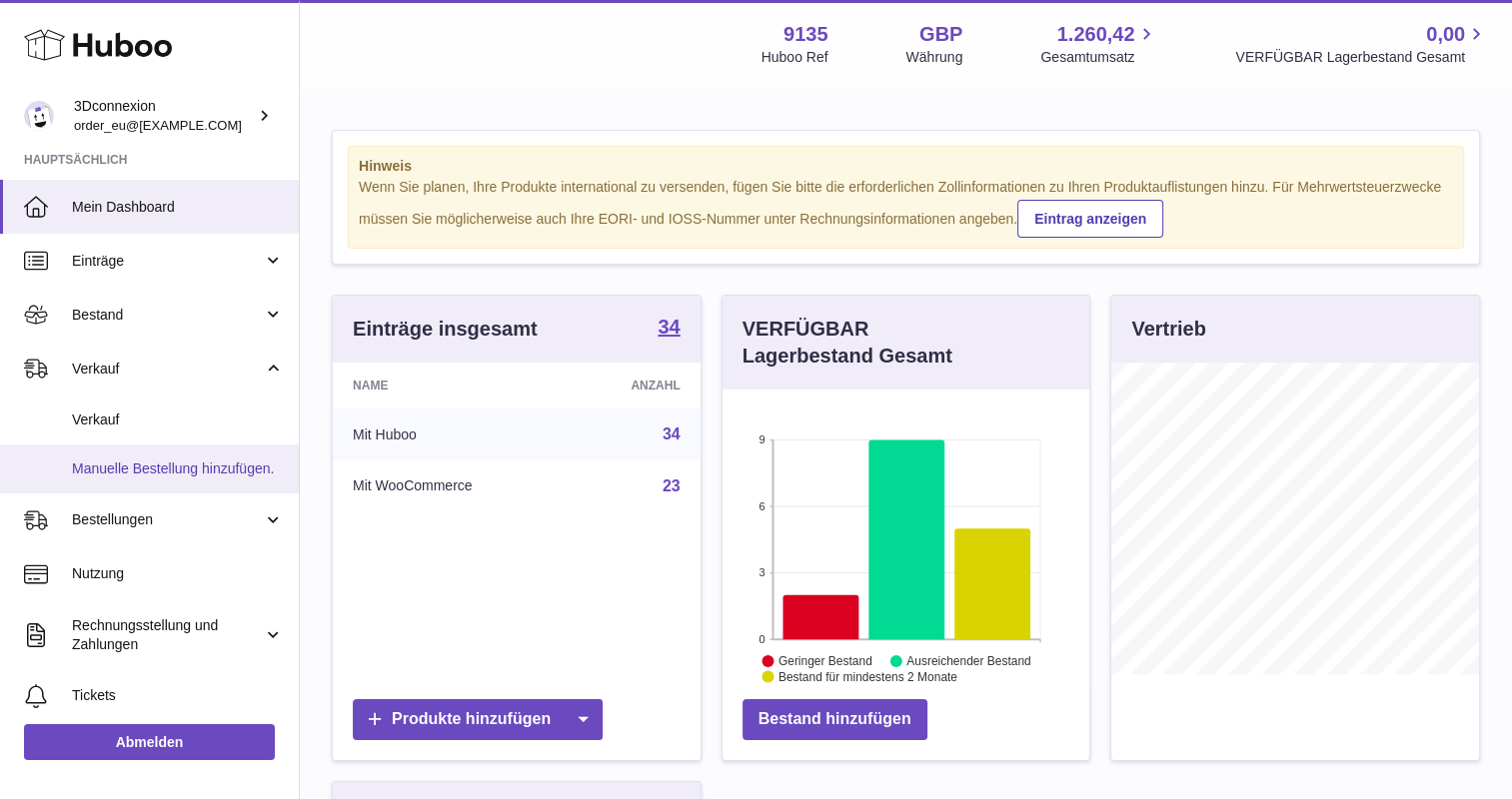 click on "Manuelle Bestellung hinzufügen." at bounding box center (178, 468) 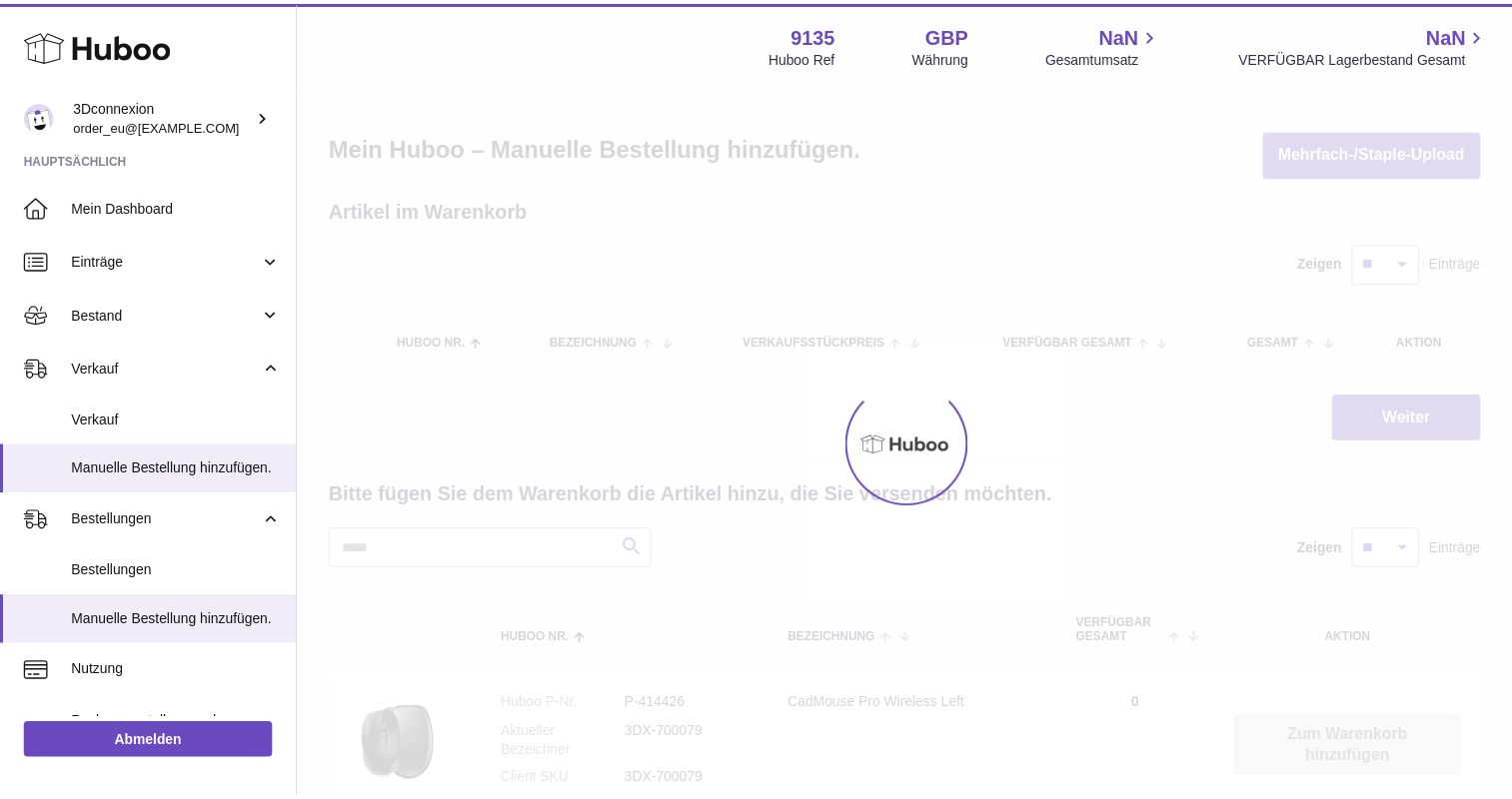 scroll, scrollTop: 0, scrollLeft: 0, axis: both 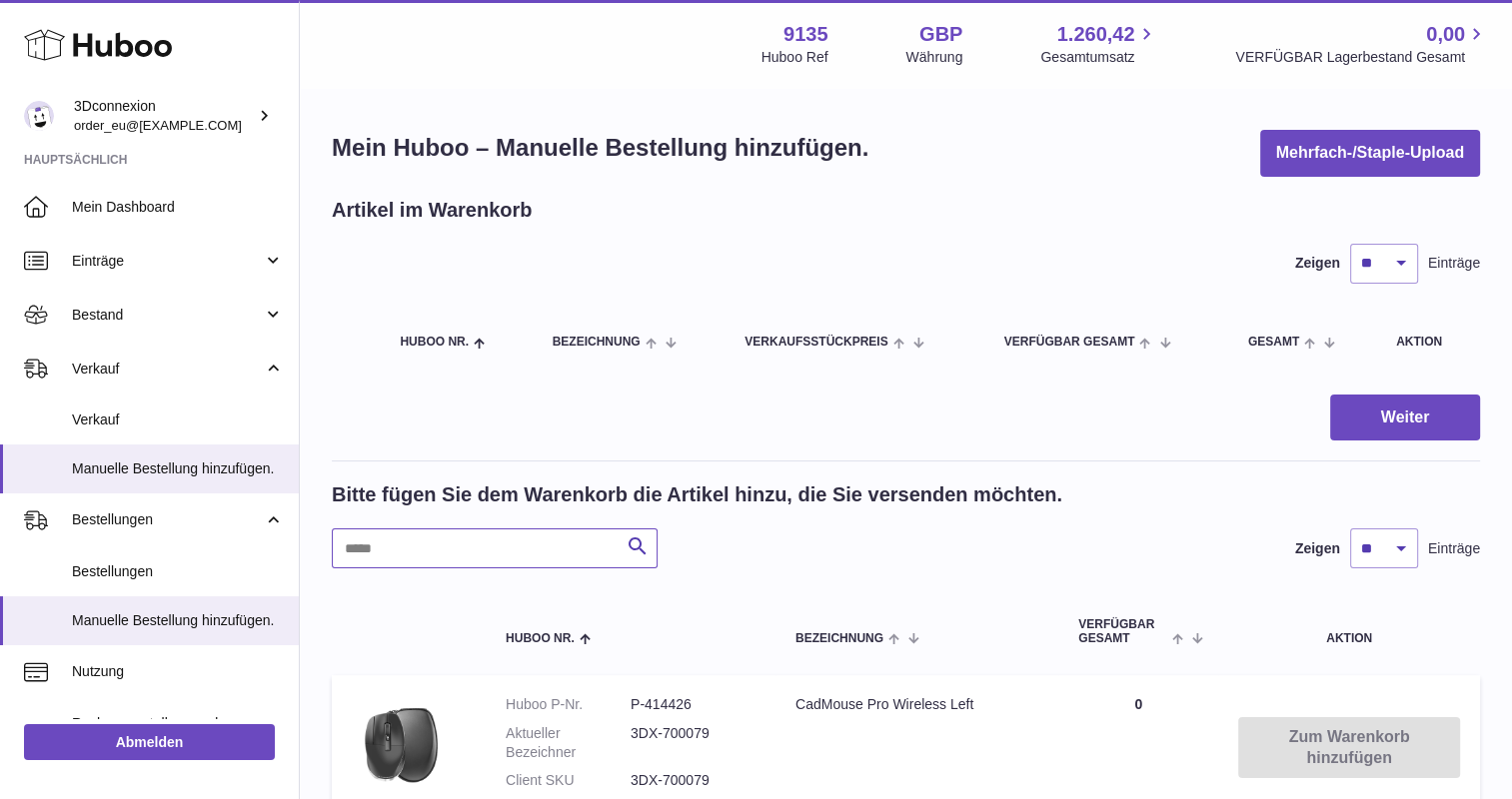 click at bounding box center [495, 548] 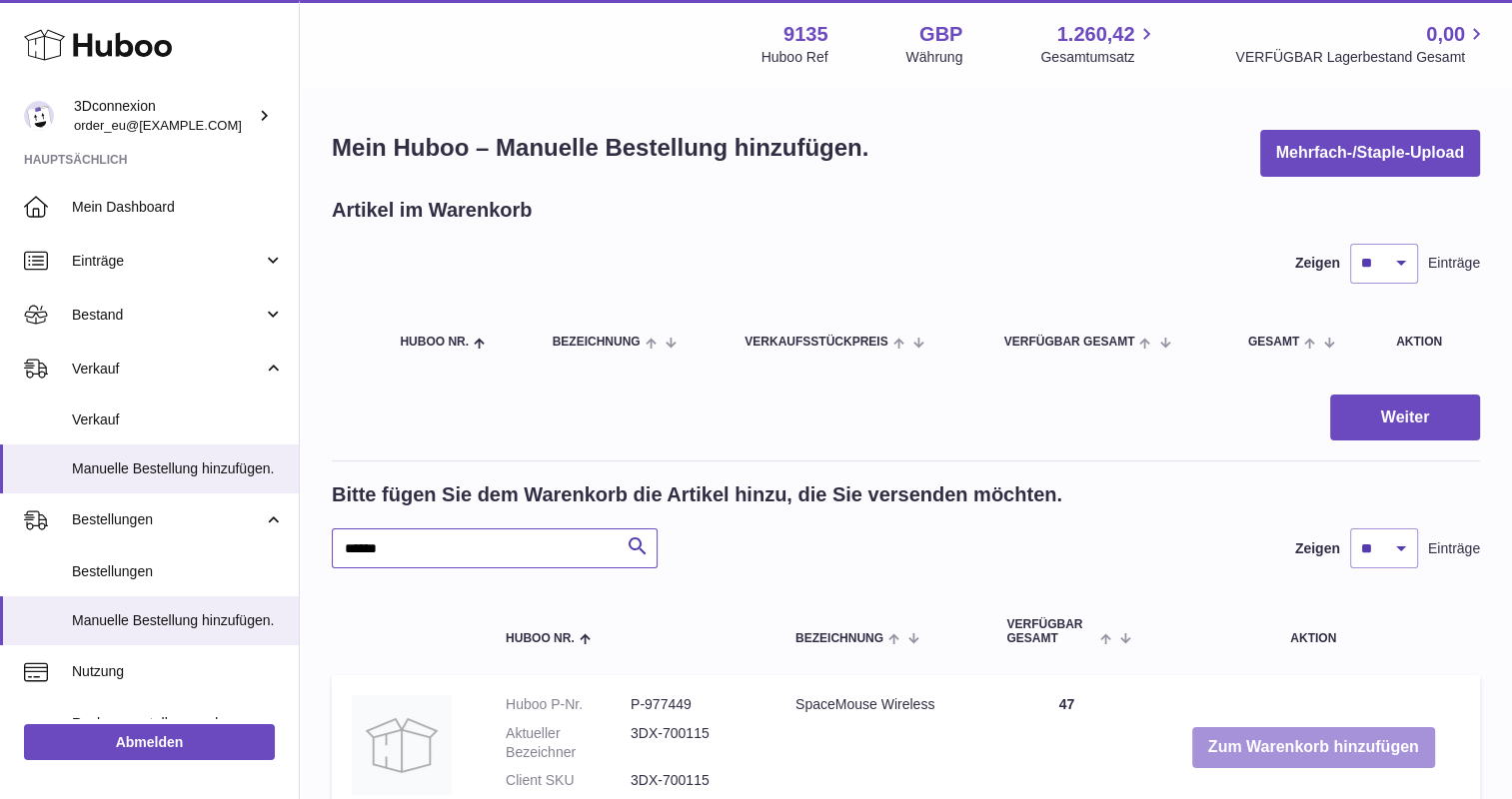 type on "******" 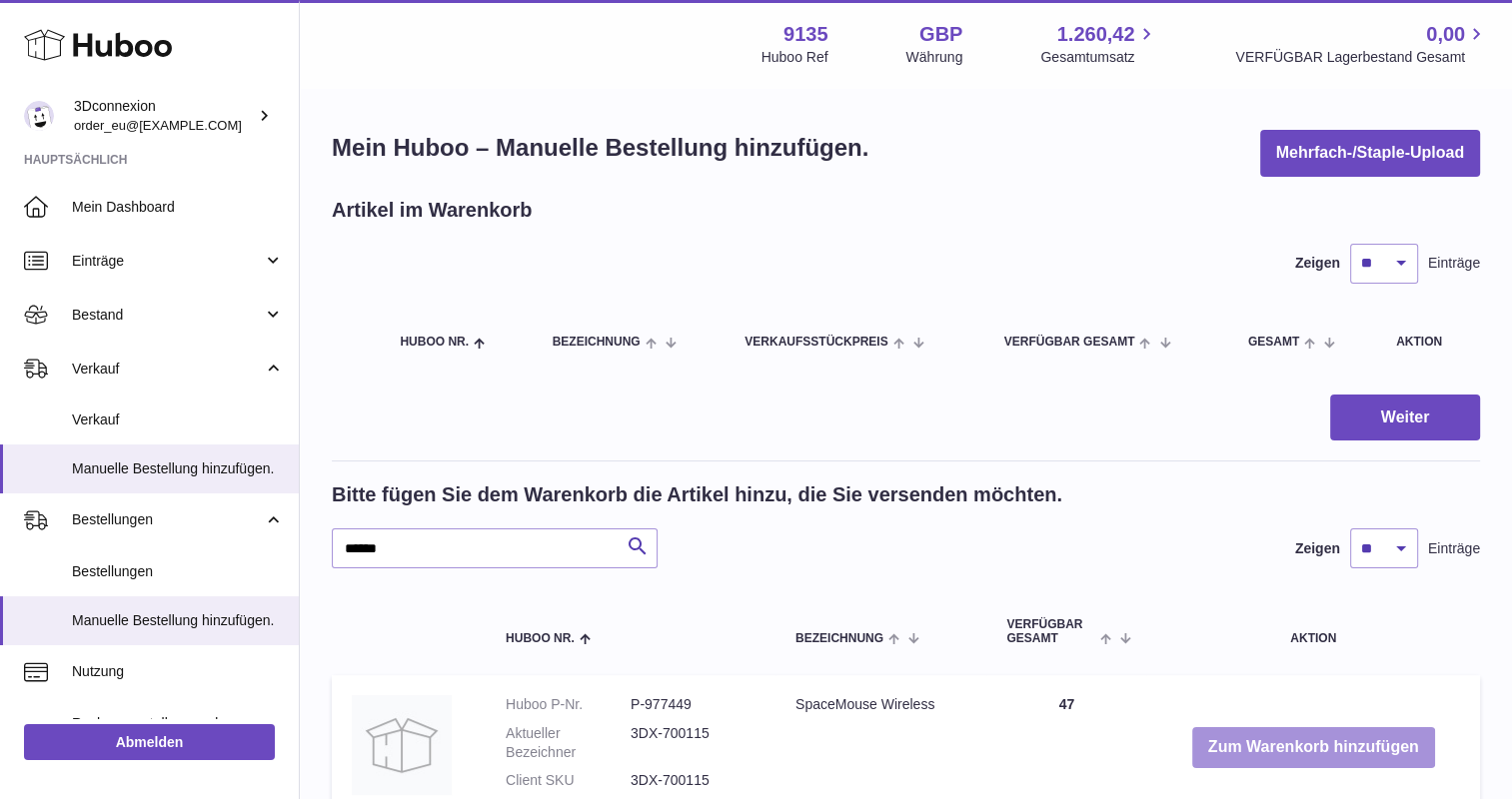 click on "Zum Warenkorb hinzufügen" at bounding box center (1313, 747) 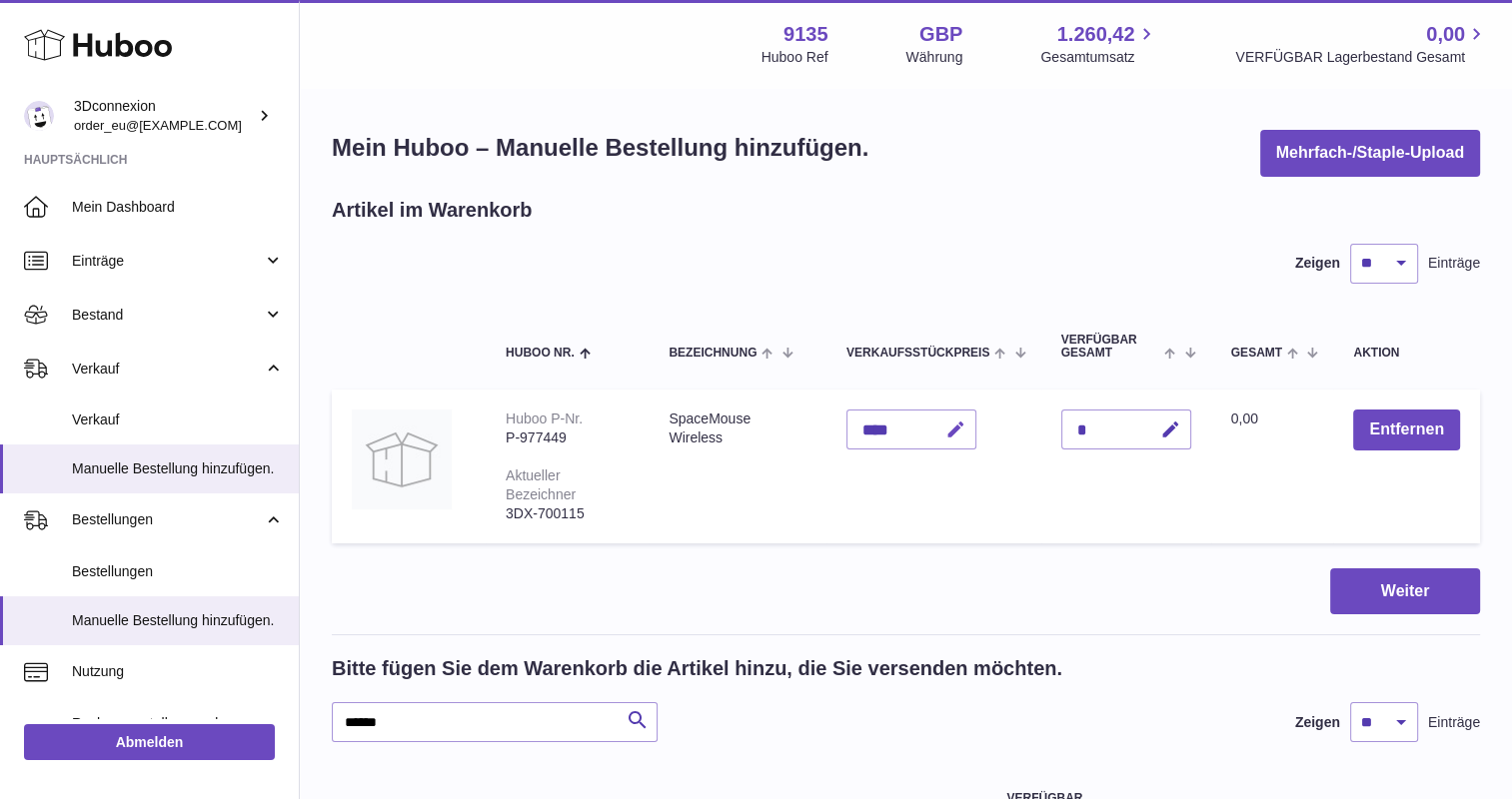 click at bounding box center (955, 429) 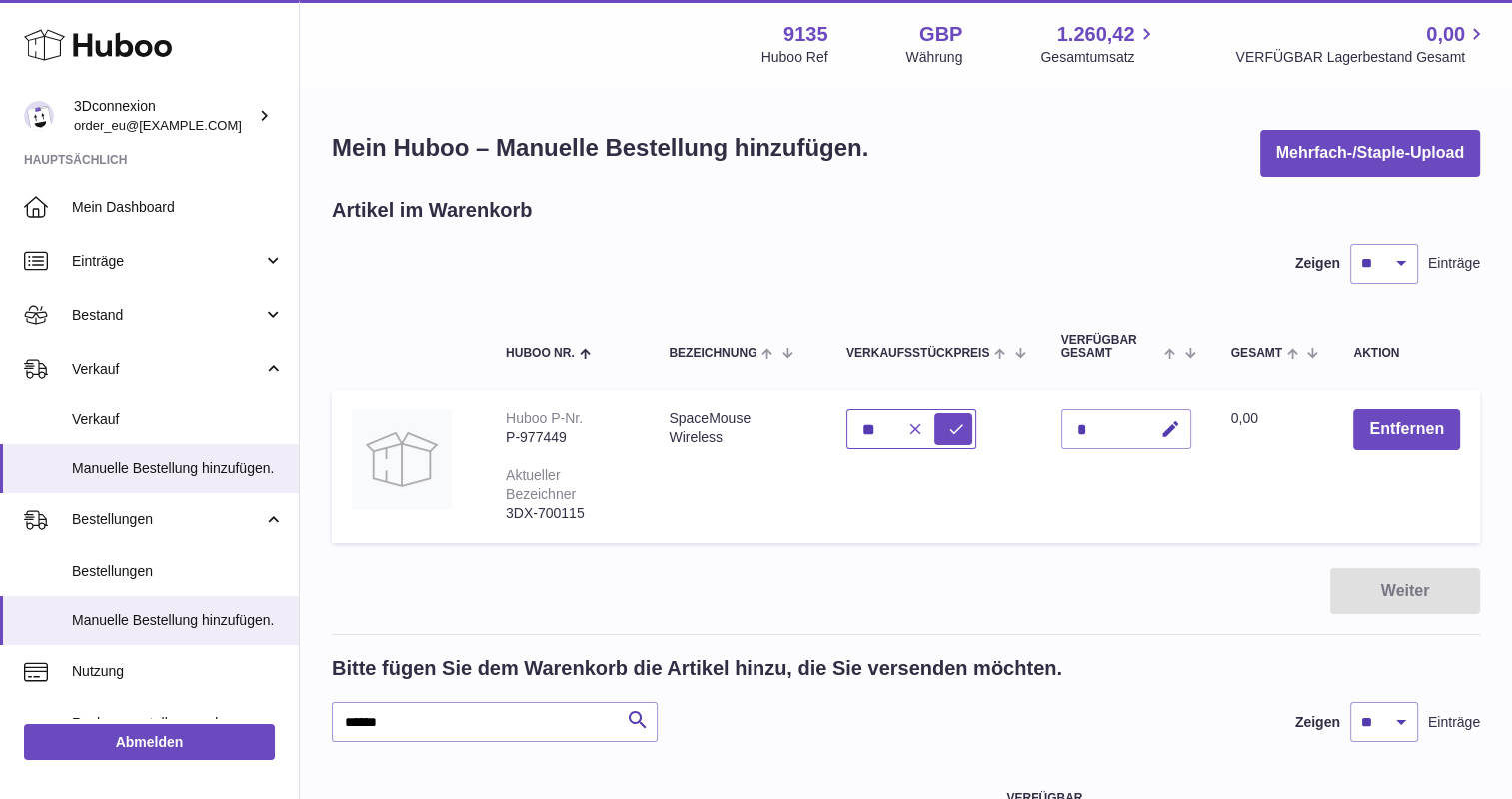 type on "*" 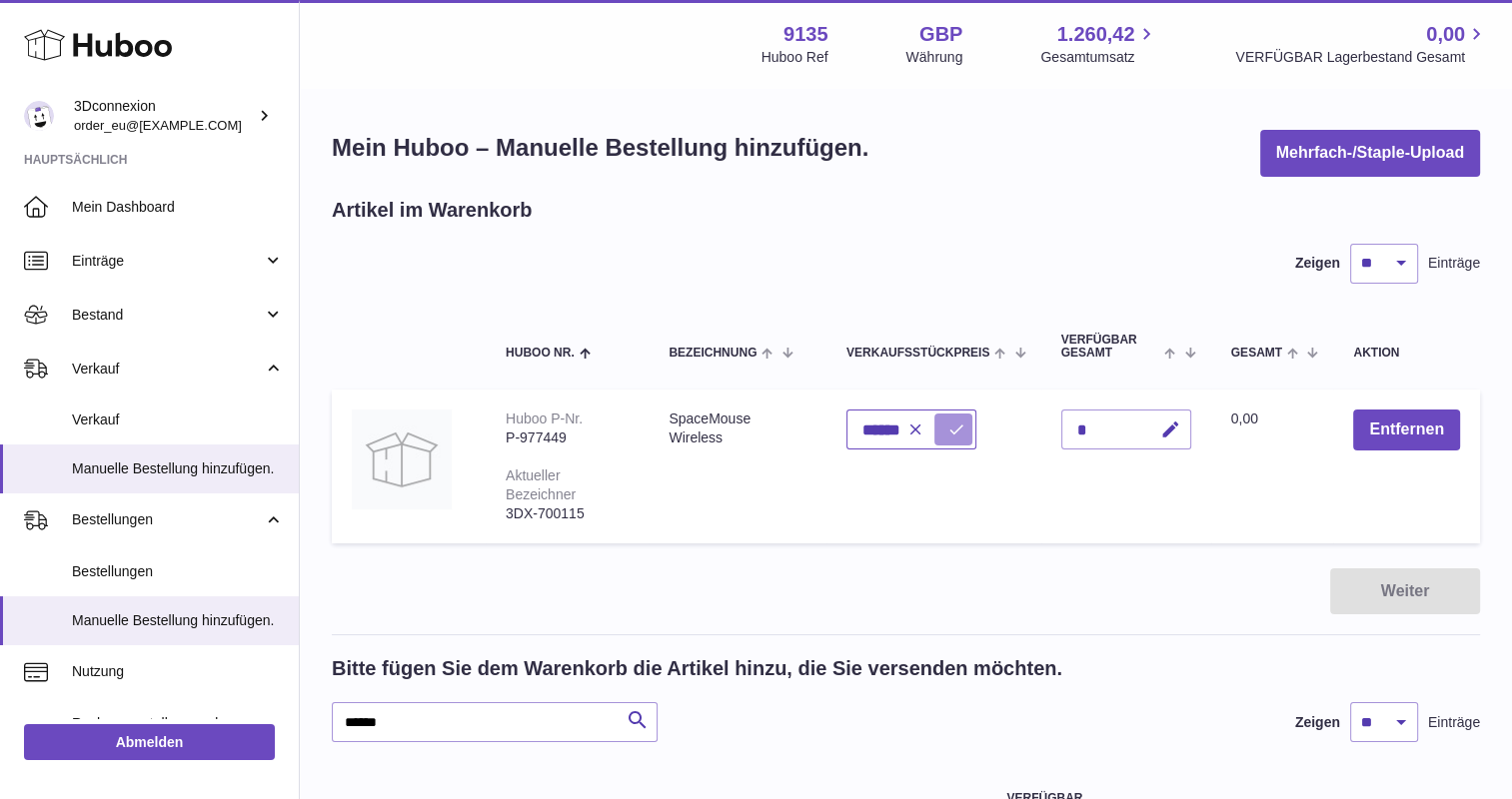 type on "******" 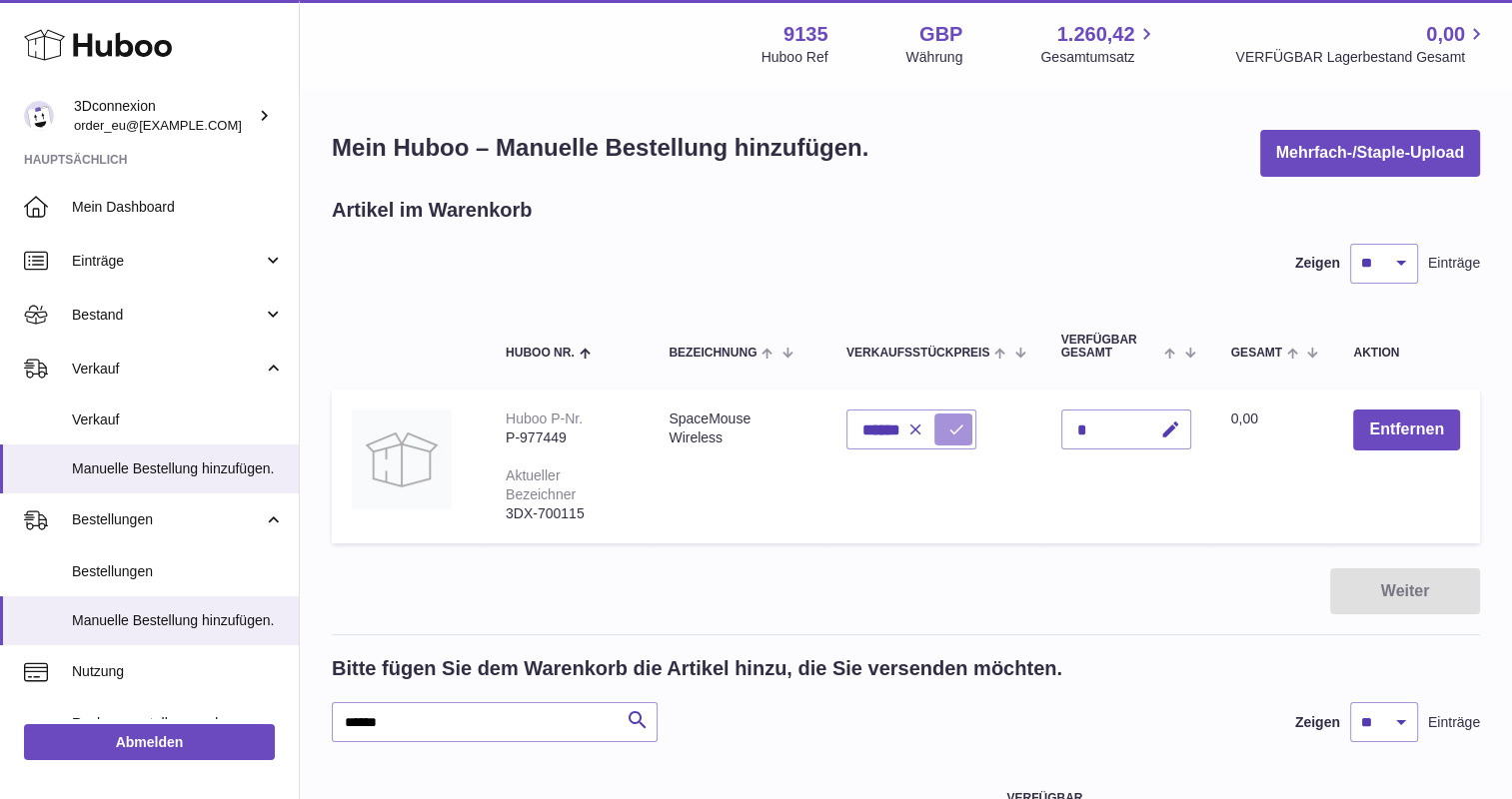 click at bounding box center [956, 429] 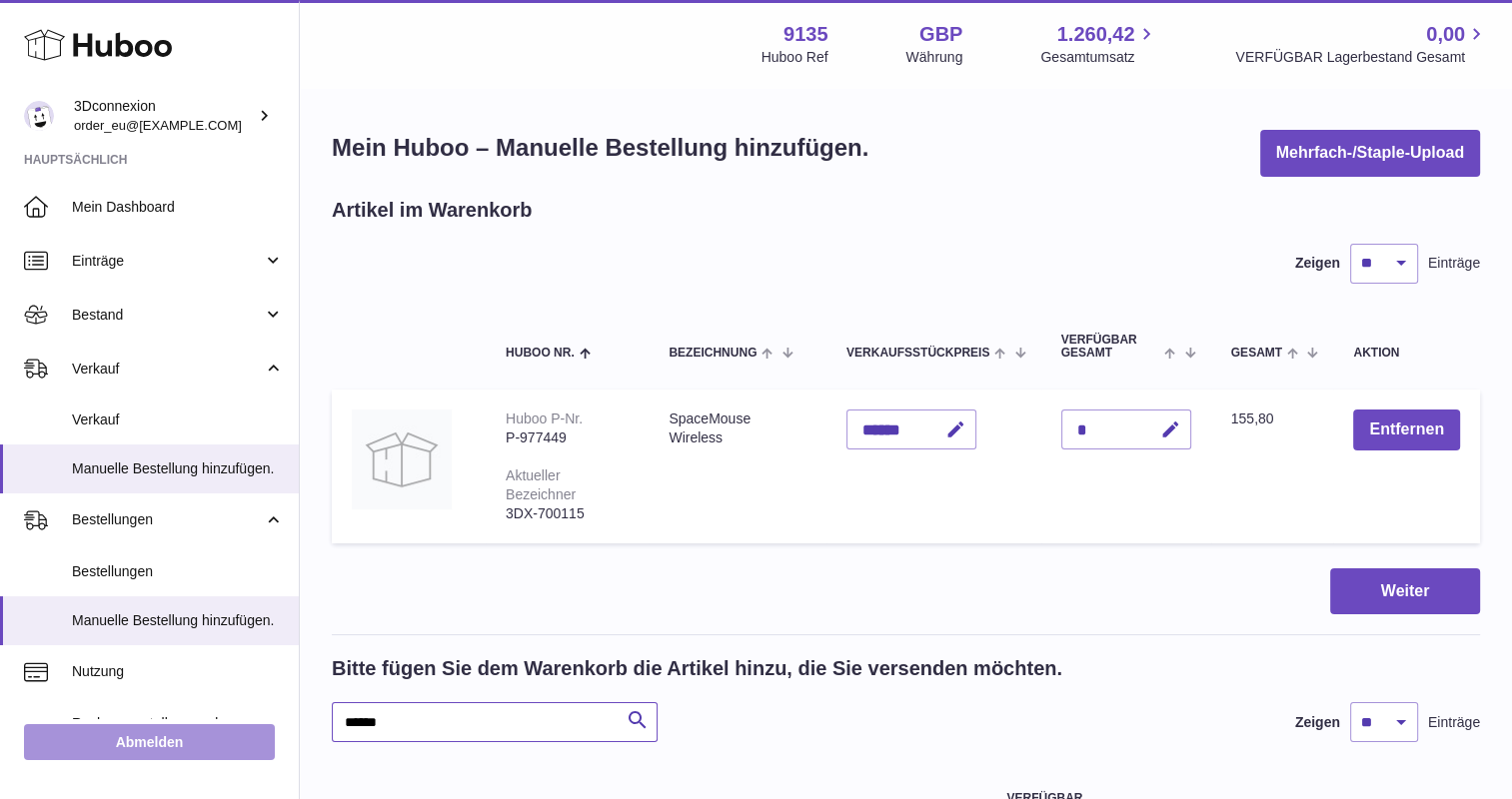 drag, startPoint x: 400, startPoint y: 722, endPoint x: 212, endPoint y: 725, distance: 188.02393 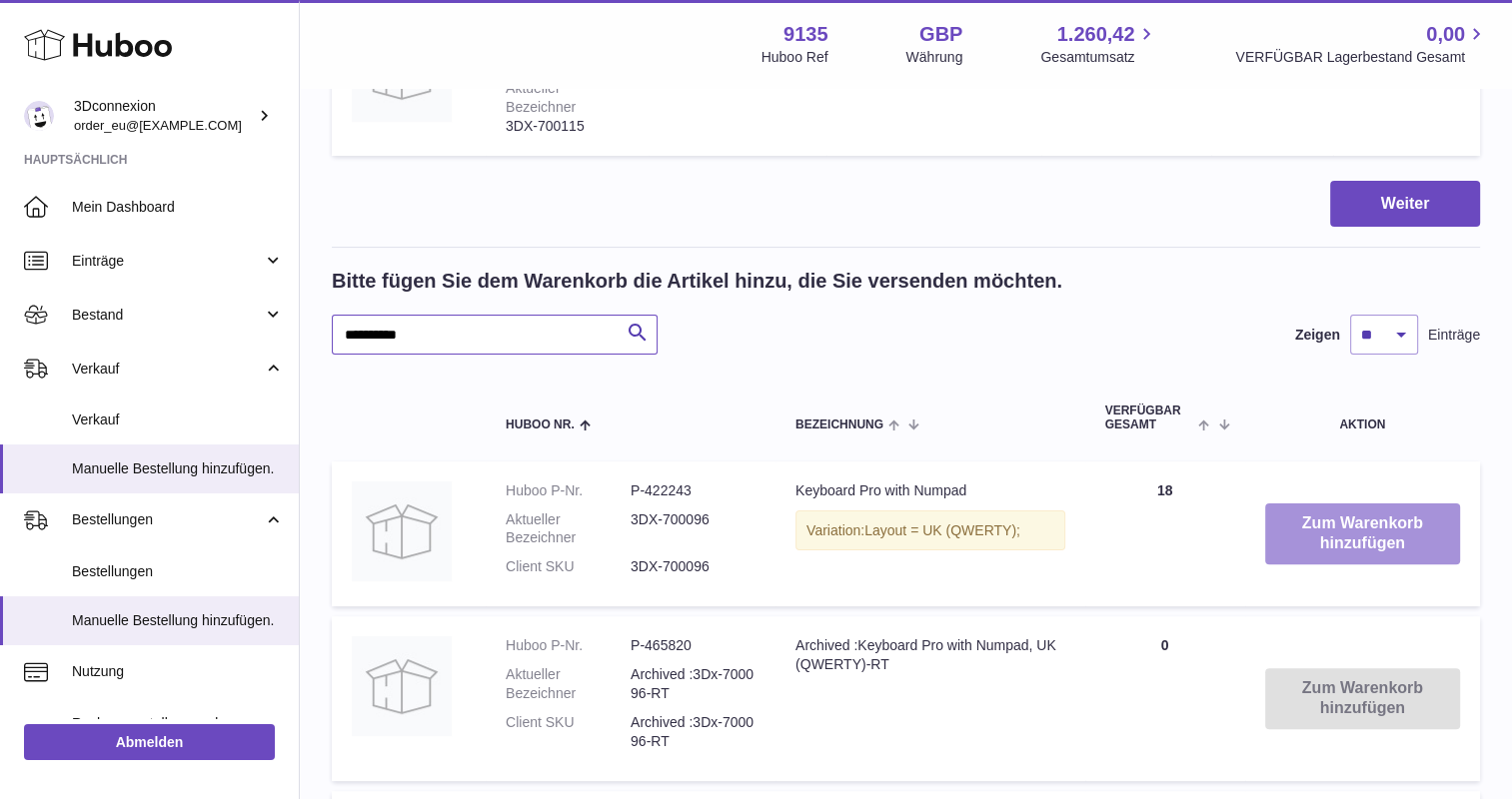 scroll, scrollTop: 400, scrollLeft: 0, axis: vertical 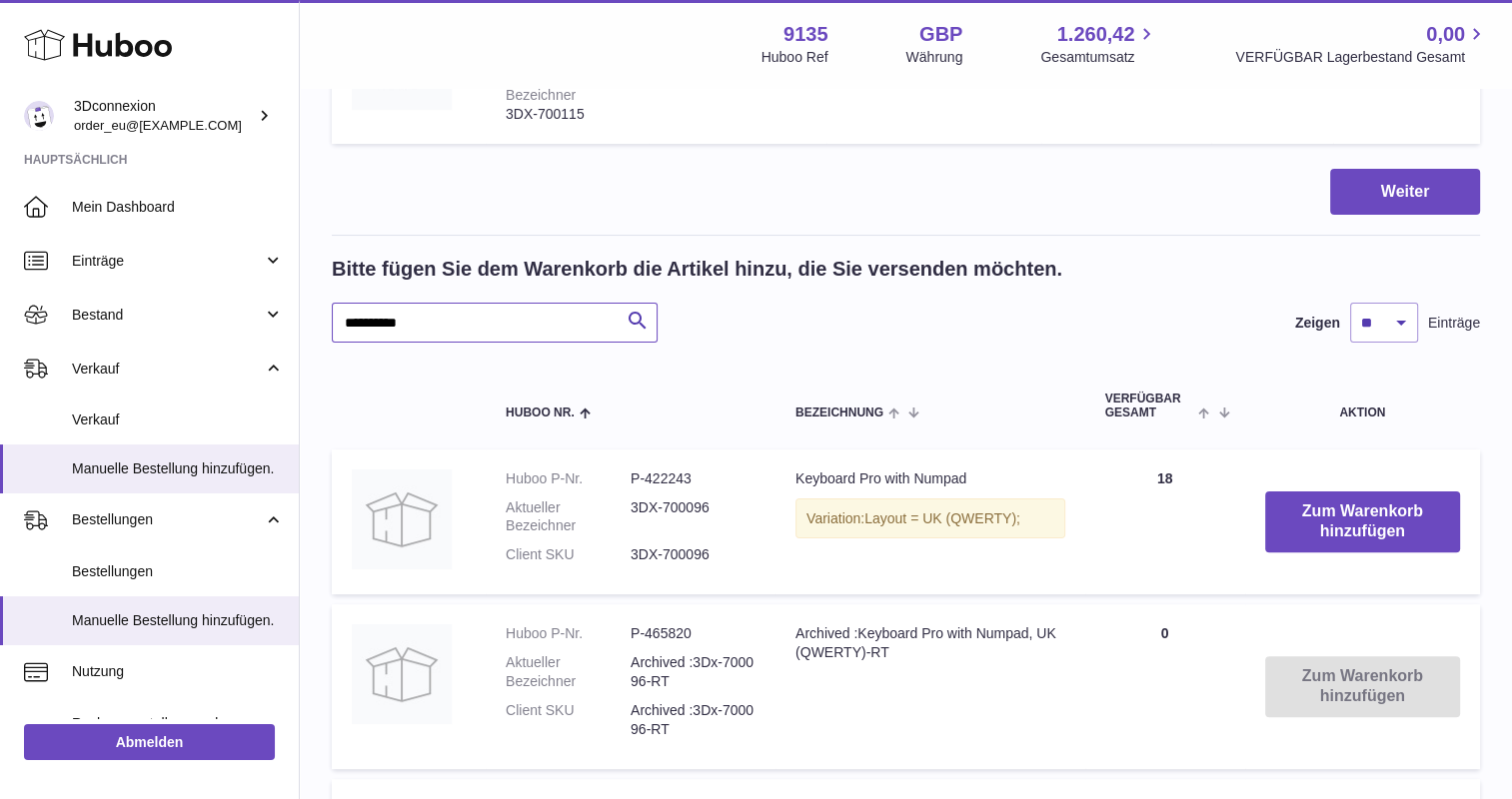 type on "**********" 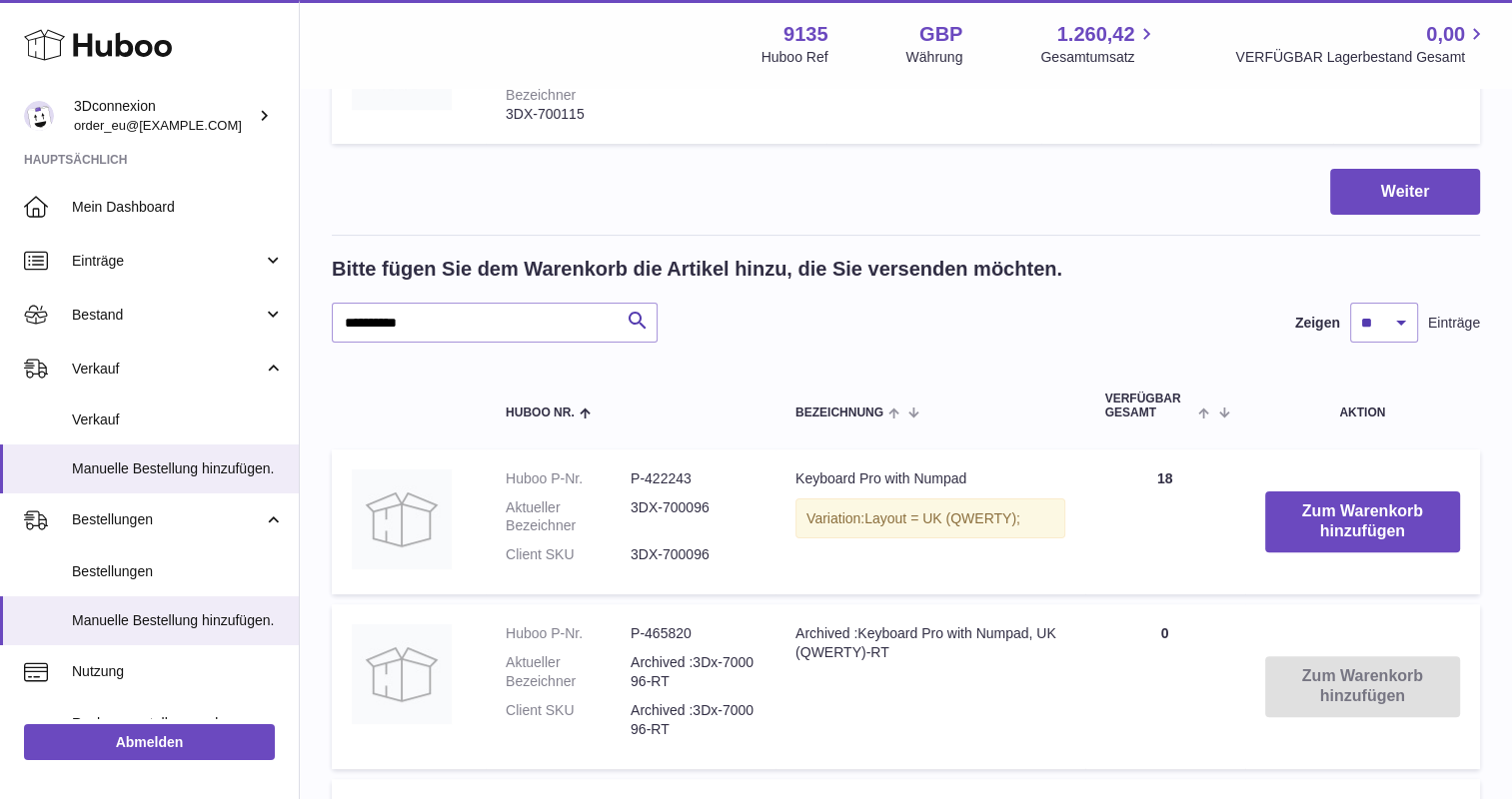 click on "Zum Warenkorb hinzufügen" at bounding box center (1362, 522) 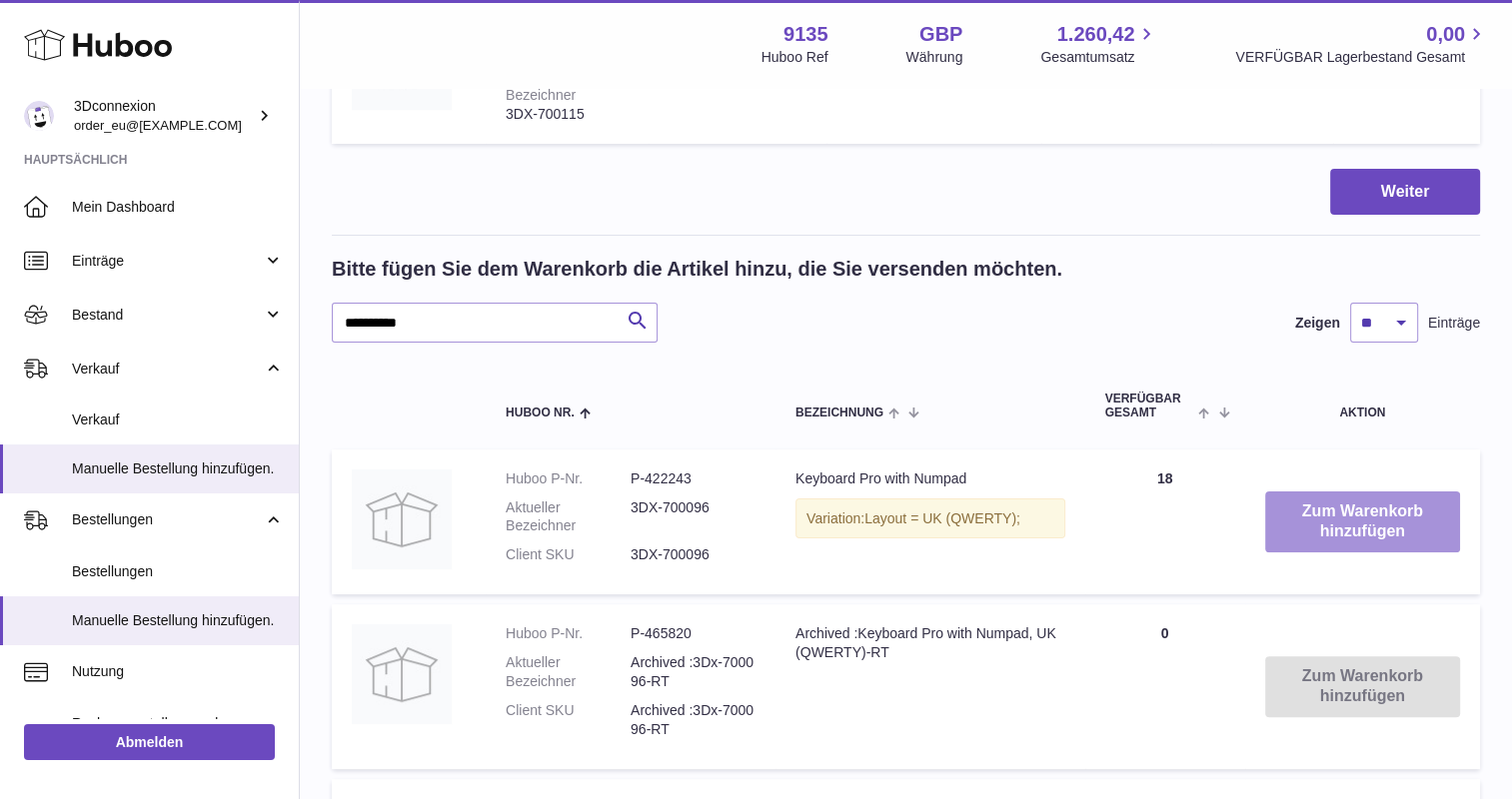 click on "Zum Warenkorb hinzufügen" at bounding box center (1362, 522) 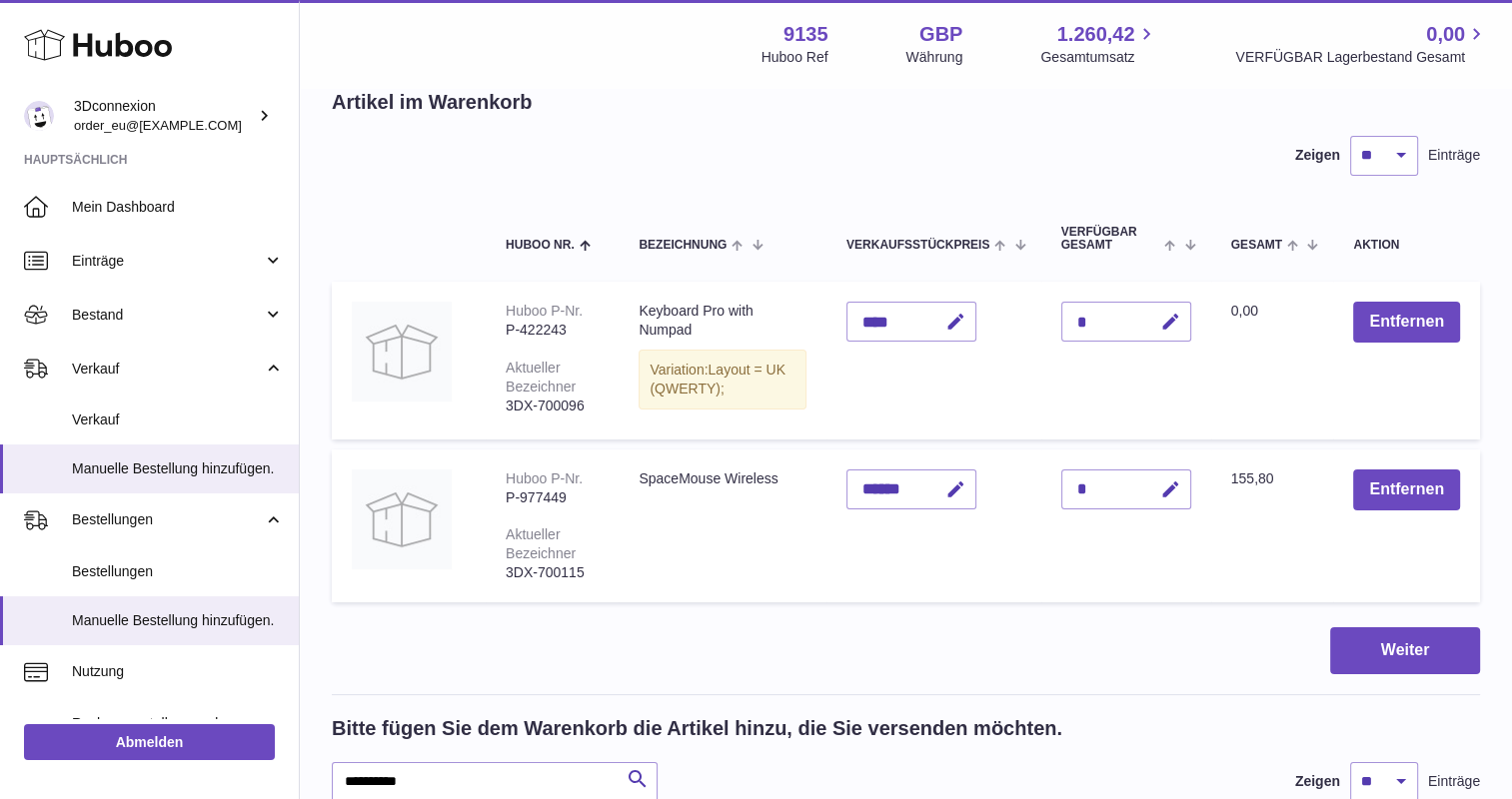 scroll, scrollTop: 100, scrollLeft: 0, axis: vertical 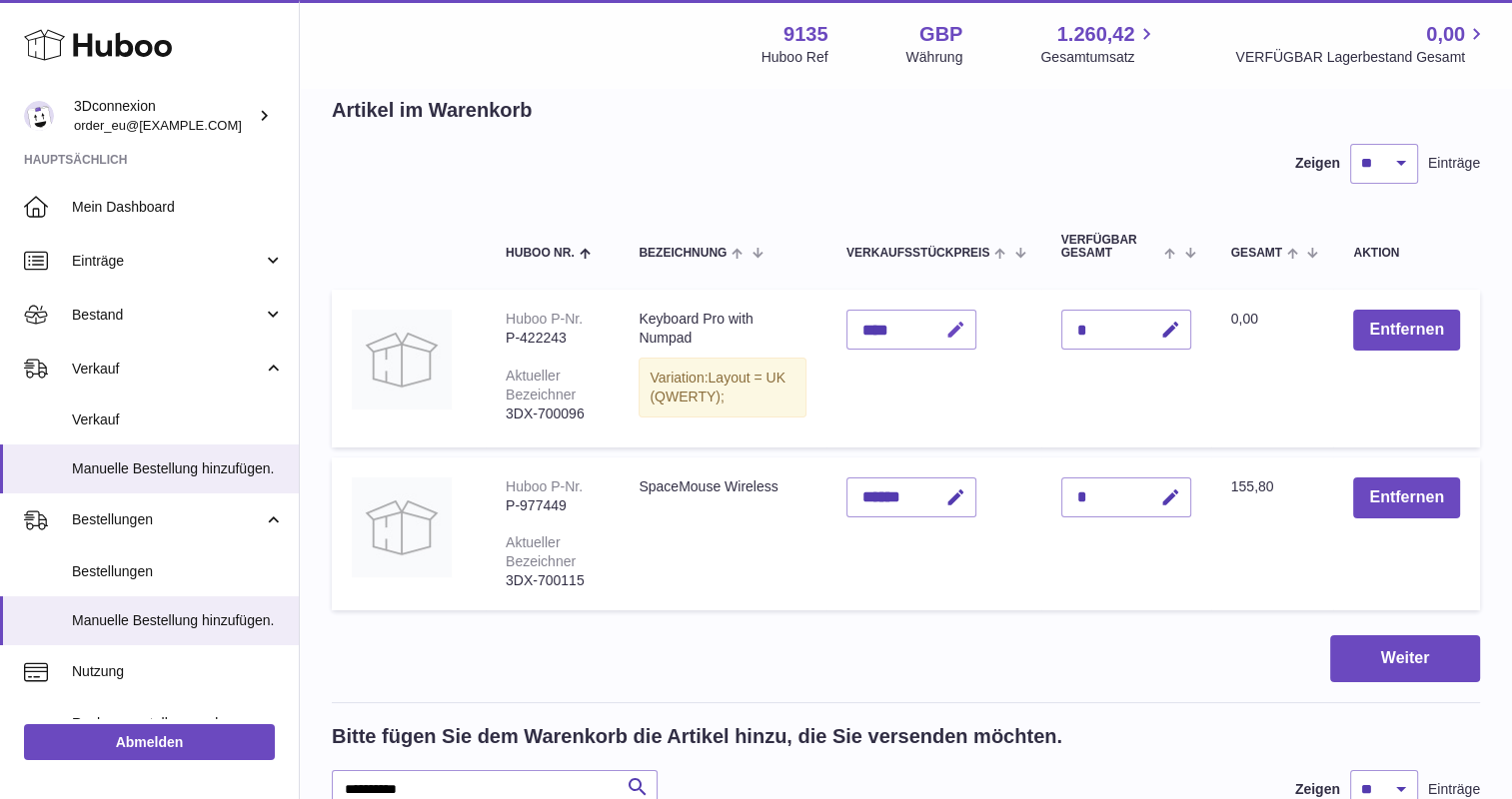 click at bounding box center [952, 330] 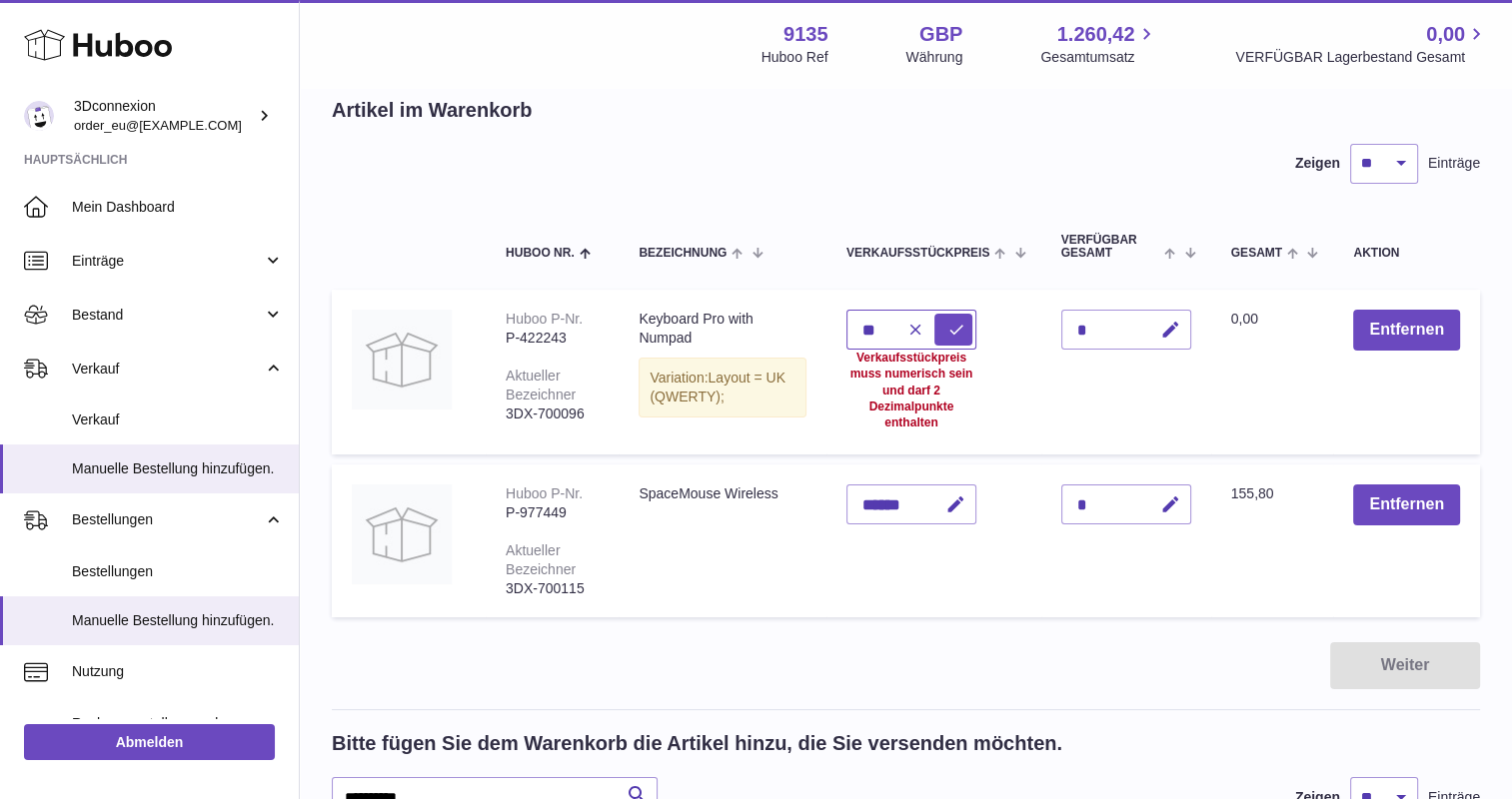 type on "*" 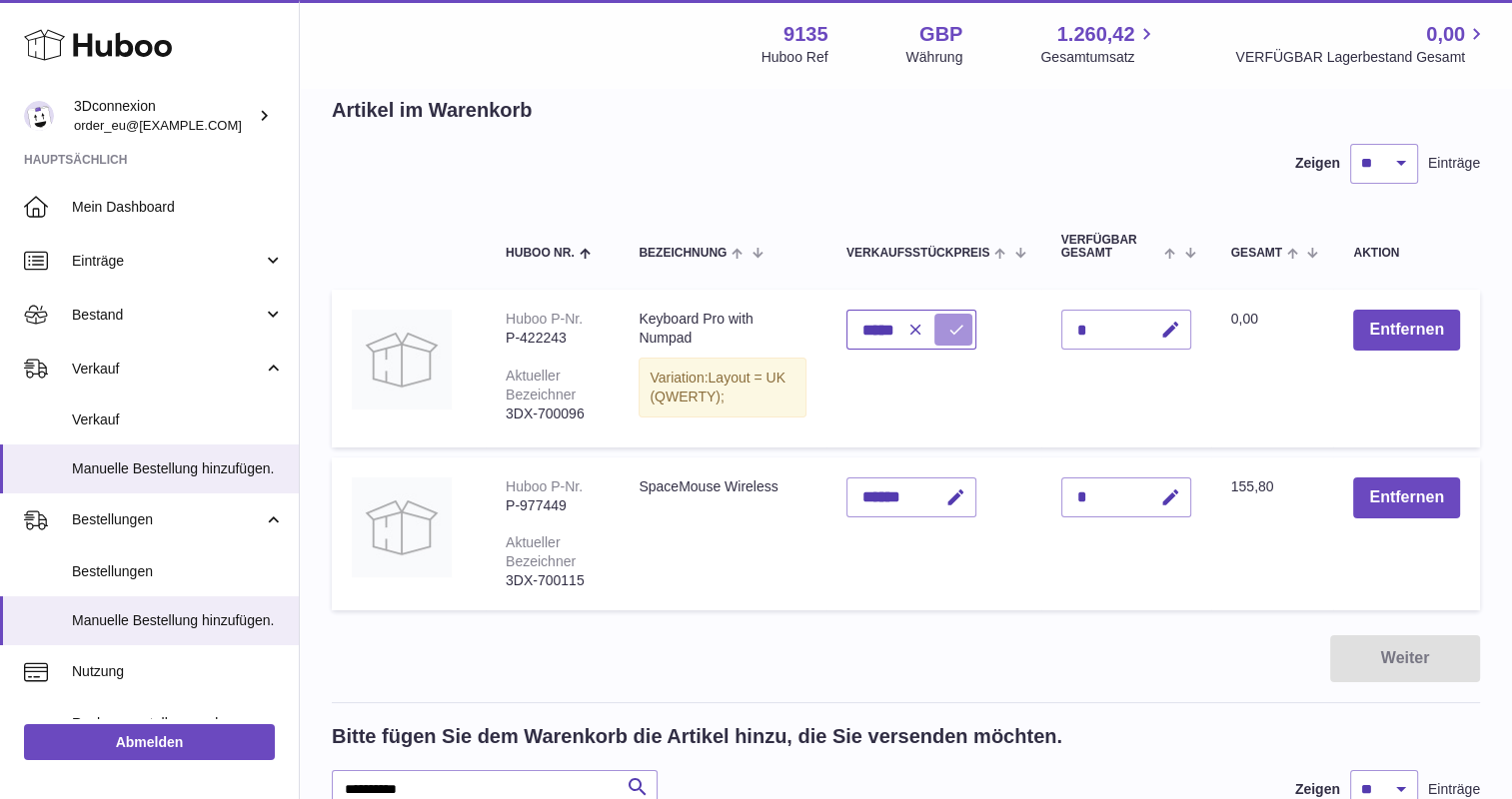 type on "*****" 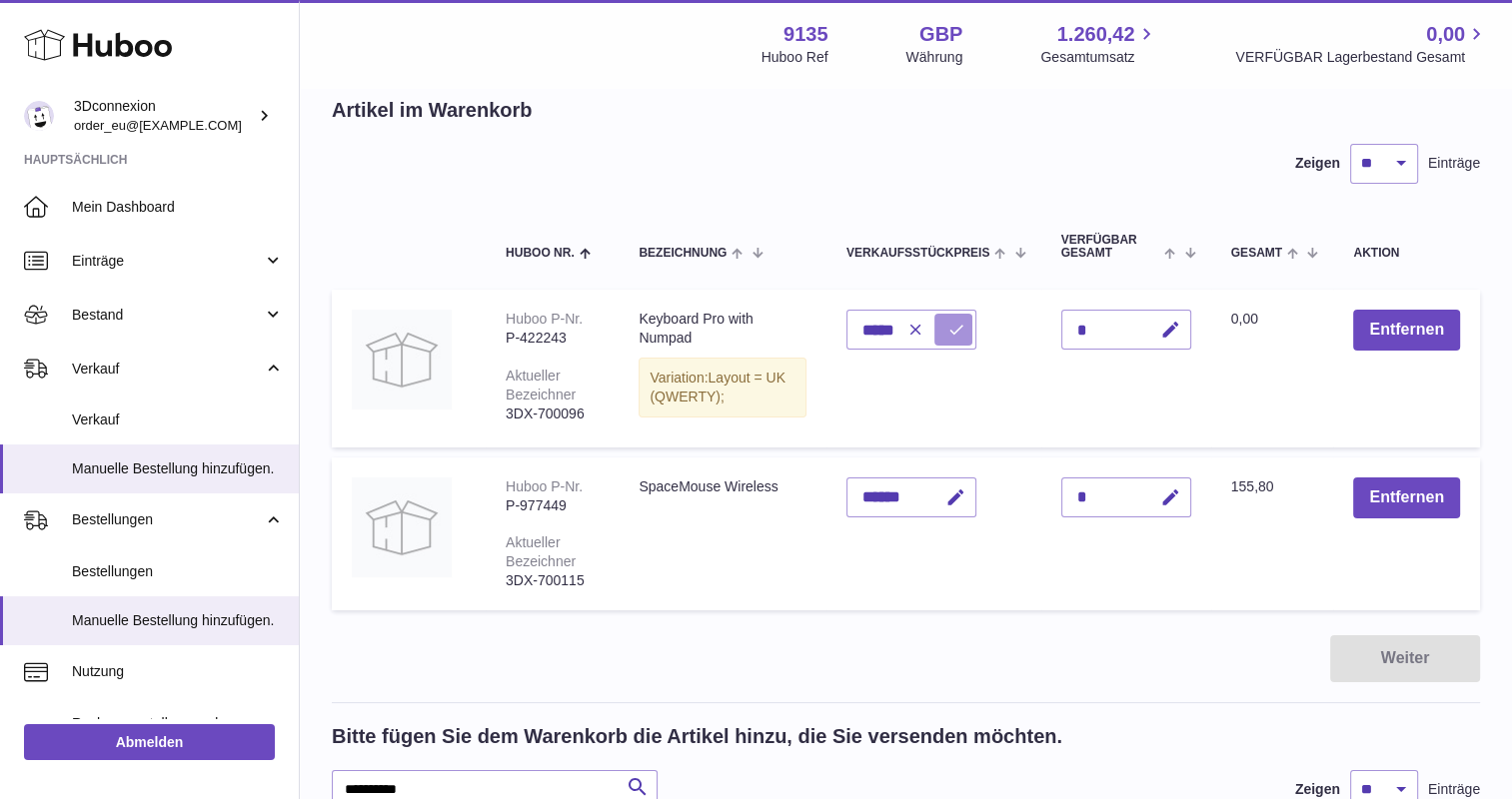 click at bounding box center [953, 330] 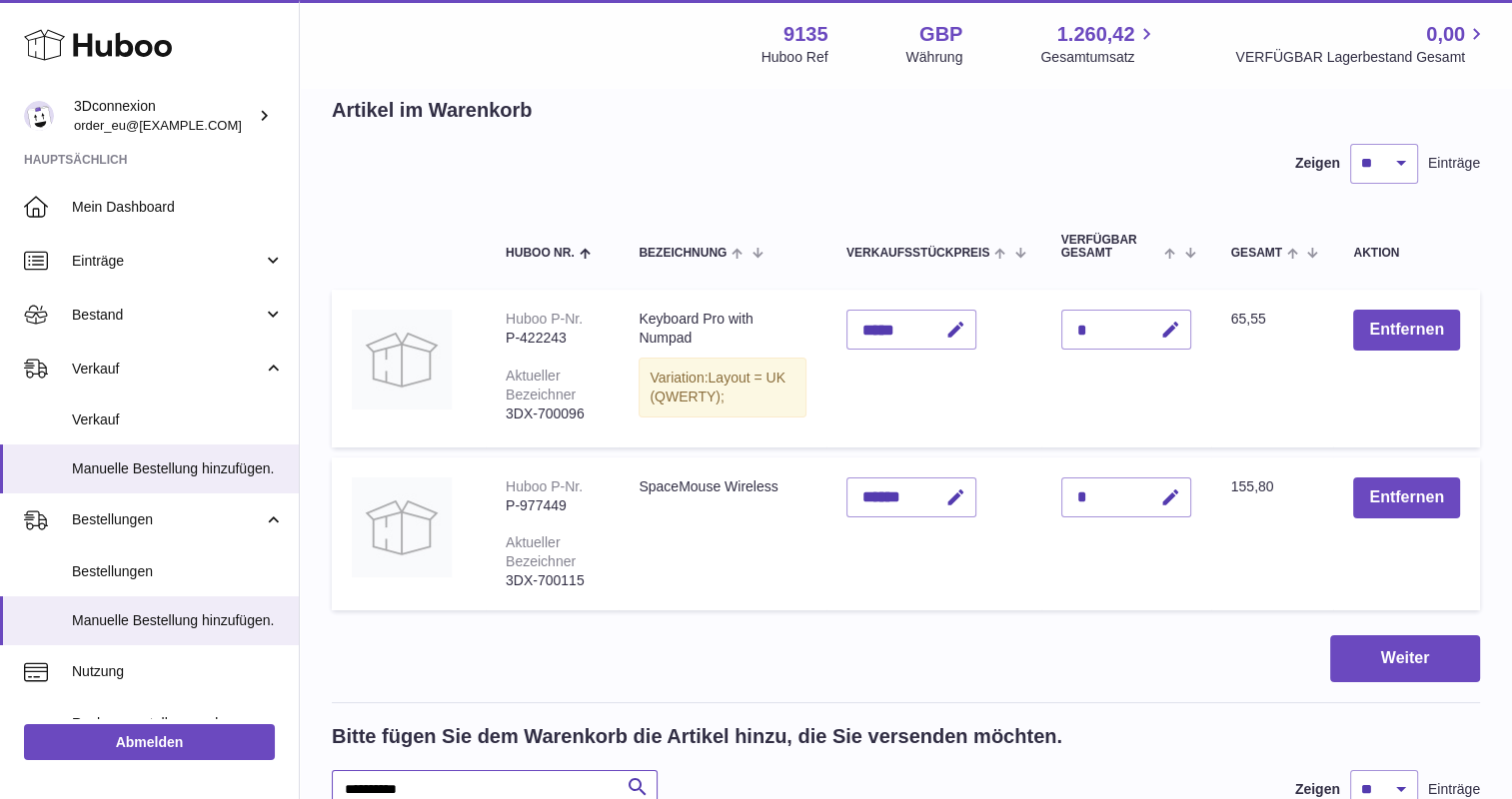 drag, startPoint x: 540, startPoint y: 793, endPoint x: 504, endPoint y: 794, distance: 36.013886 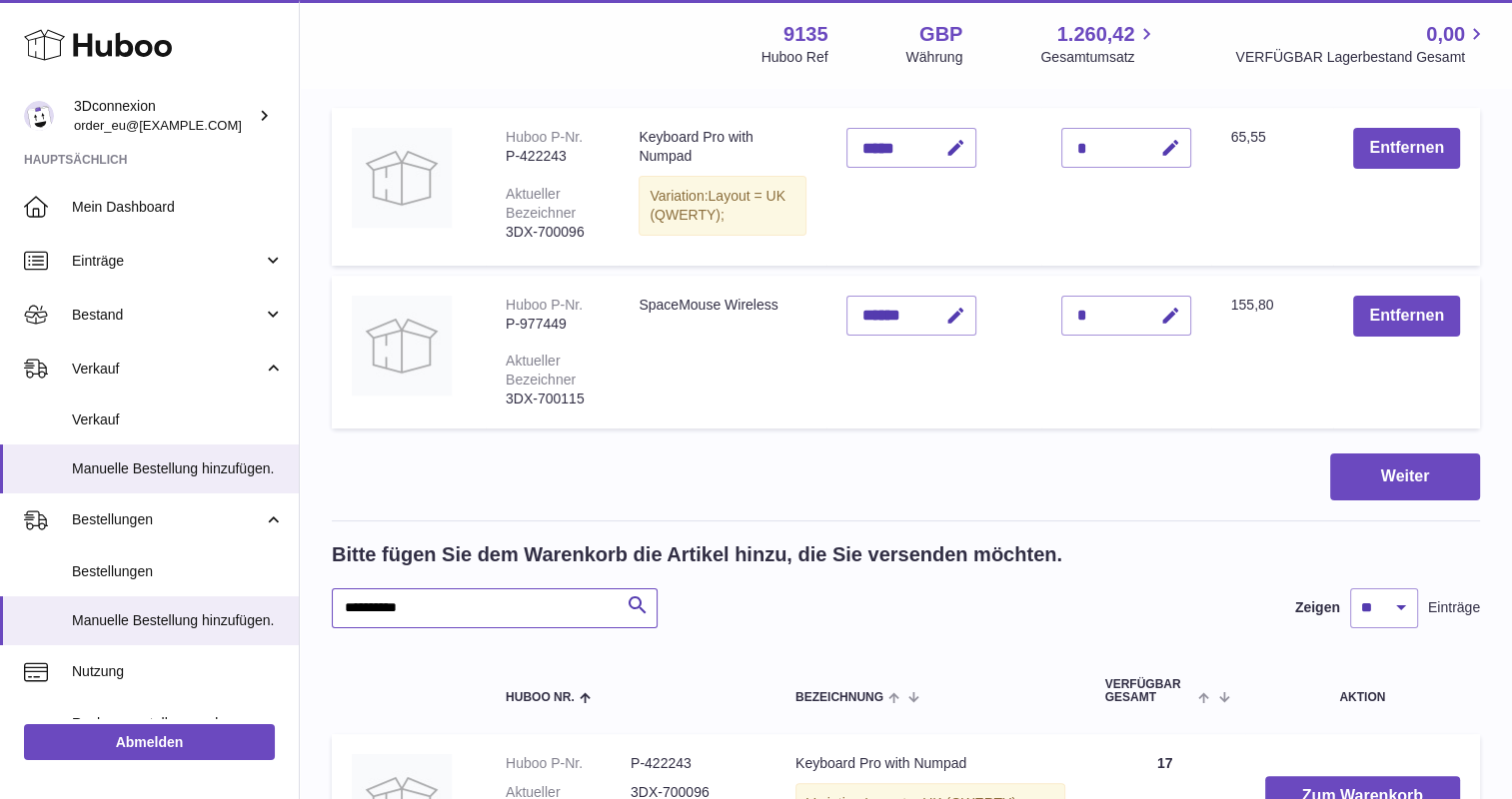 drag, startPoint x: 504, startPoint y: 794, endPoint x: 303, endPoint y: 793, distance: 201.00249 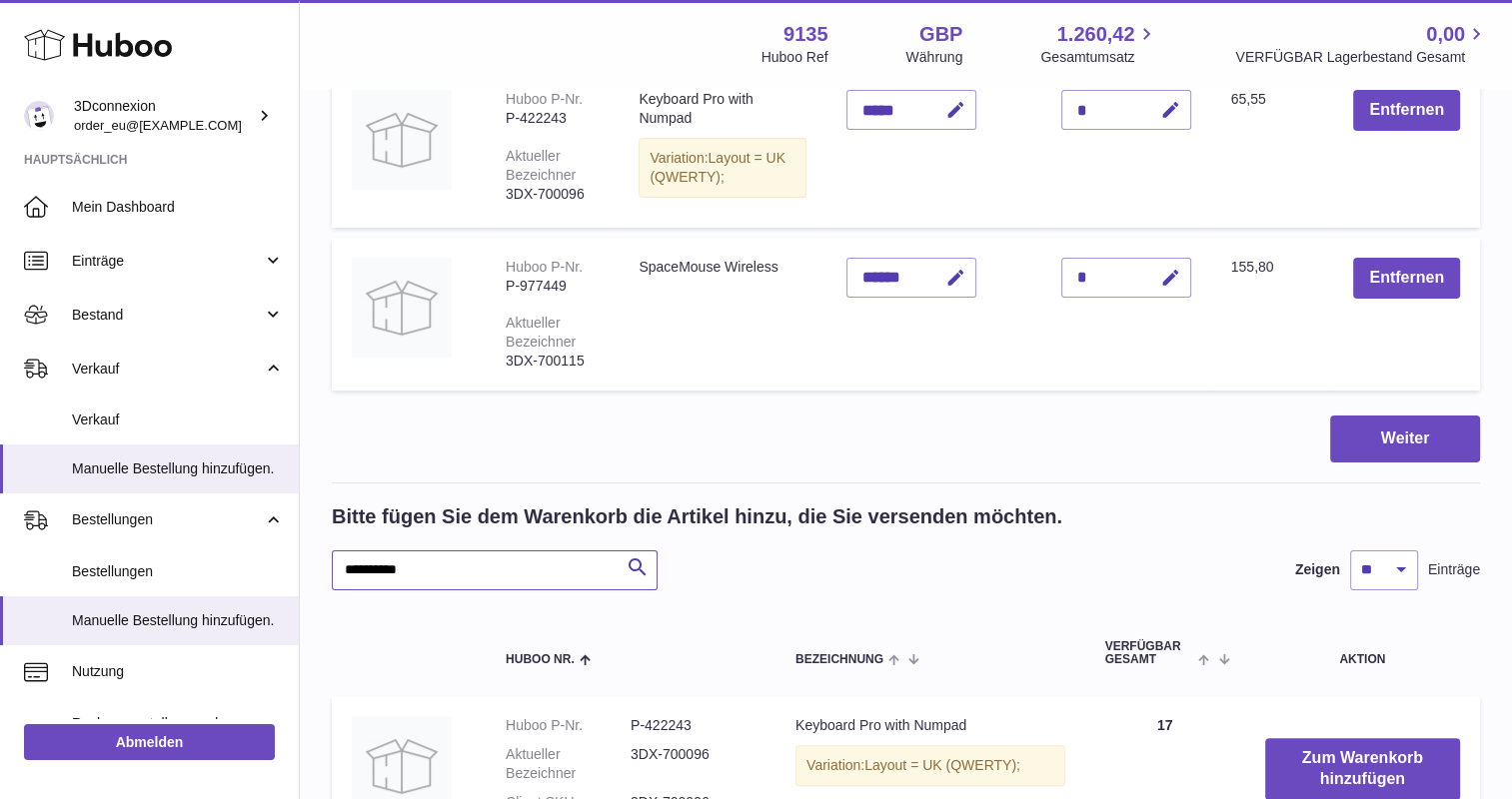 paste 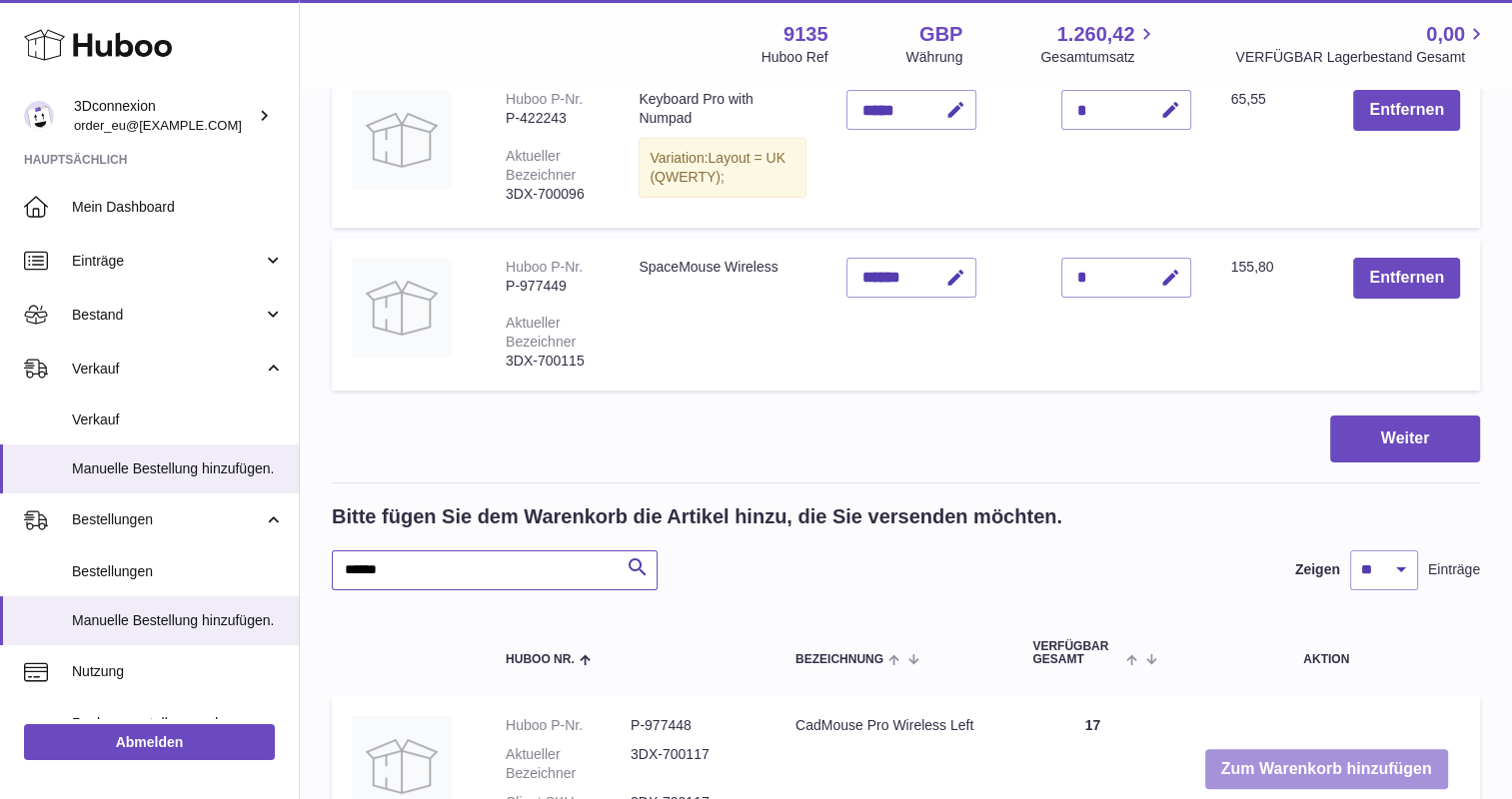 type on "******" 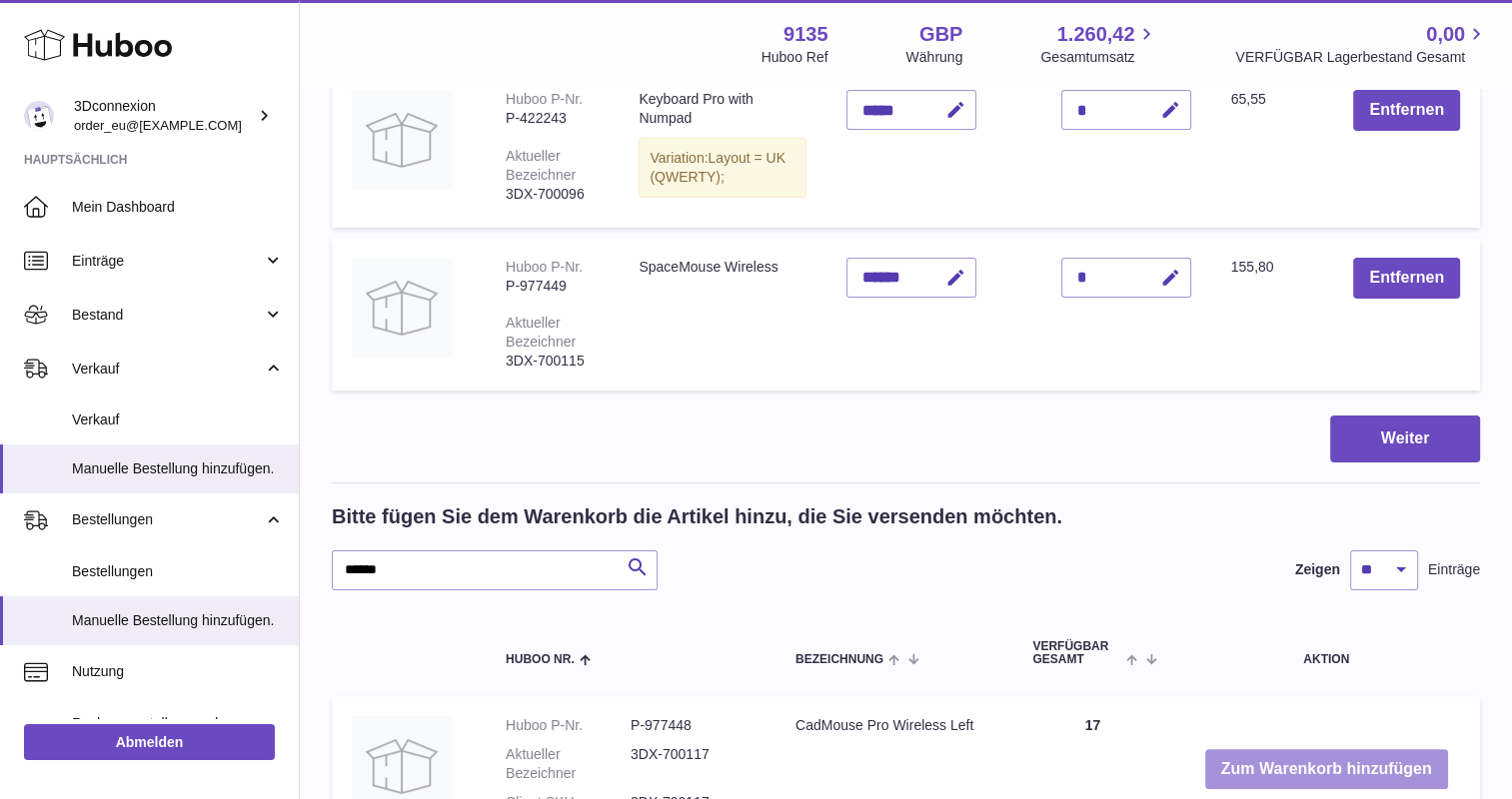 click on "Zum Warenkorb hinzufügen" at bounding box center (1326, 769) 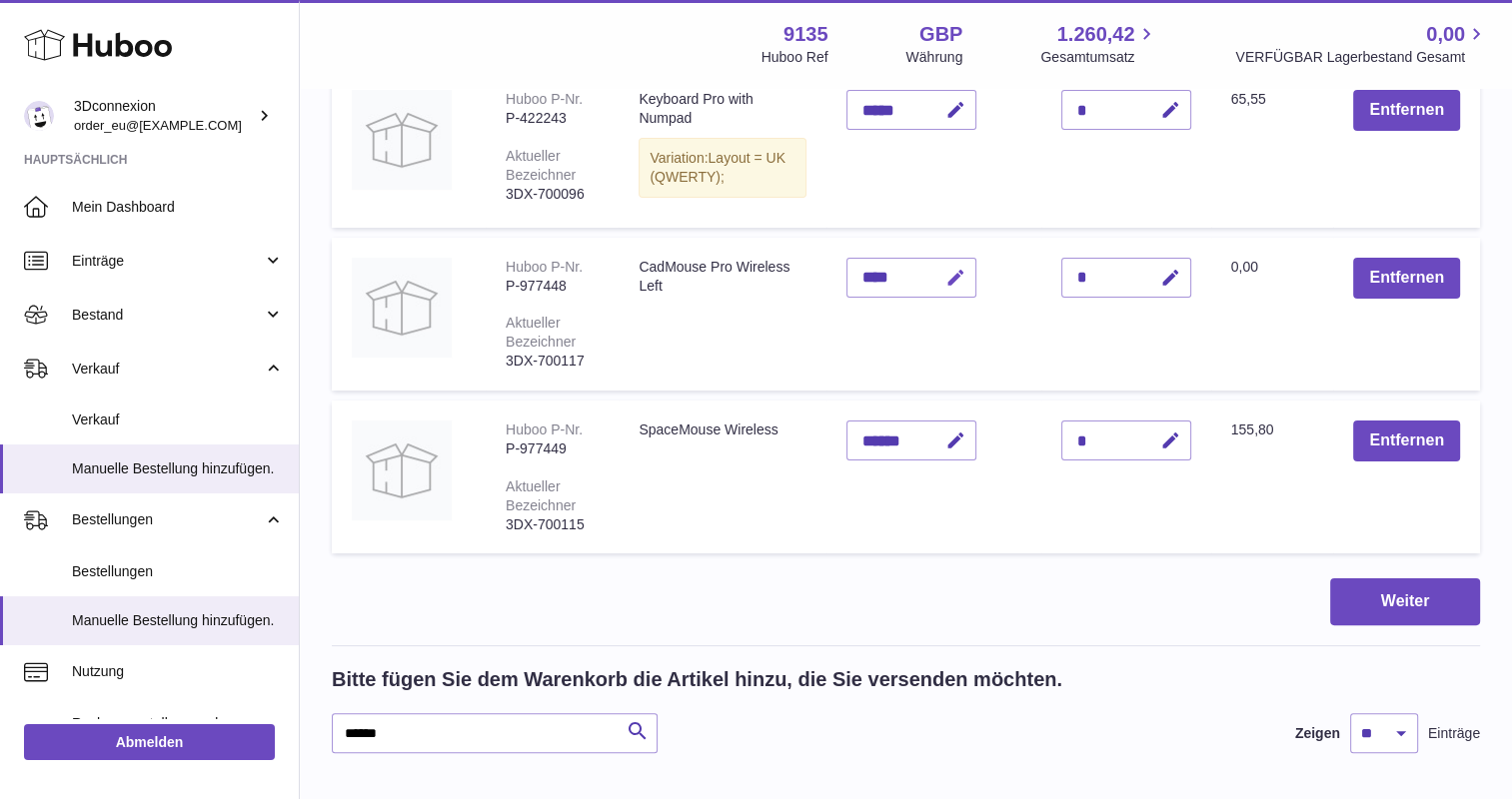 click at bounding box center [955, 278] 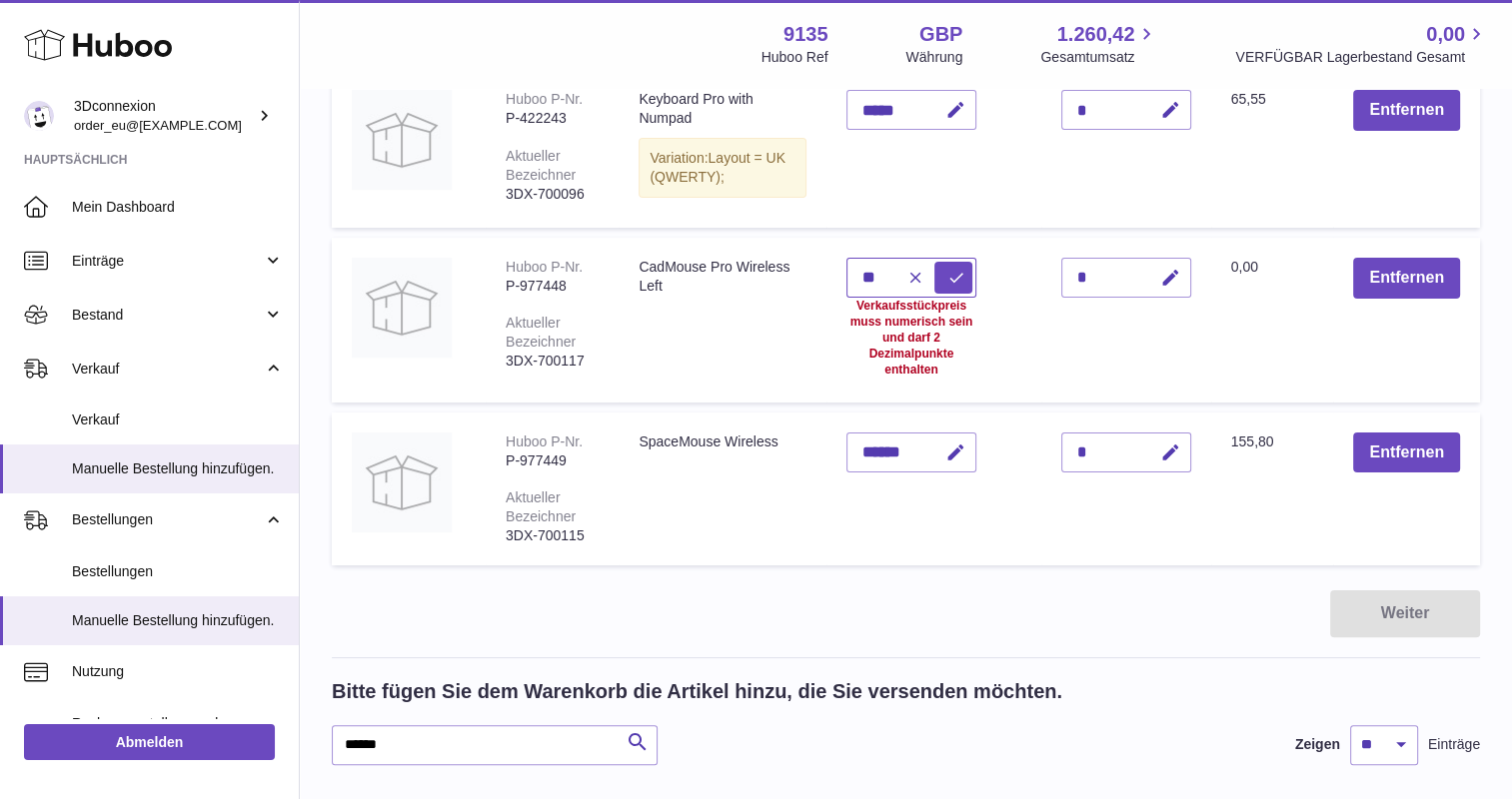 type on "*" 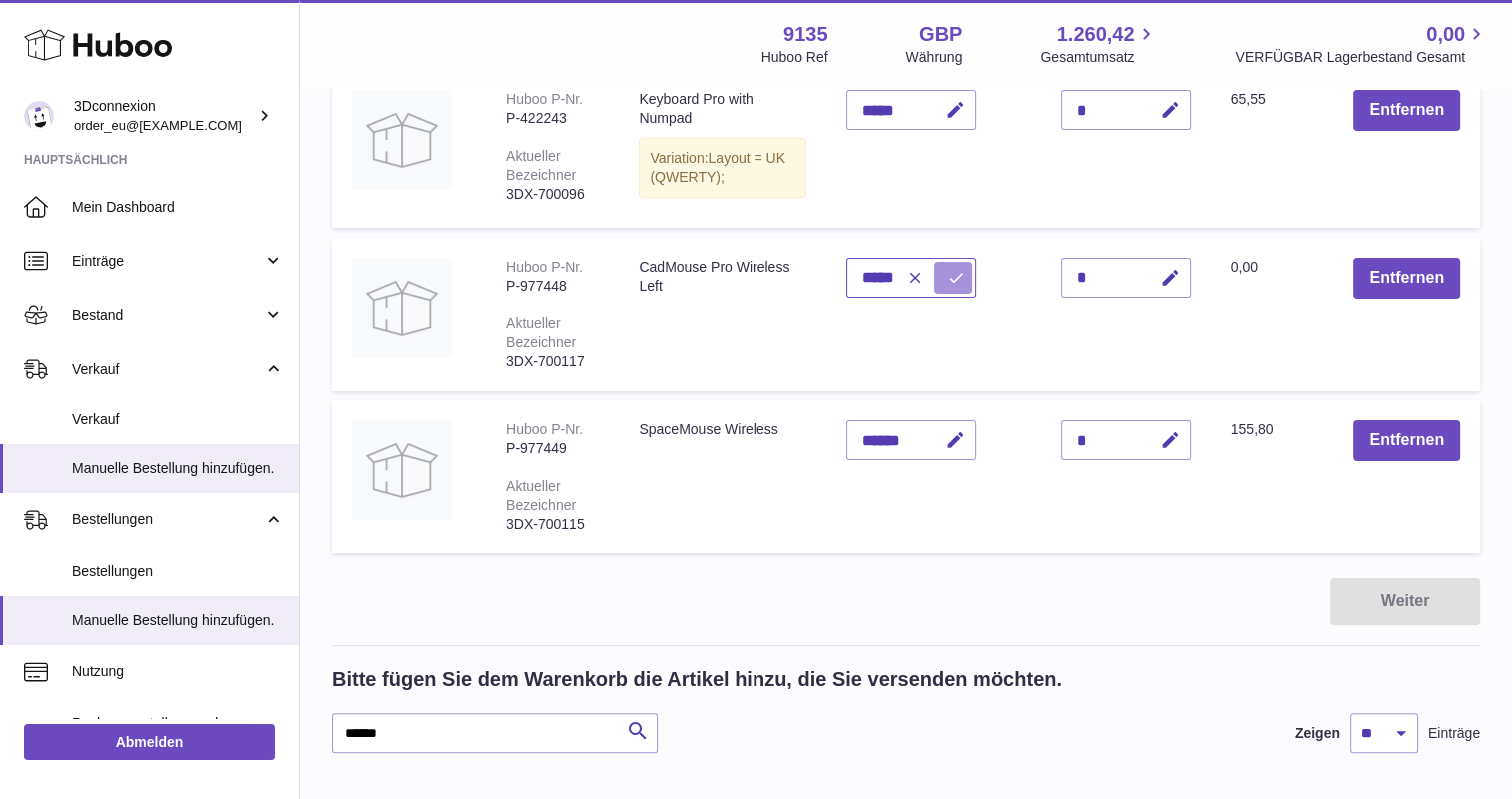 type on "*****" 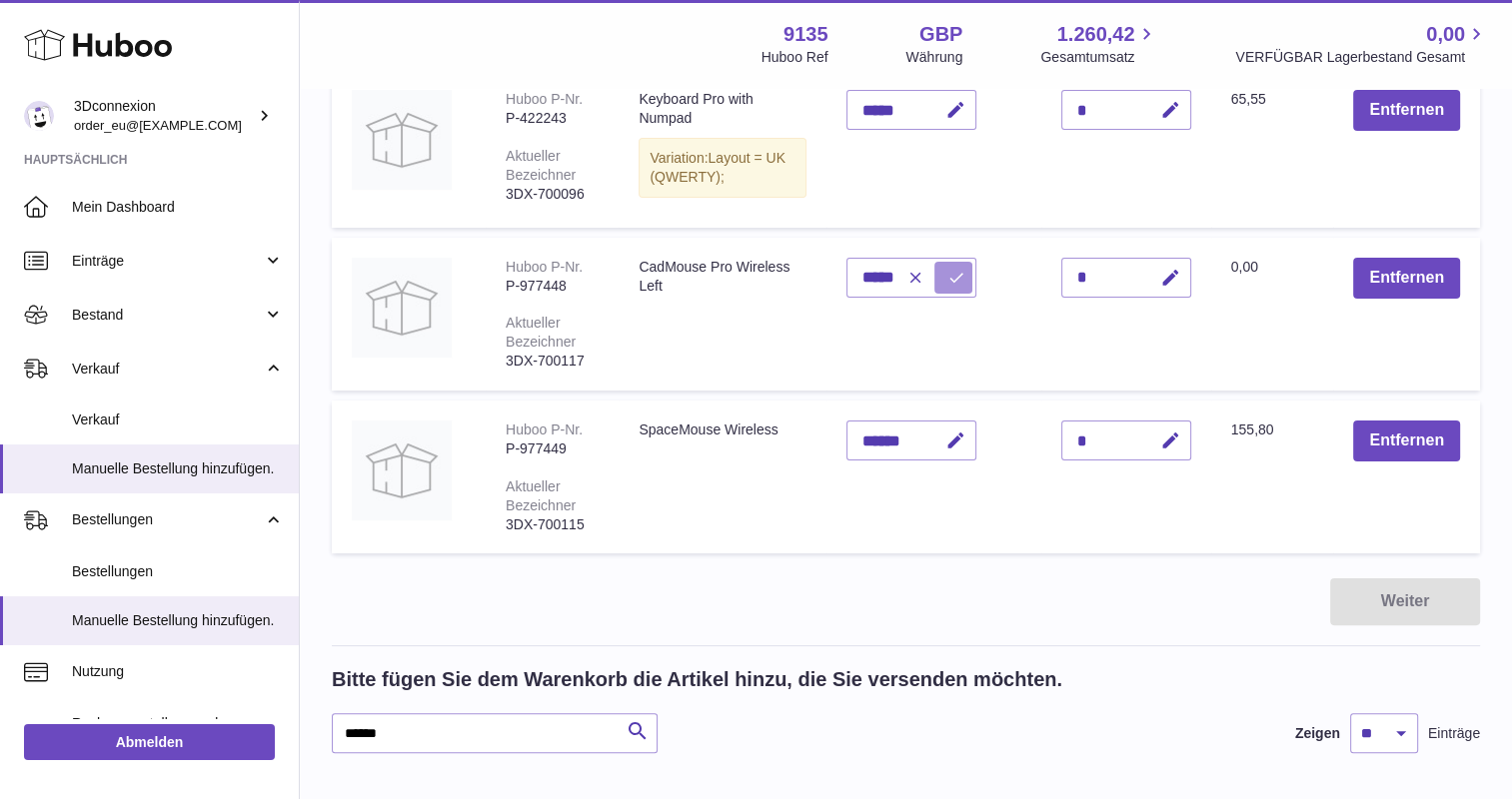 click at bounding box center (956, 278) 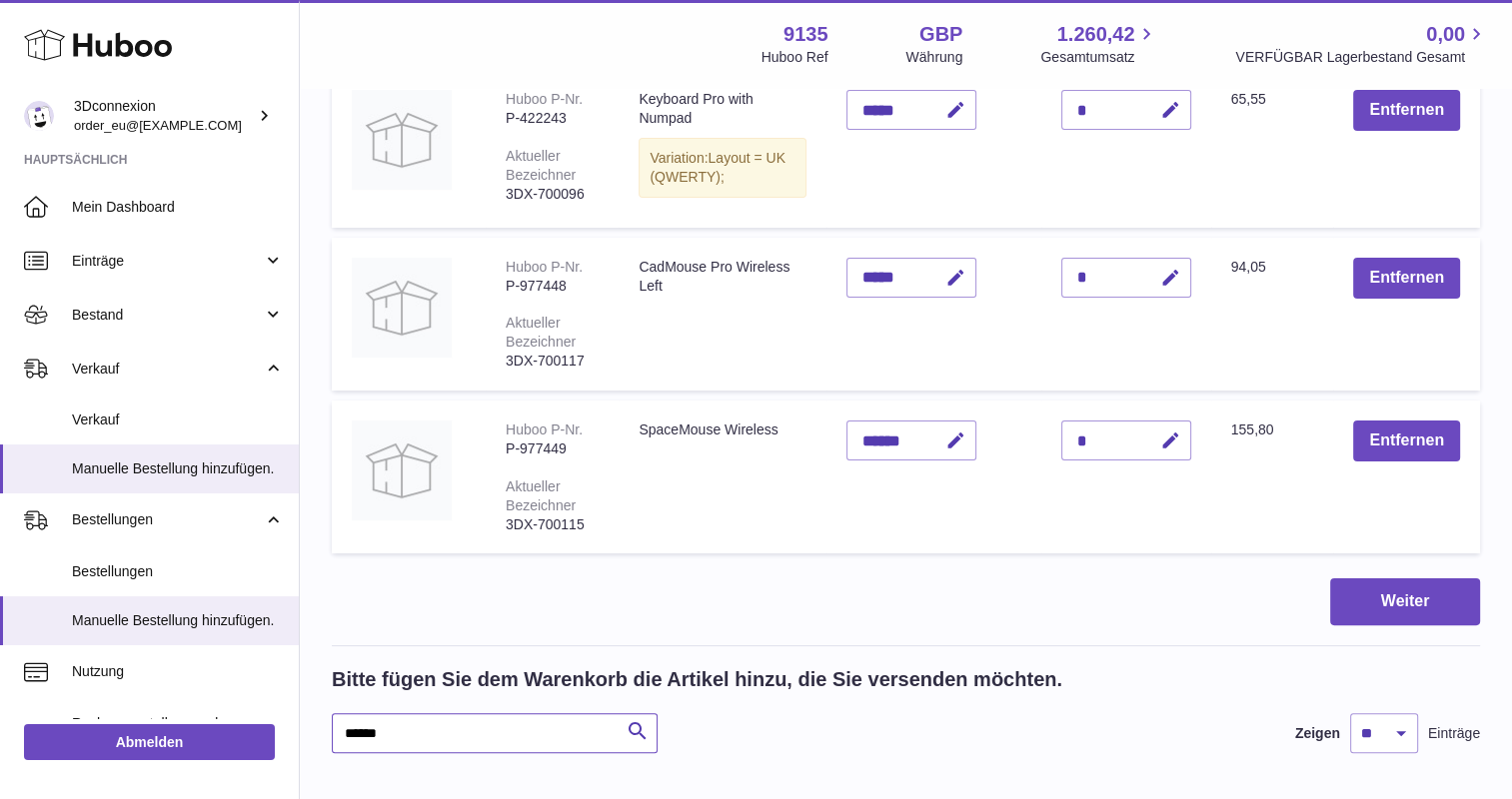 drag, startPoint x: 444, startPoint y: 723, endPoint x: 343, endPoint y: 723, distance: 101 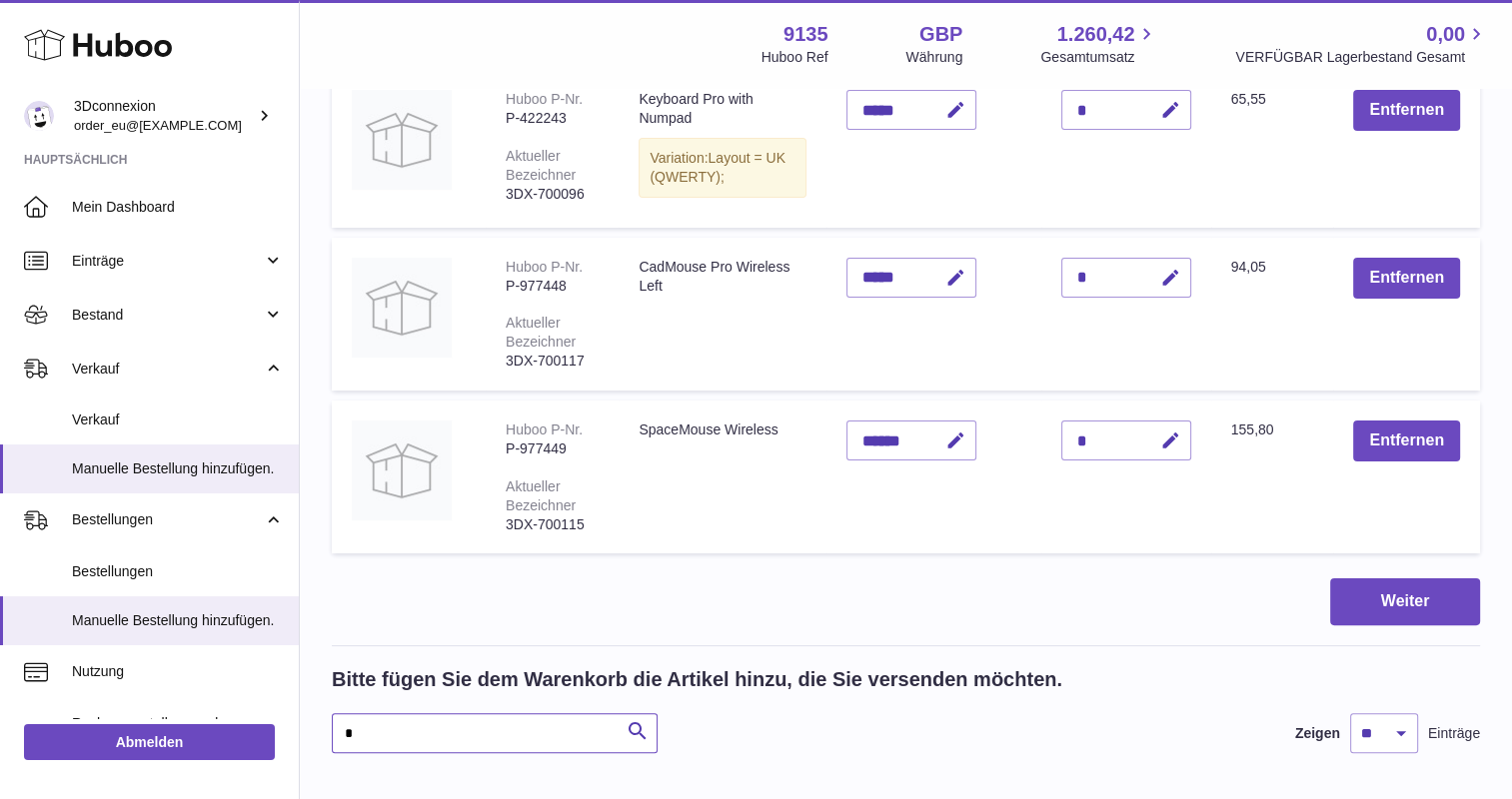 paste on "*****" 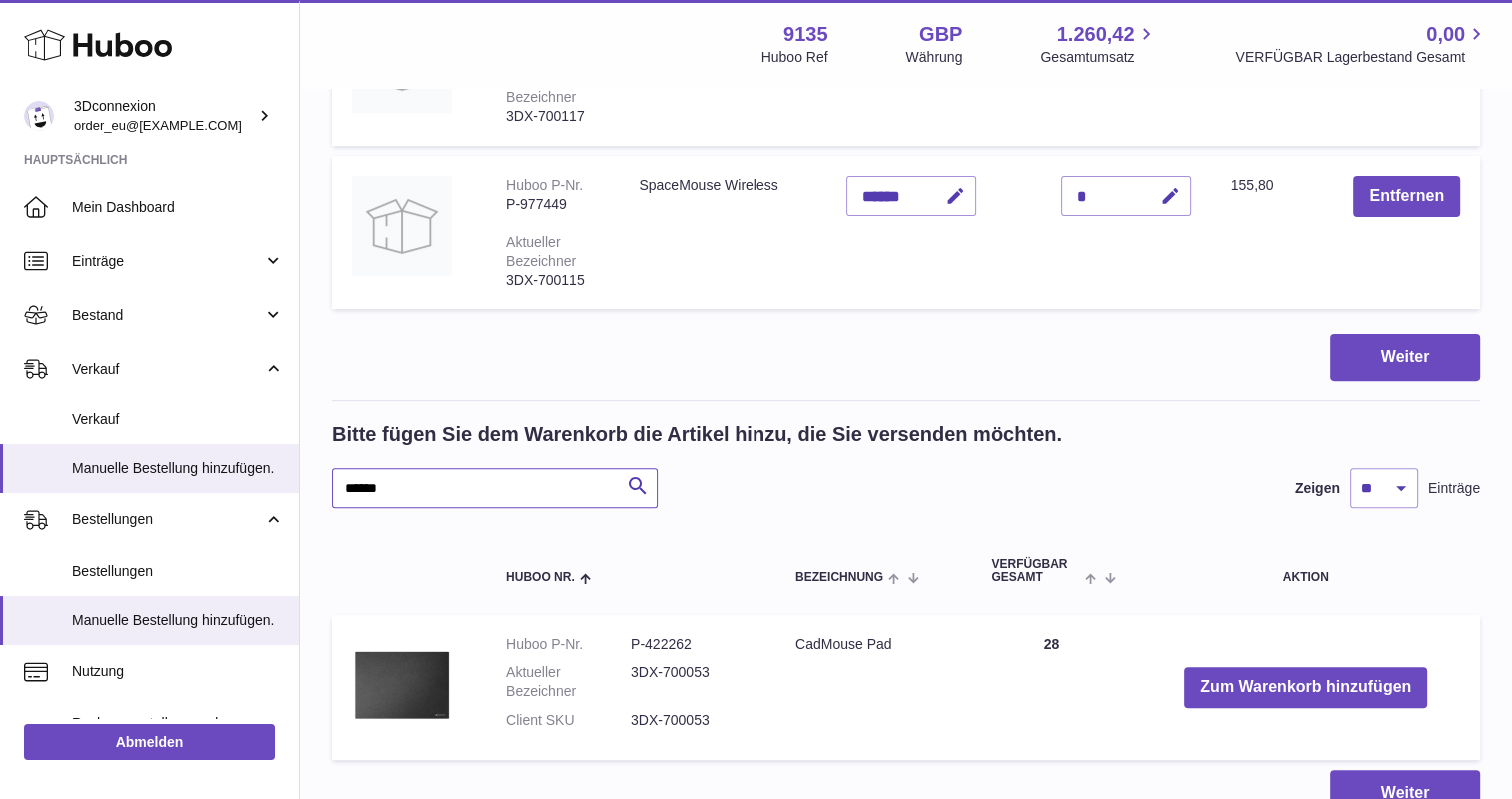 scroll, scrollTop: 719, scrollLeft: 0, axis: vertical 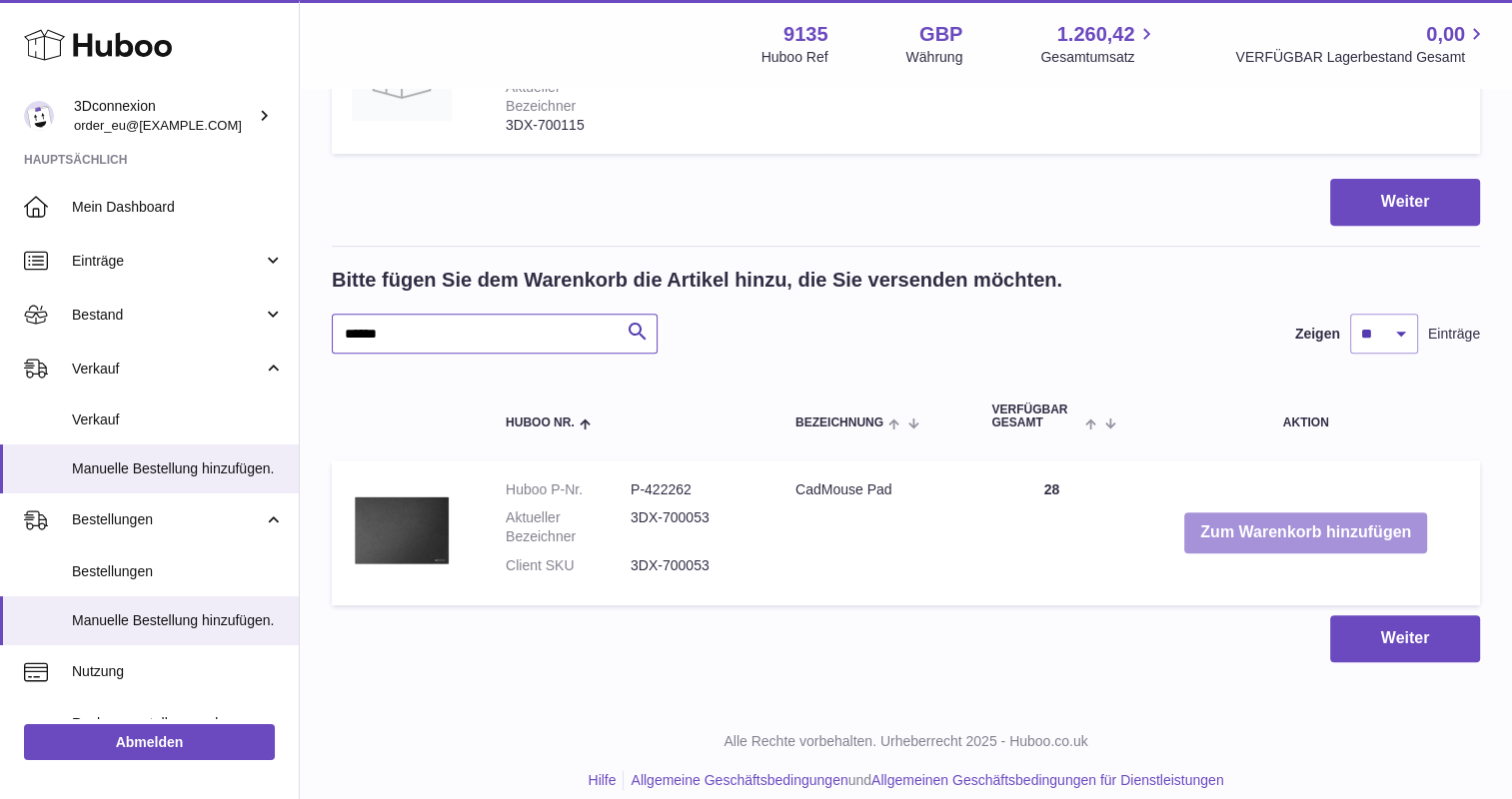 type on "******" 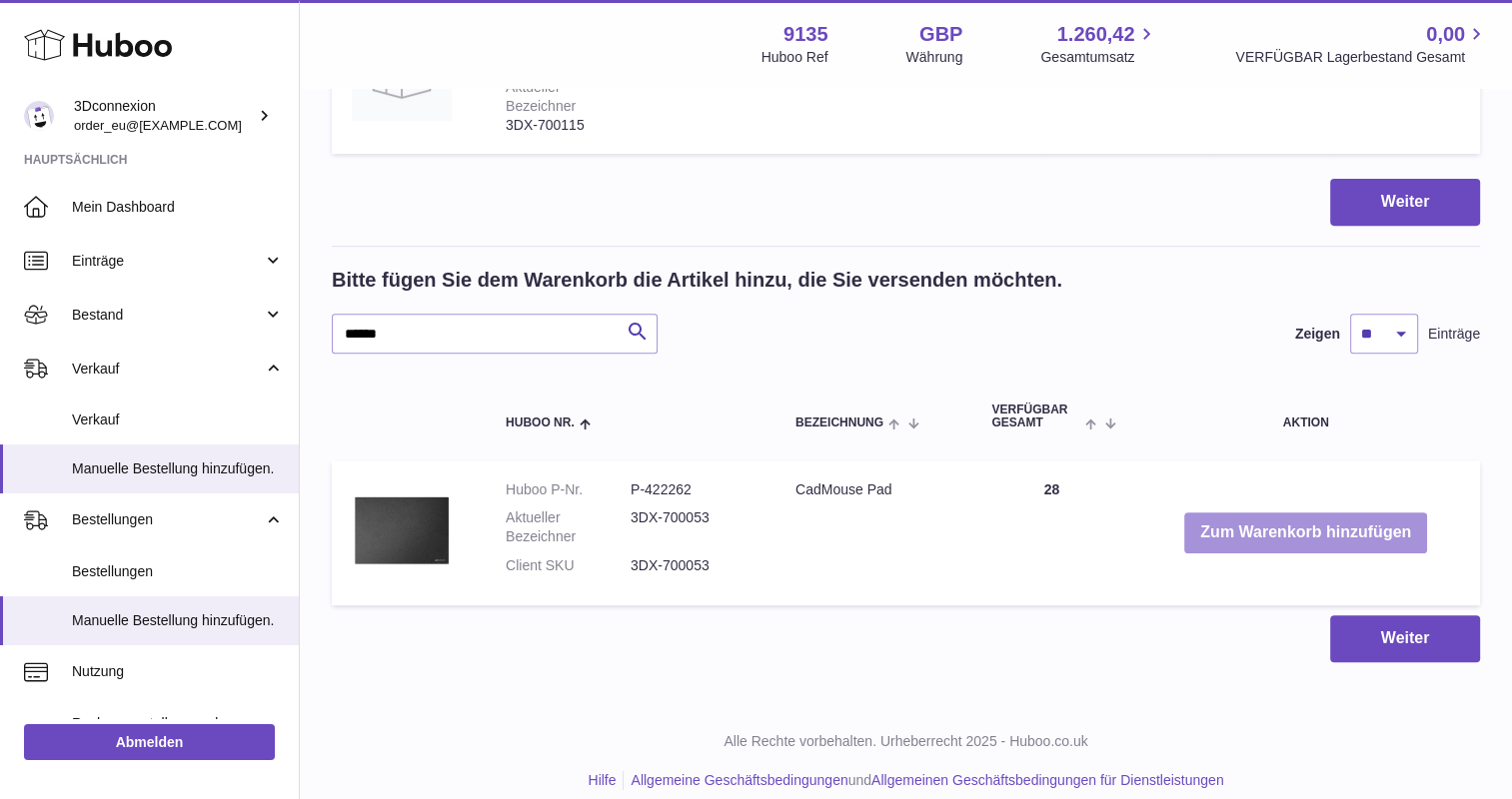 click on "Zum Warenkorb hinzufügen" at bounding box center (1305, 532) 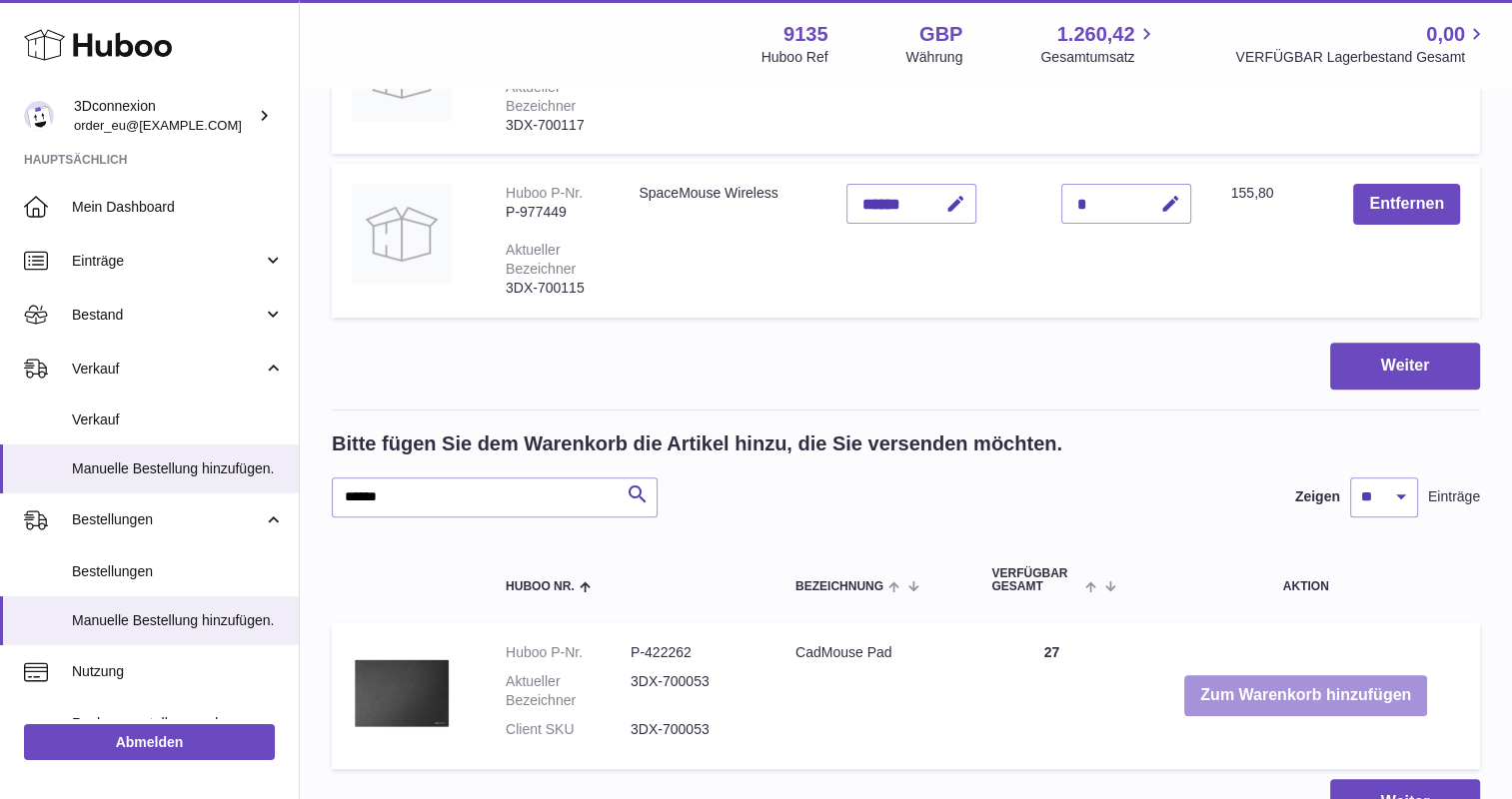 scroll, scrollTop: 883, scrollLeft: 0, axis: vertical 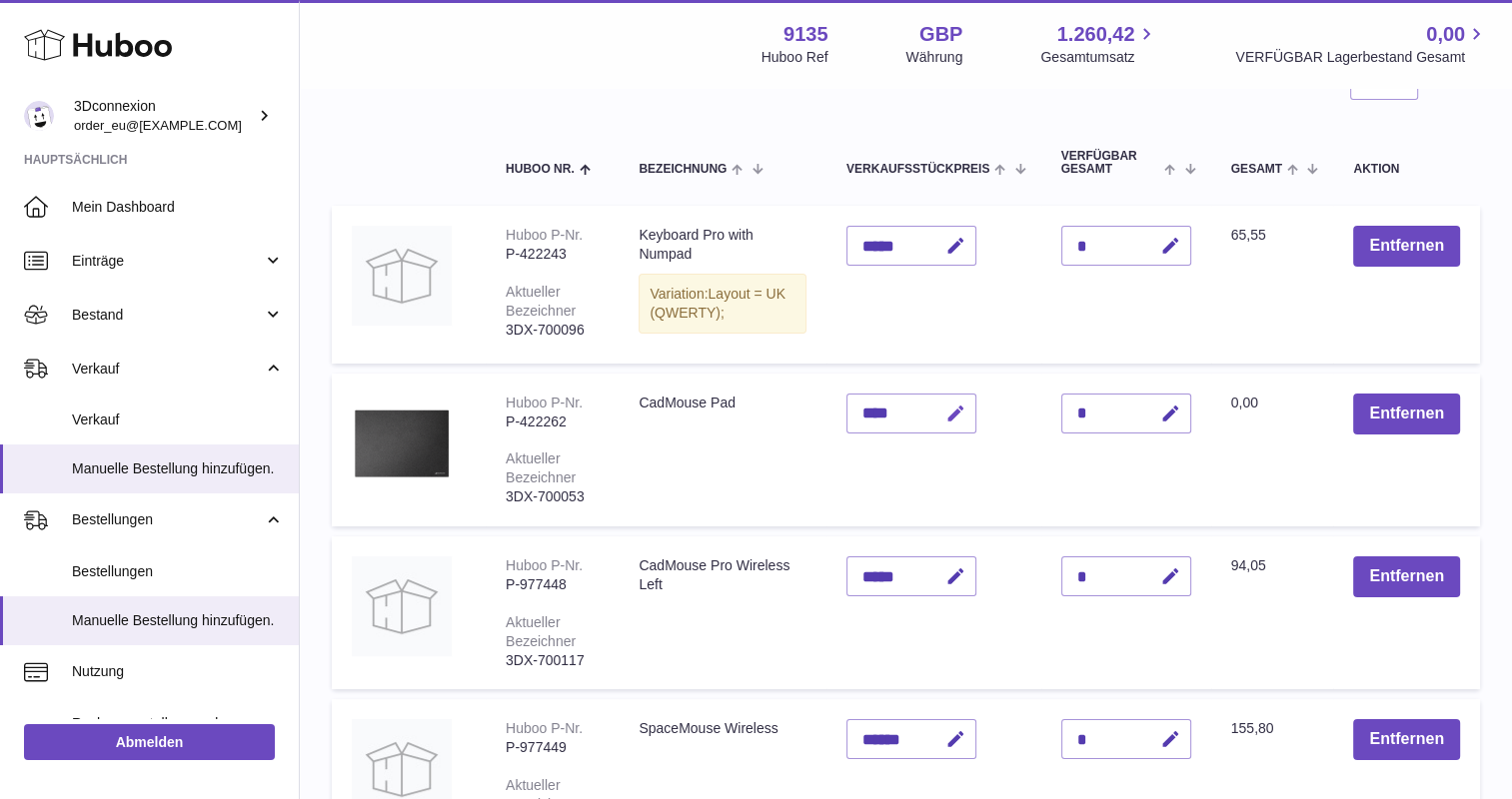 click at bounding box center (955, 413) 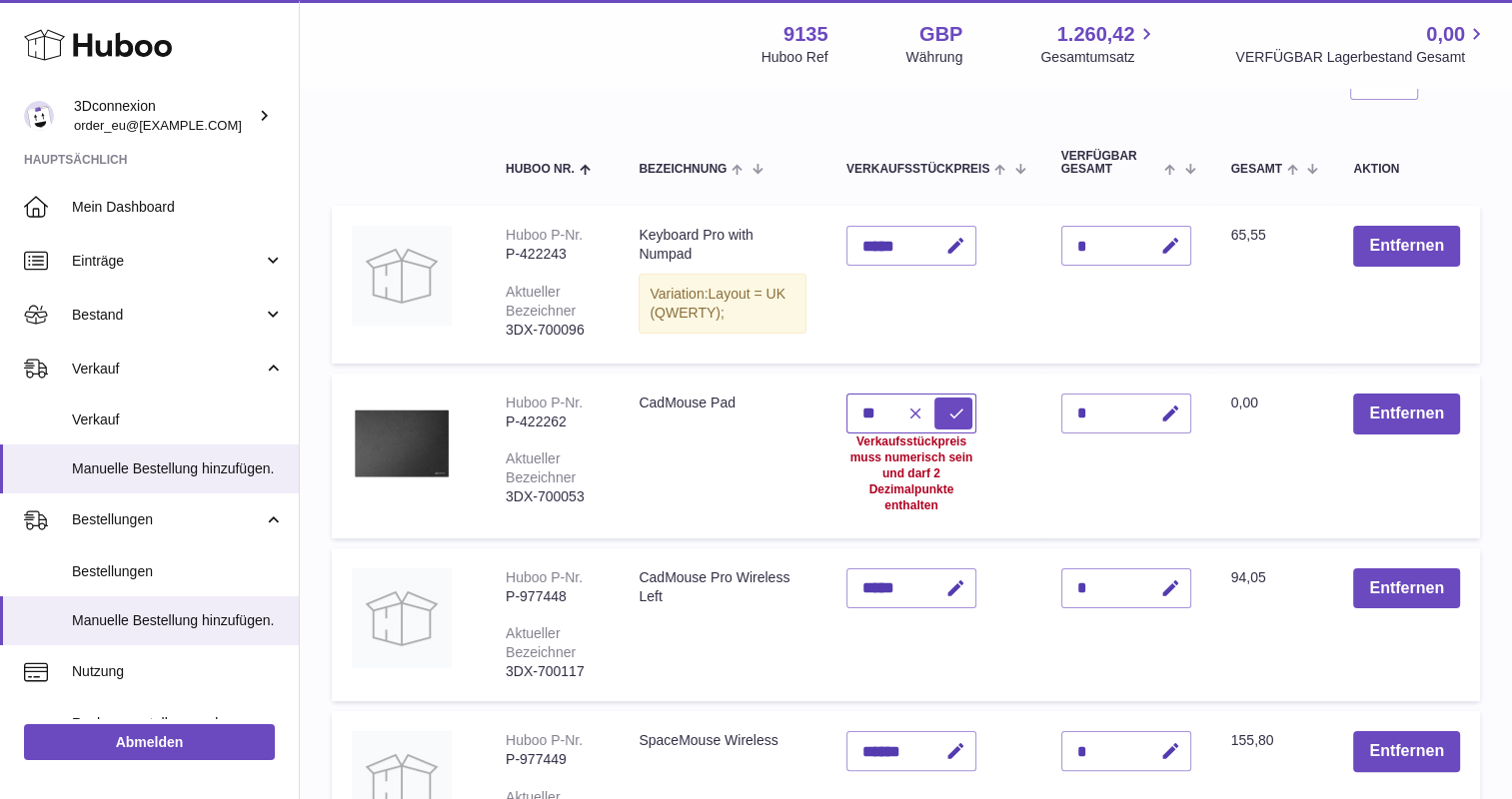 type on "*" 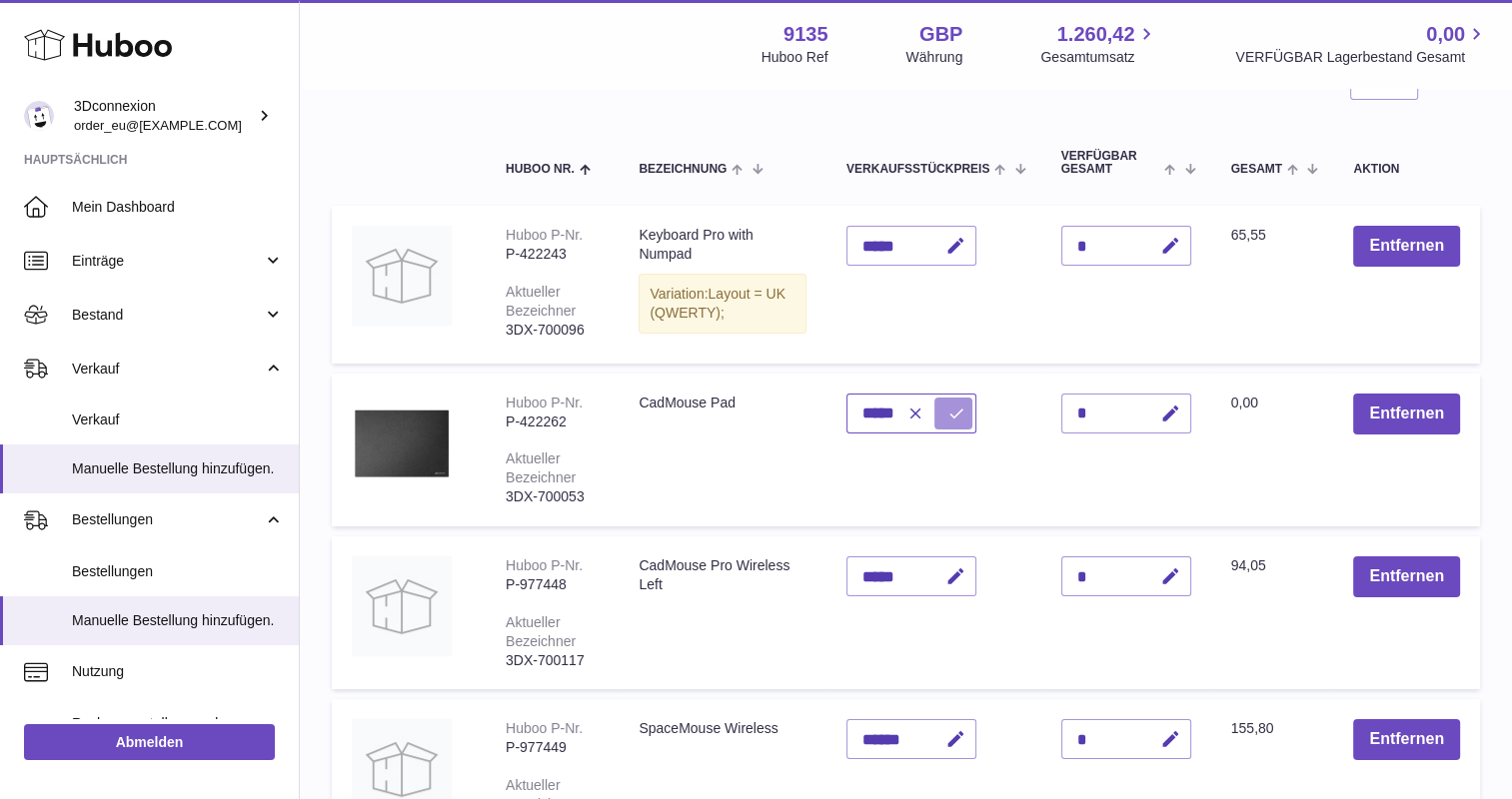 type on "*****" 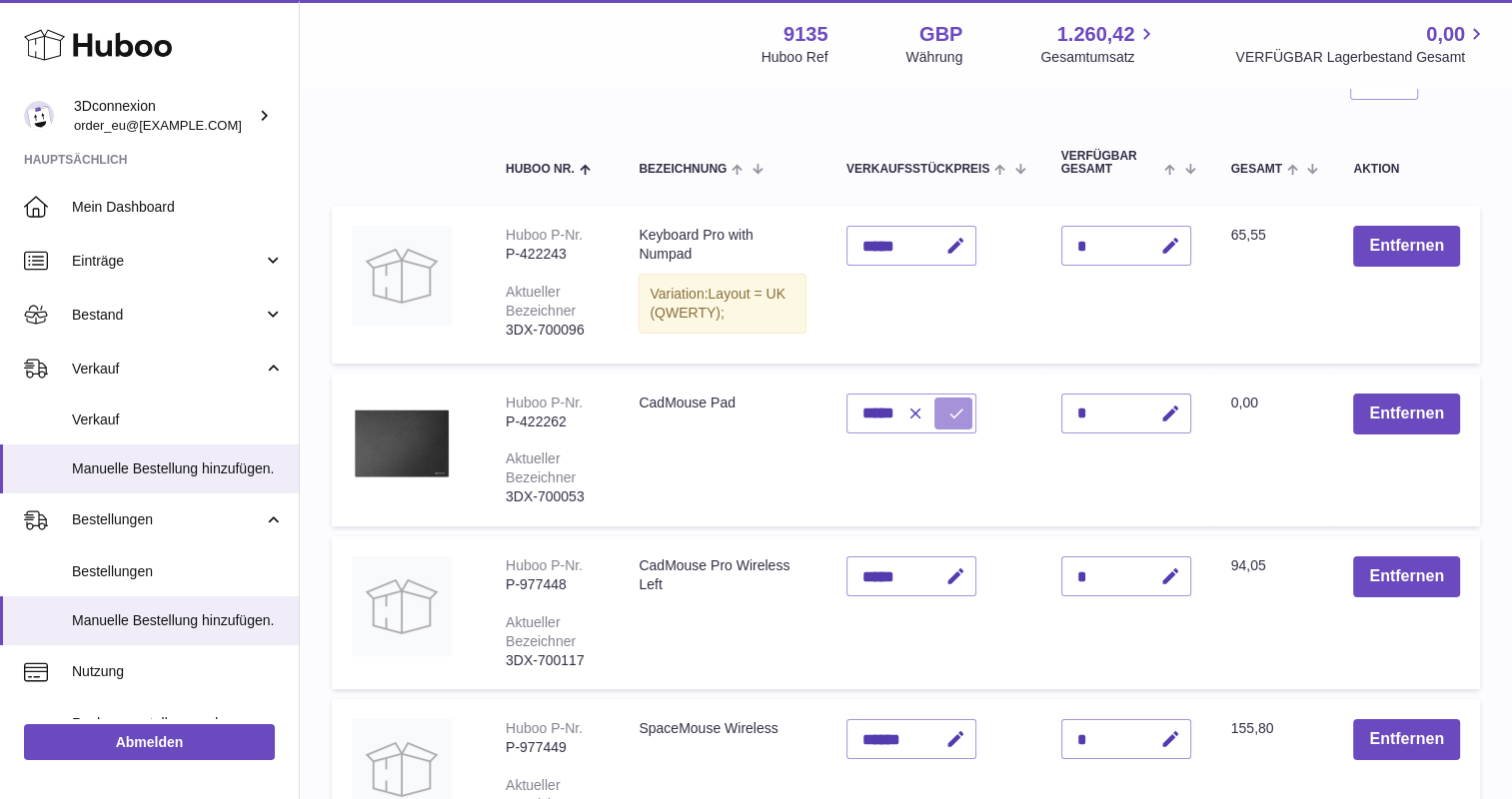 click at bounding box center (953, 413) 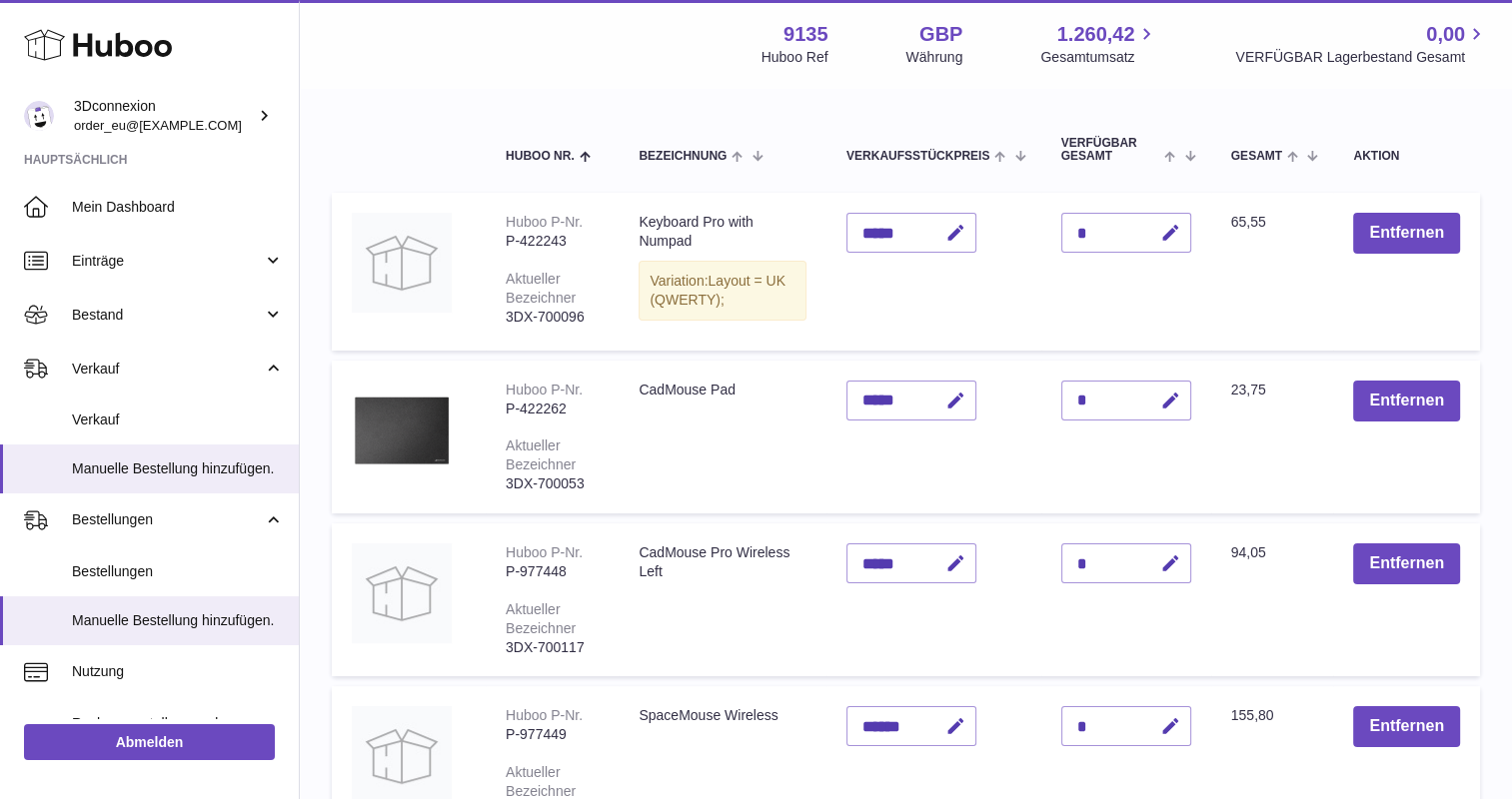 scroll, scrollTop: 583, scrollLeft: 0, axis: vertical 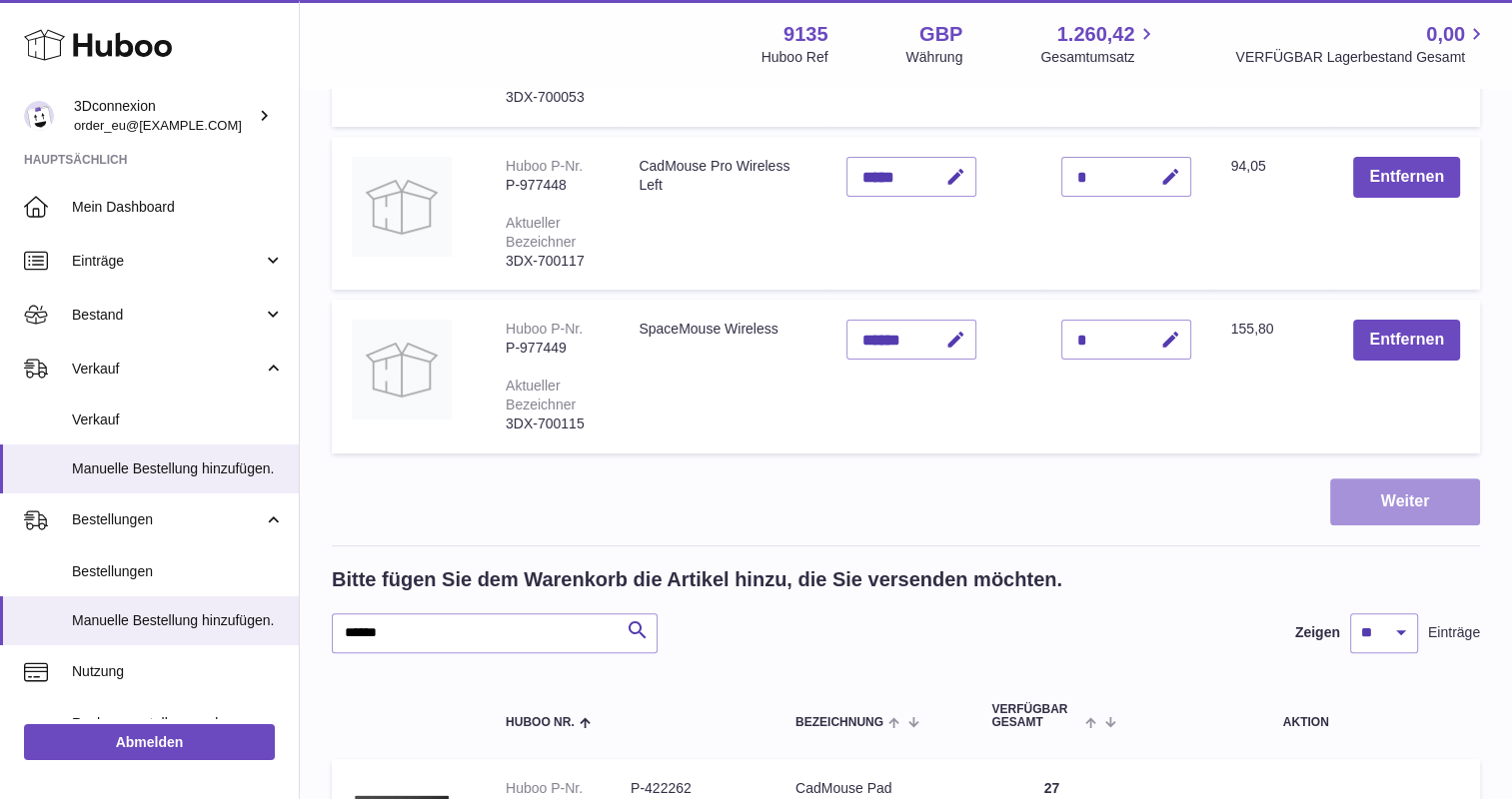 click on "Weiter" at bounding box center (1405, 501) 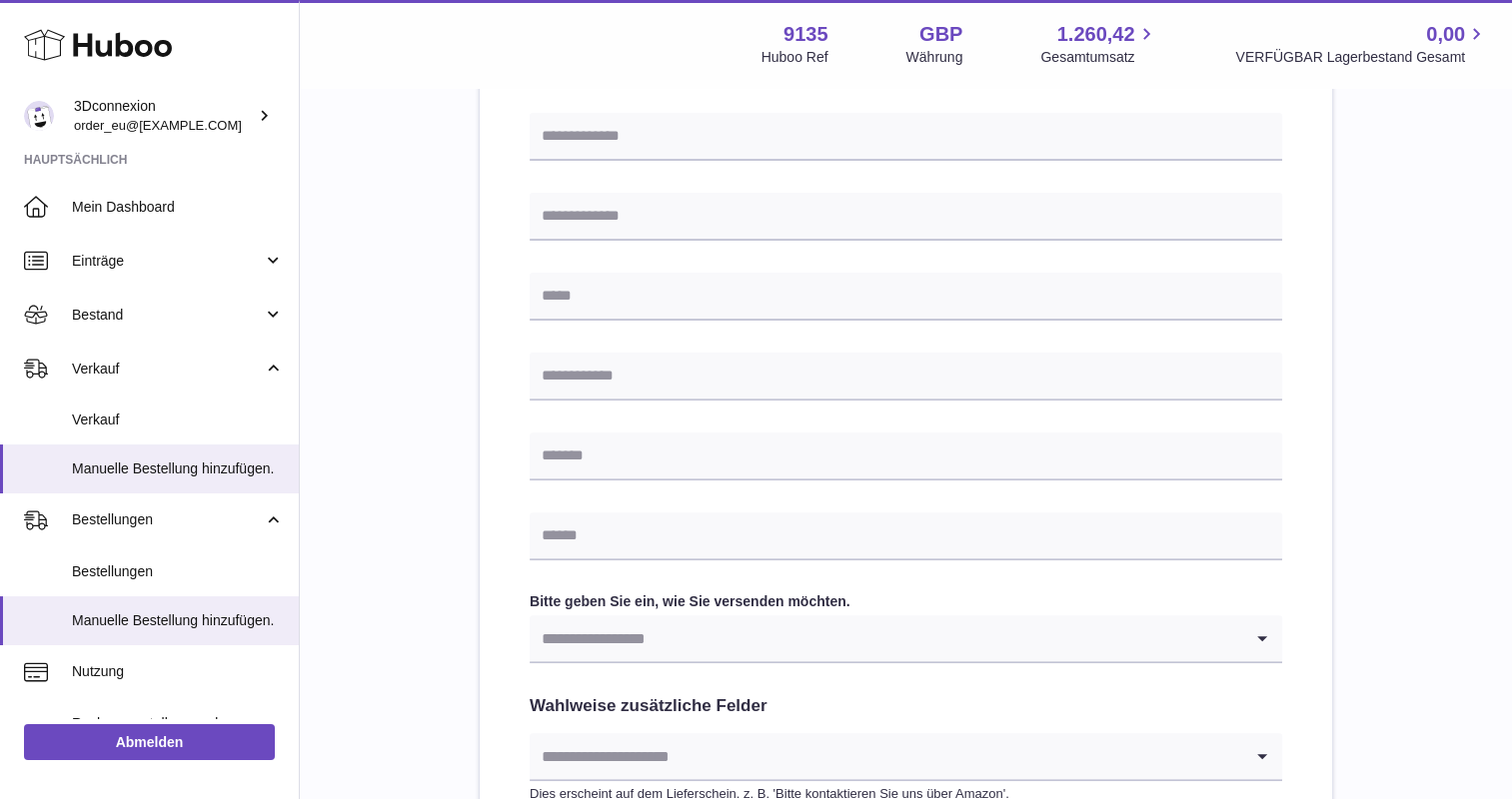 scroll, scrollTop: 0, scrollLeft: 0, axis: both 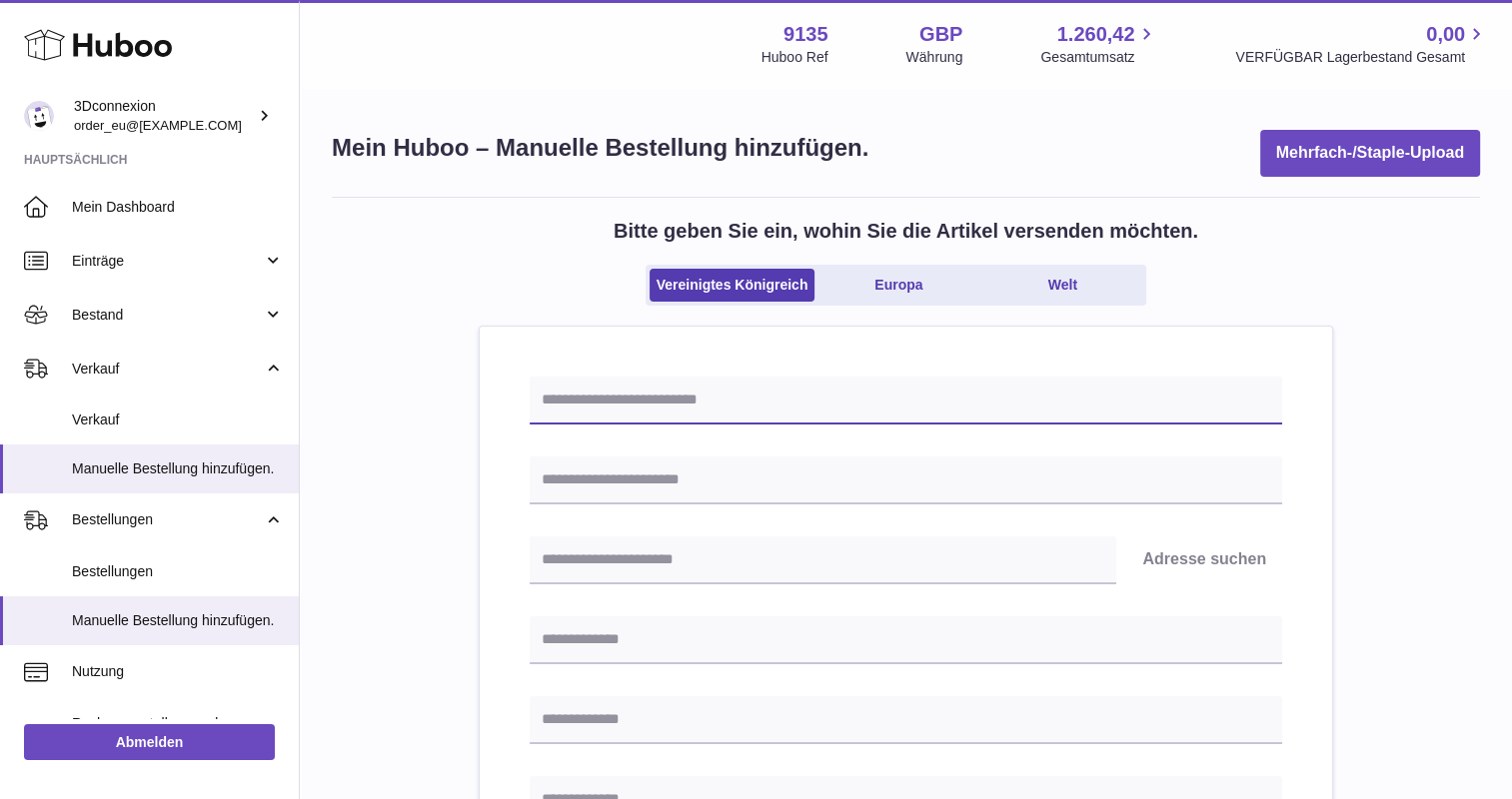 drag, startPoint x: 640, startPoint y: 381, endPoint x: 575, endPoint y: 383, distance: 65.03076 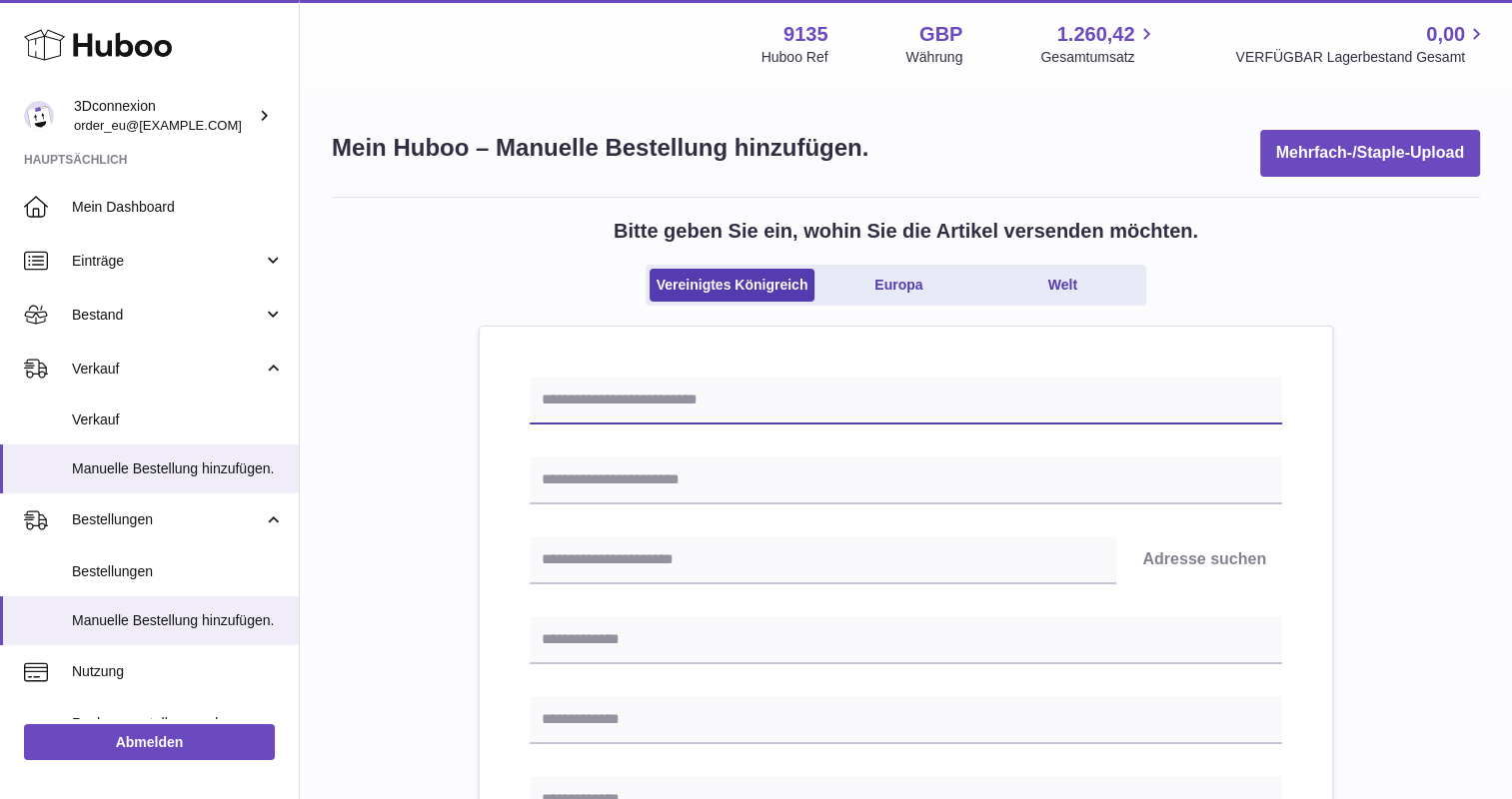 click at bounding box center [905, 400] 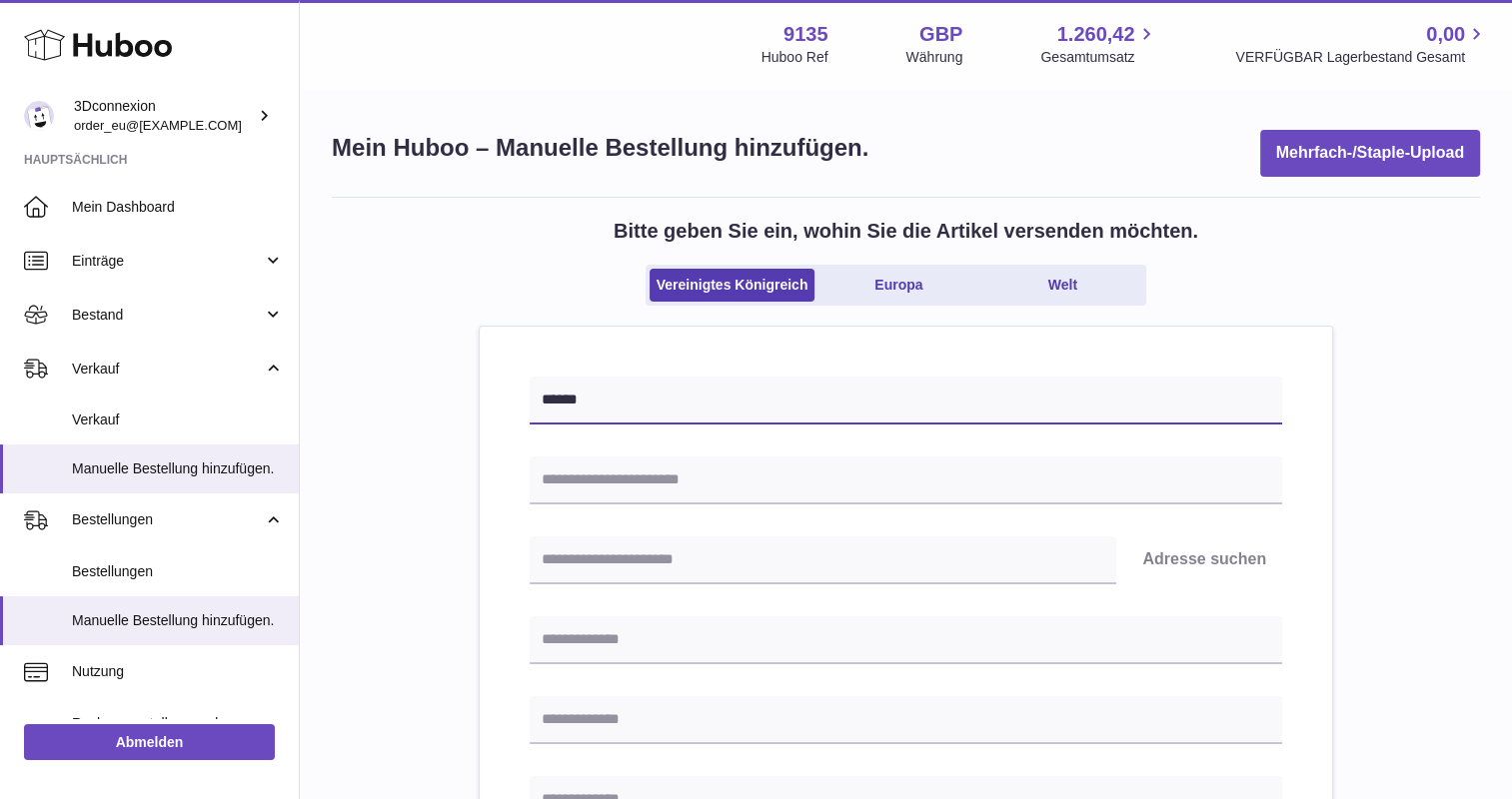 type on "******" 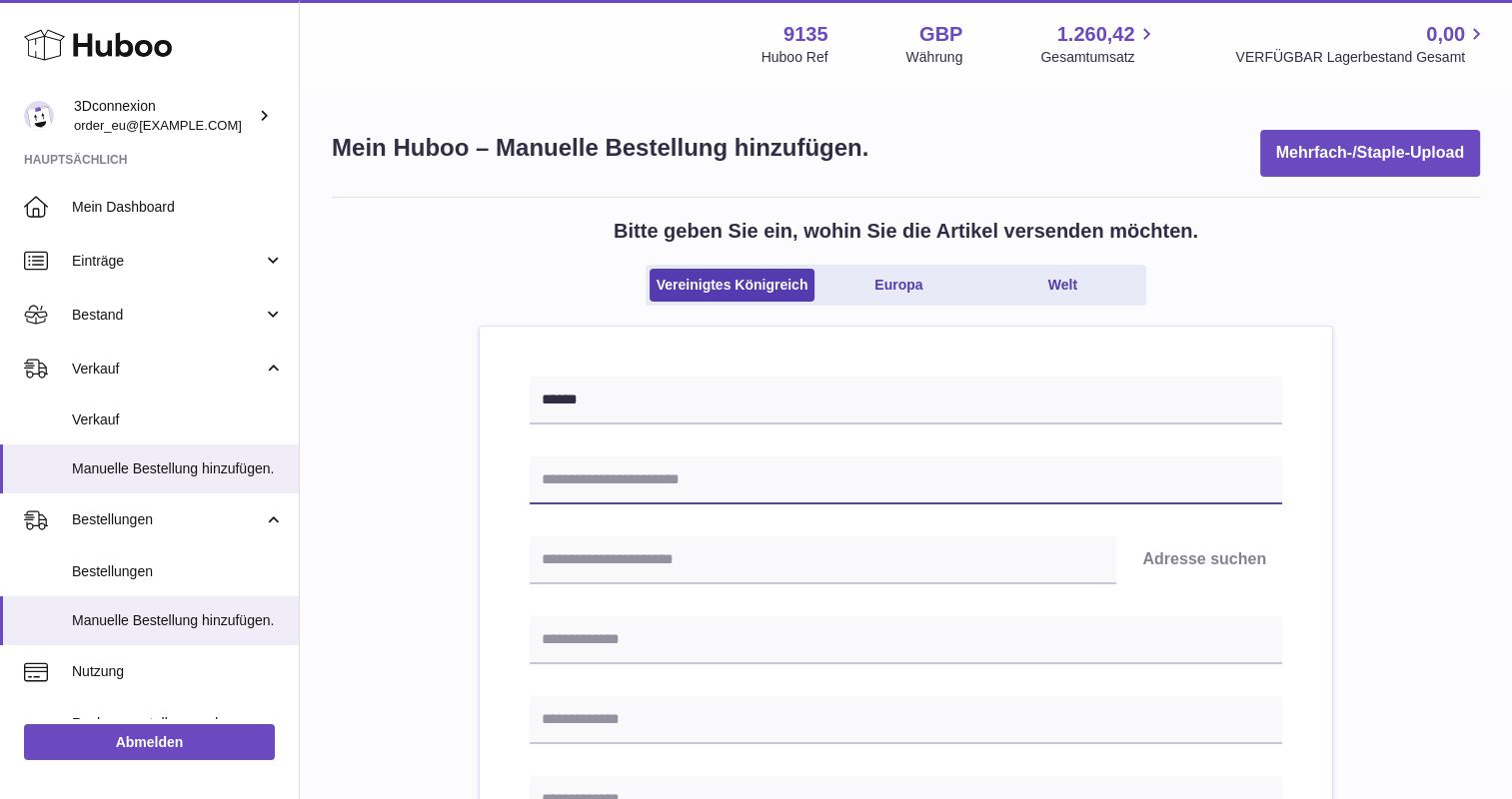paste on "**********" 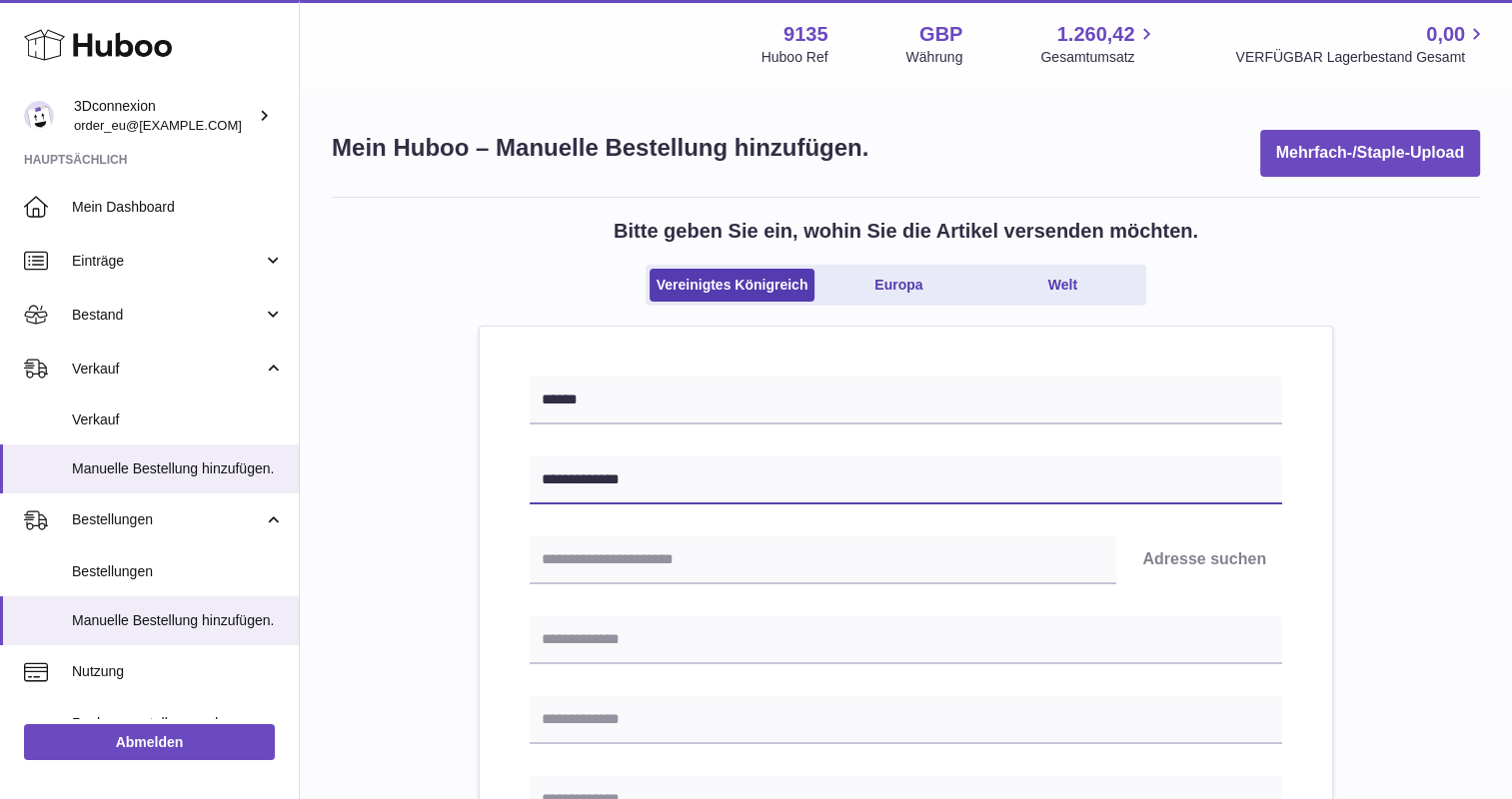 type on "**********" 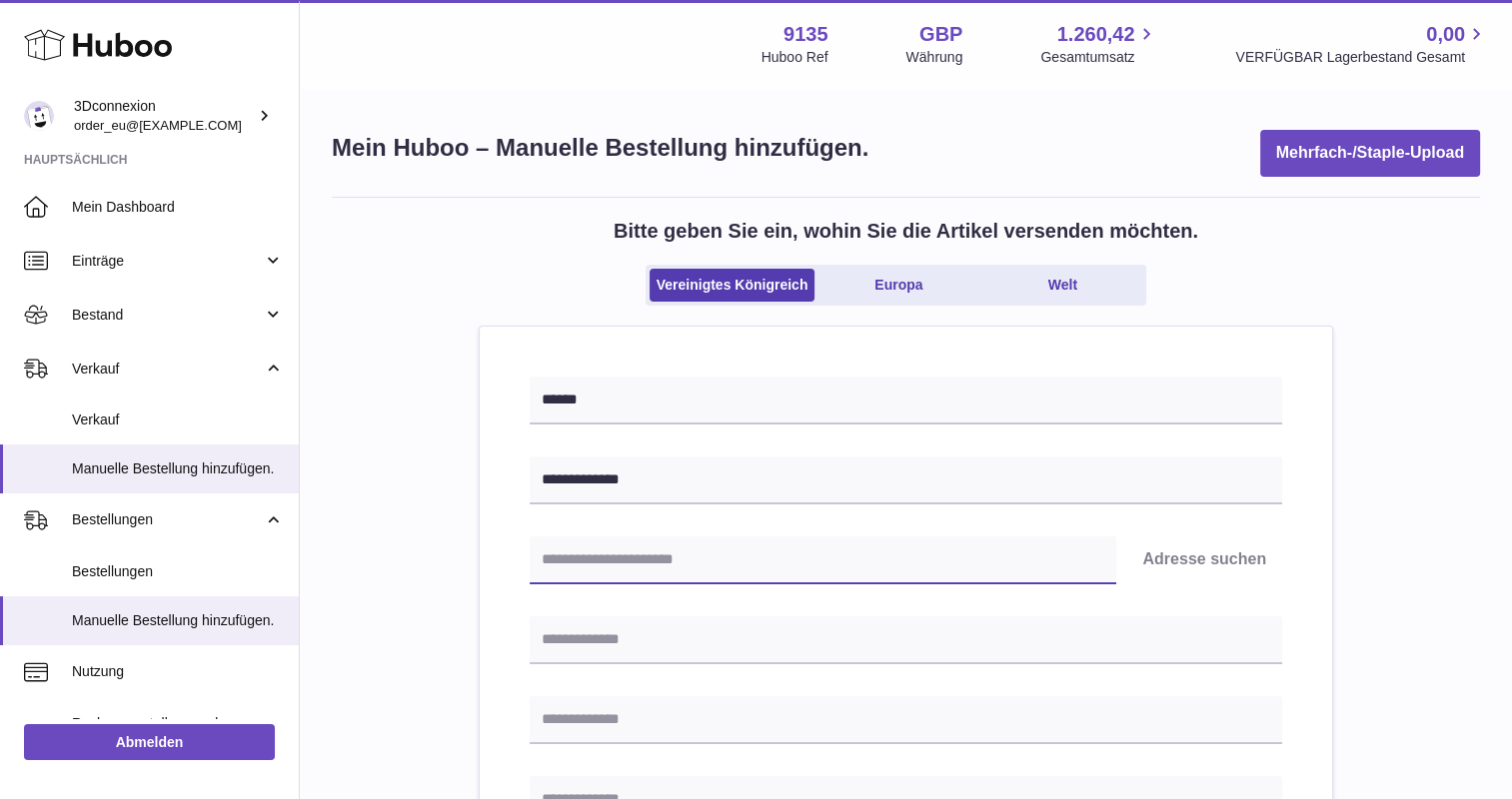 paste on "*******" 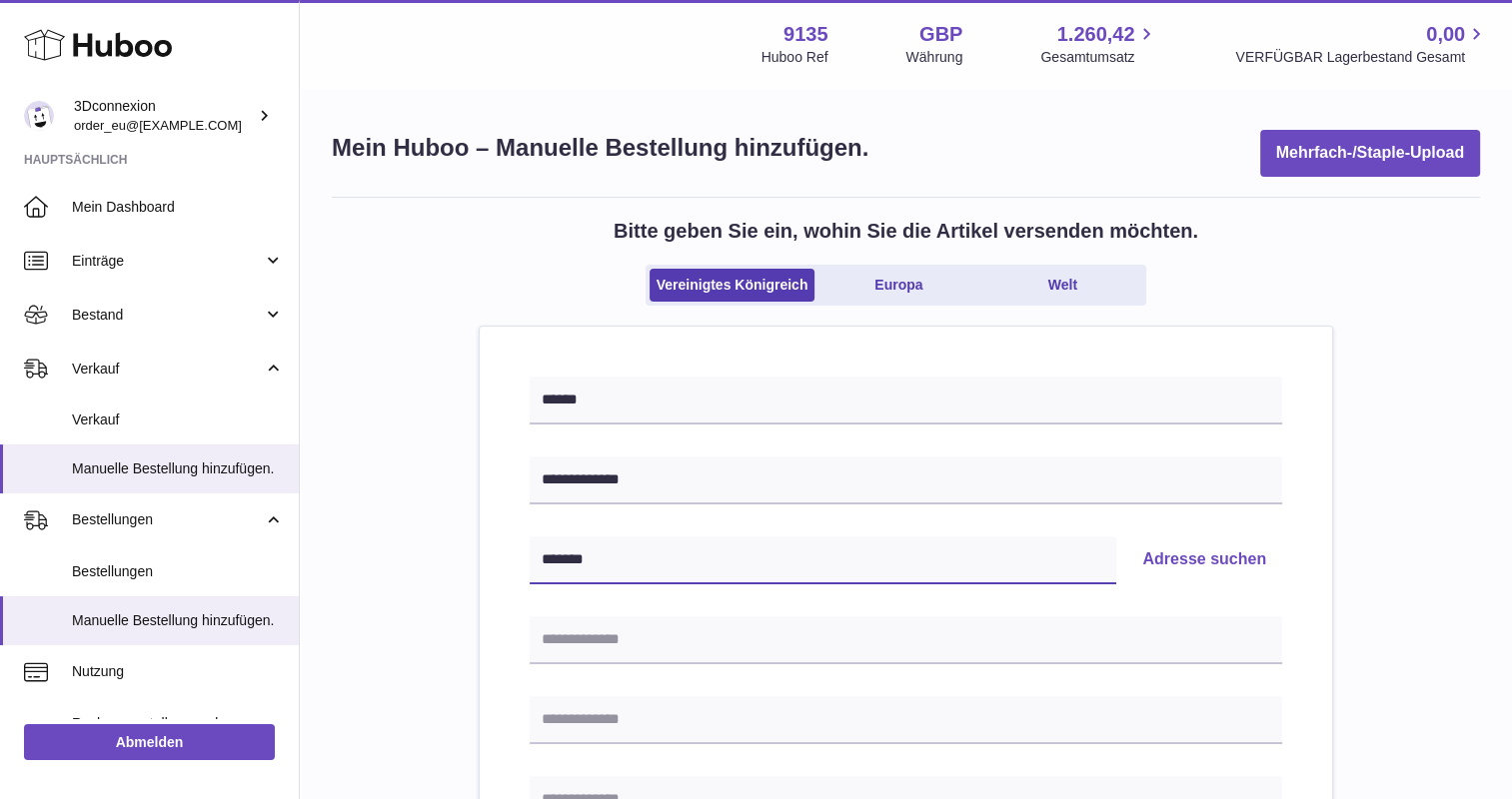 type on "*******" 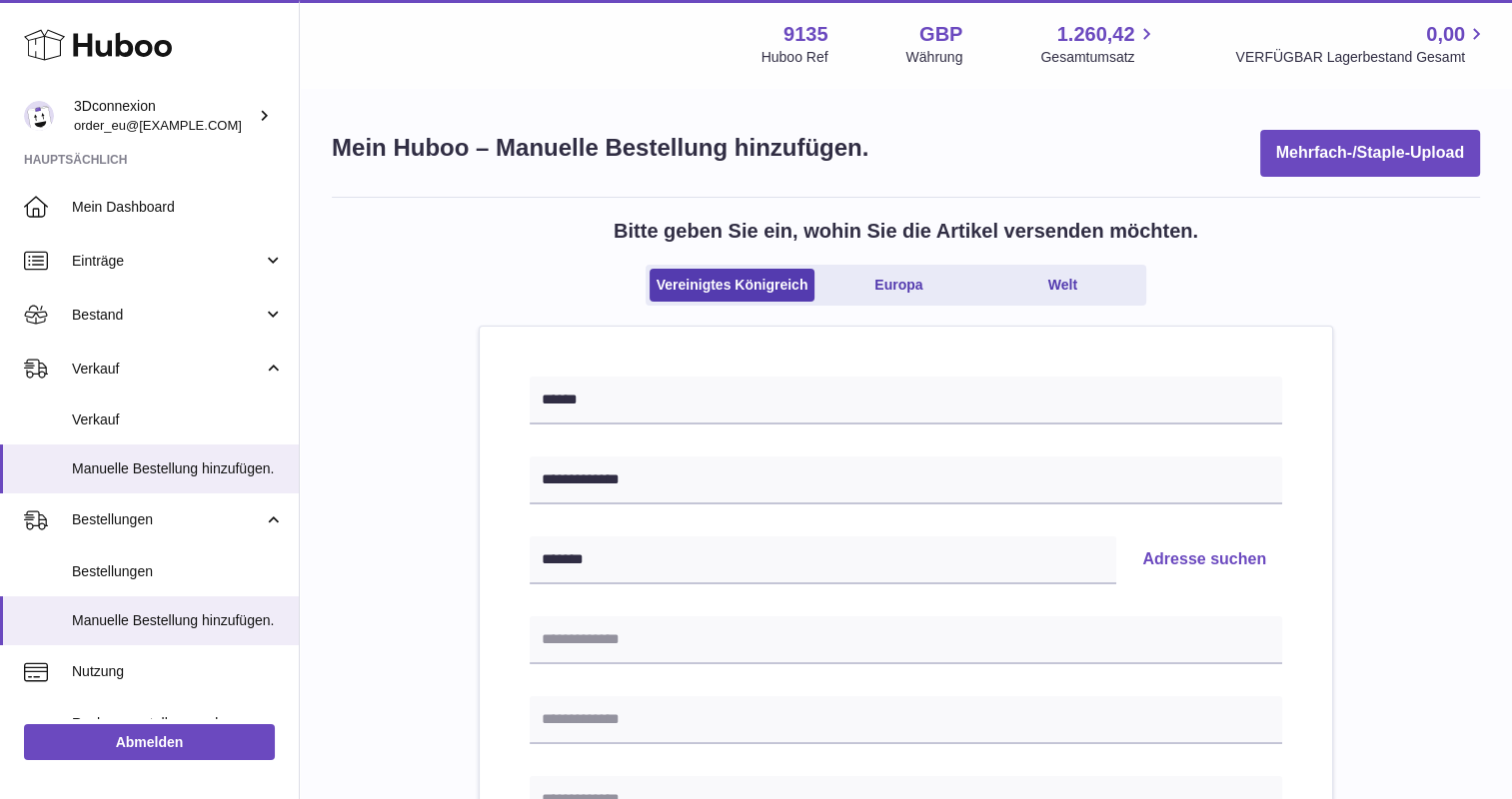 click on "Adresse suchen" at bounding box center (1204, 560) 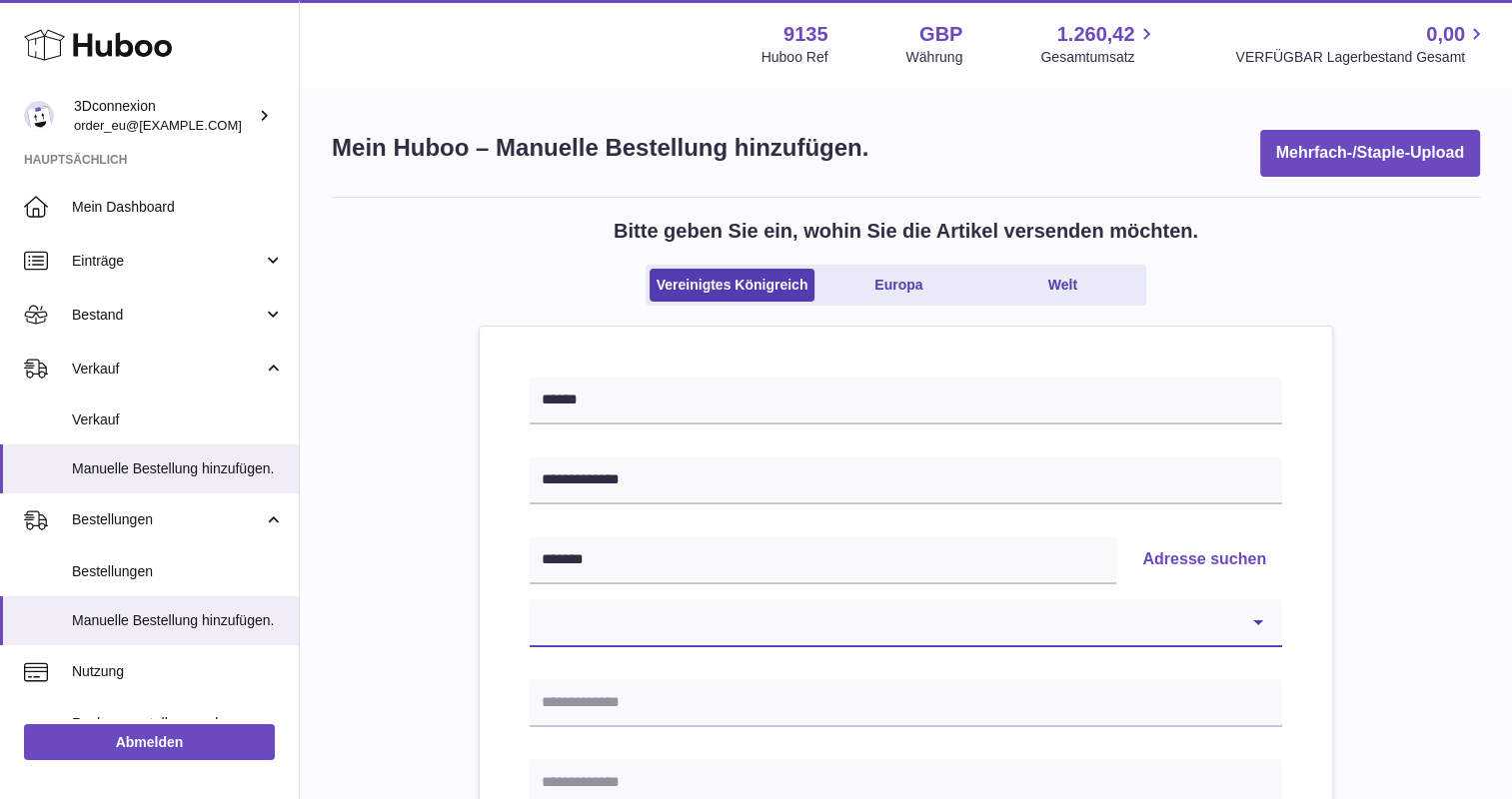 click on "**********" at bounding box center (905, 623) 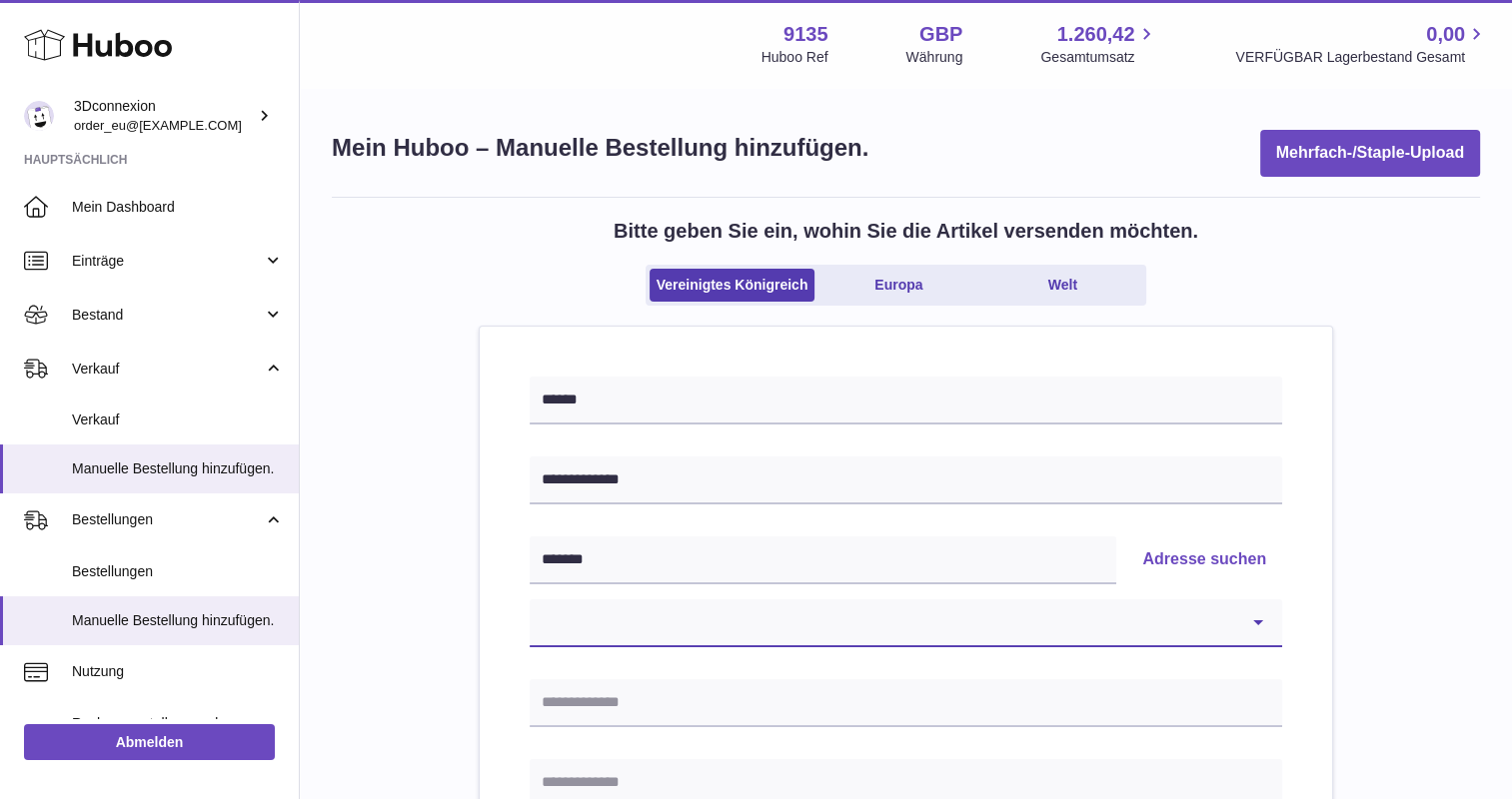 select on "*" 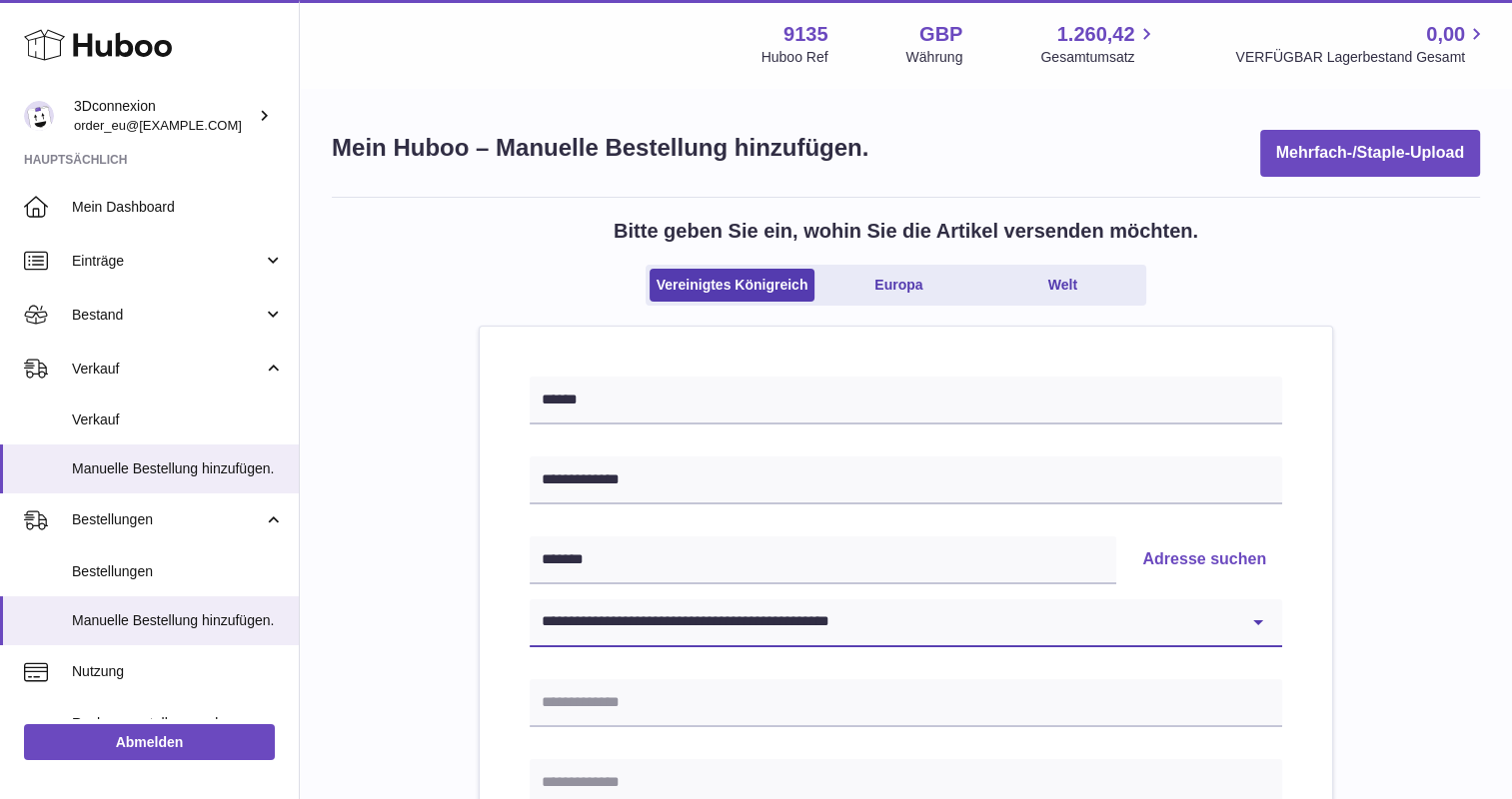 click on "**********" at bounding box center [905, 623] 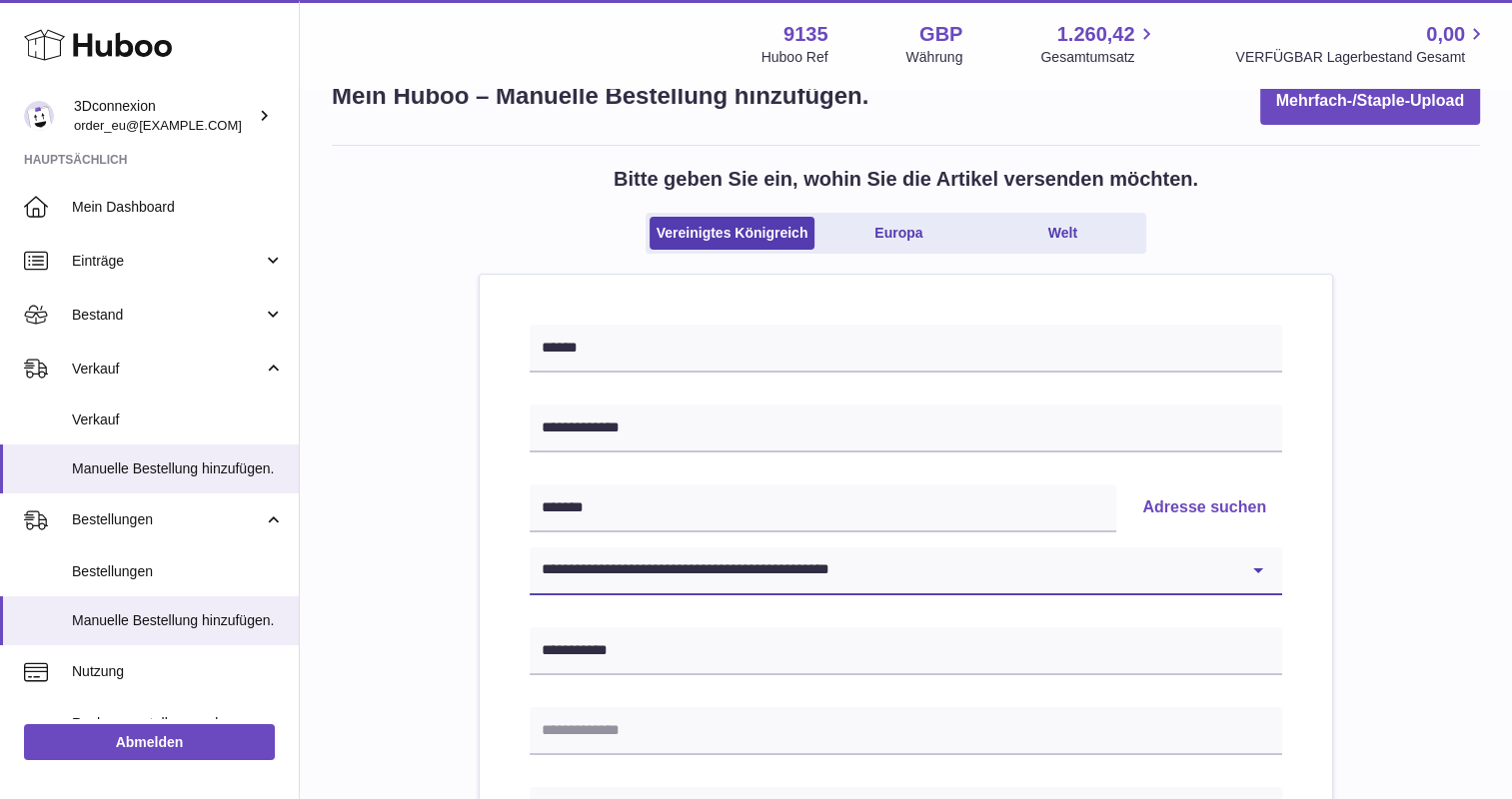scroll, scrollTop: 200, scrollLeft: 0, axis: vertical 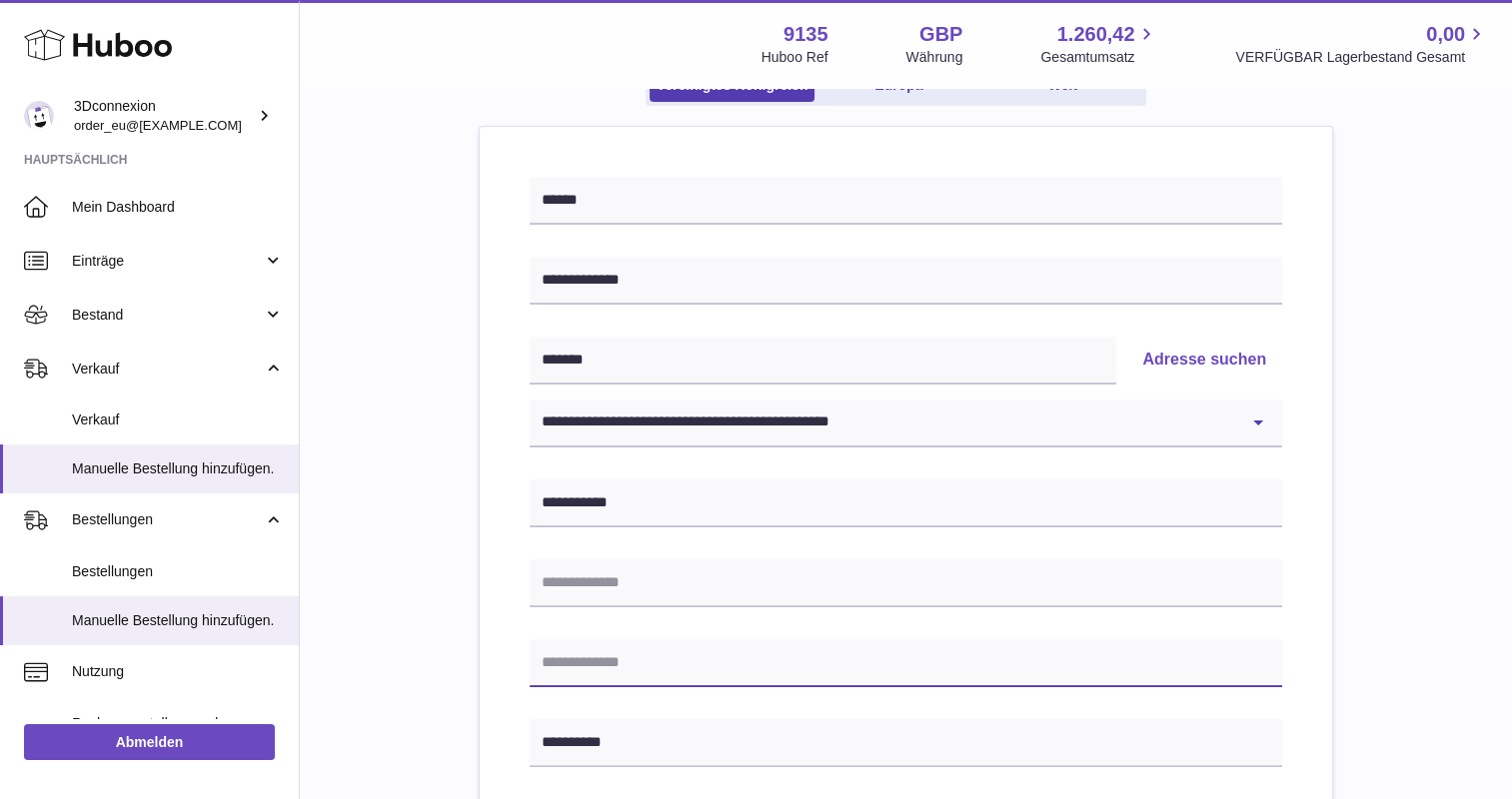 click on "**********" at bounding box center (905, 753) 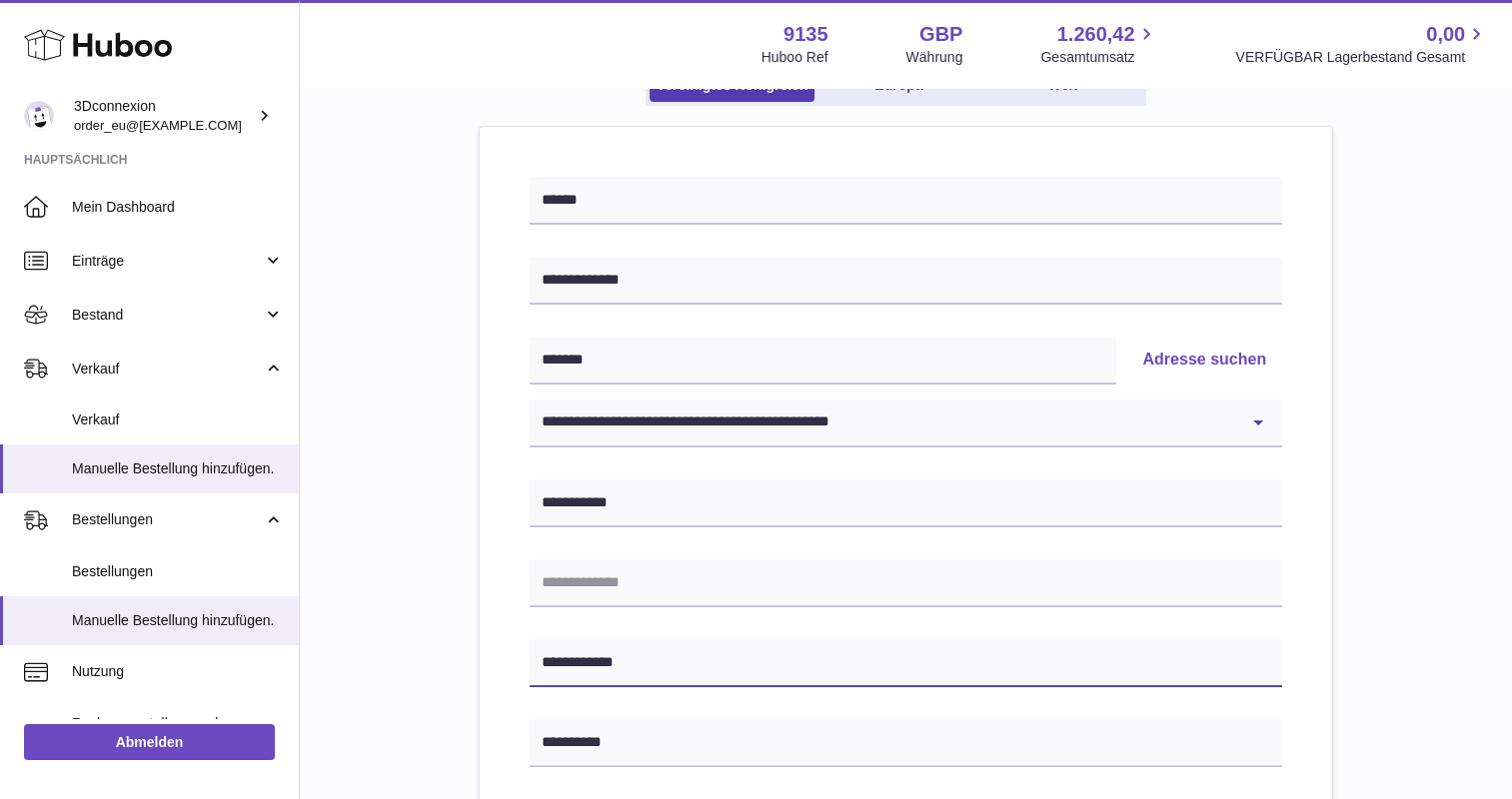 type on "**********" 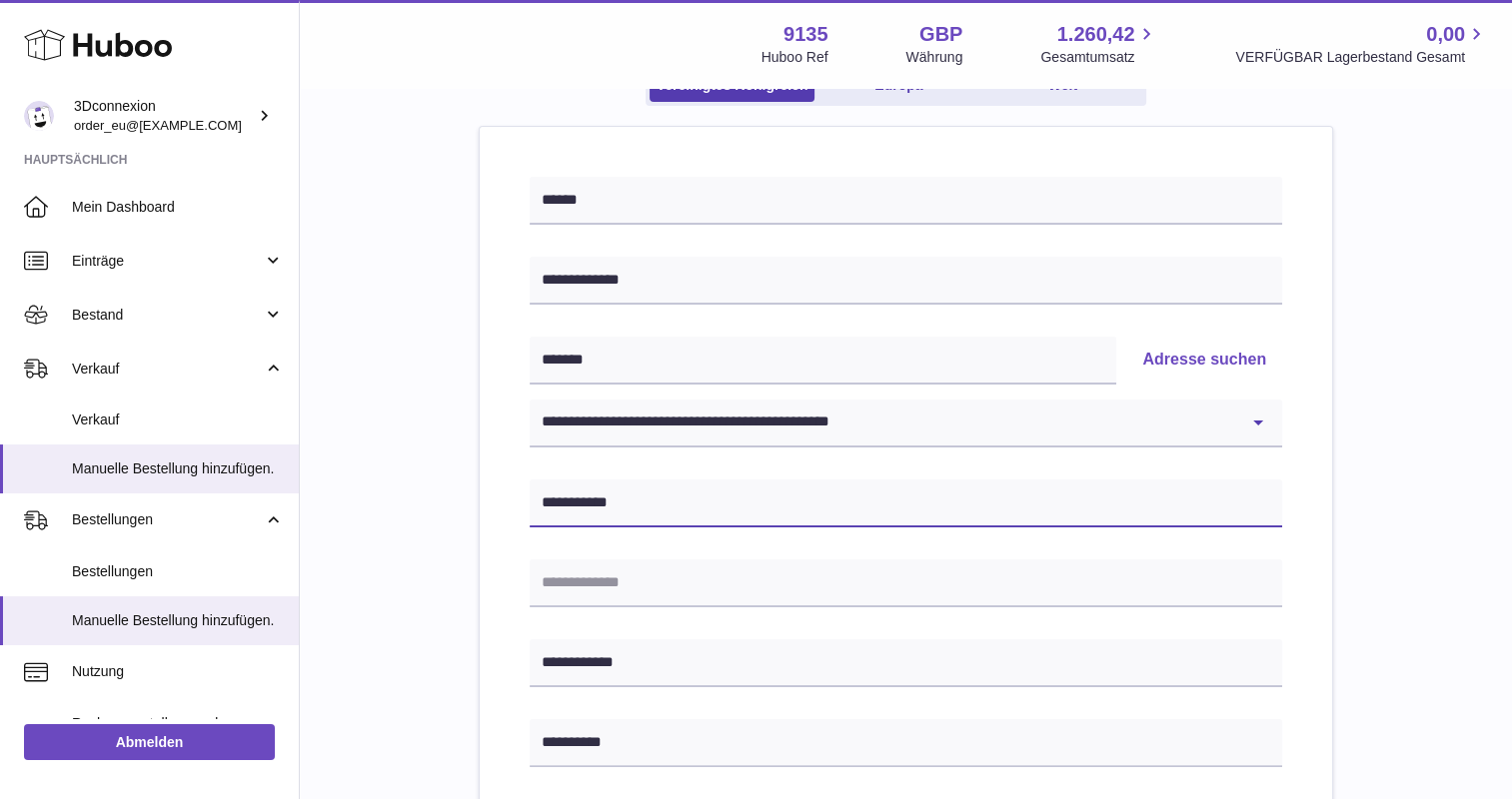 click on "**********" at bounding box center [905, 503] 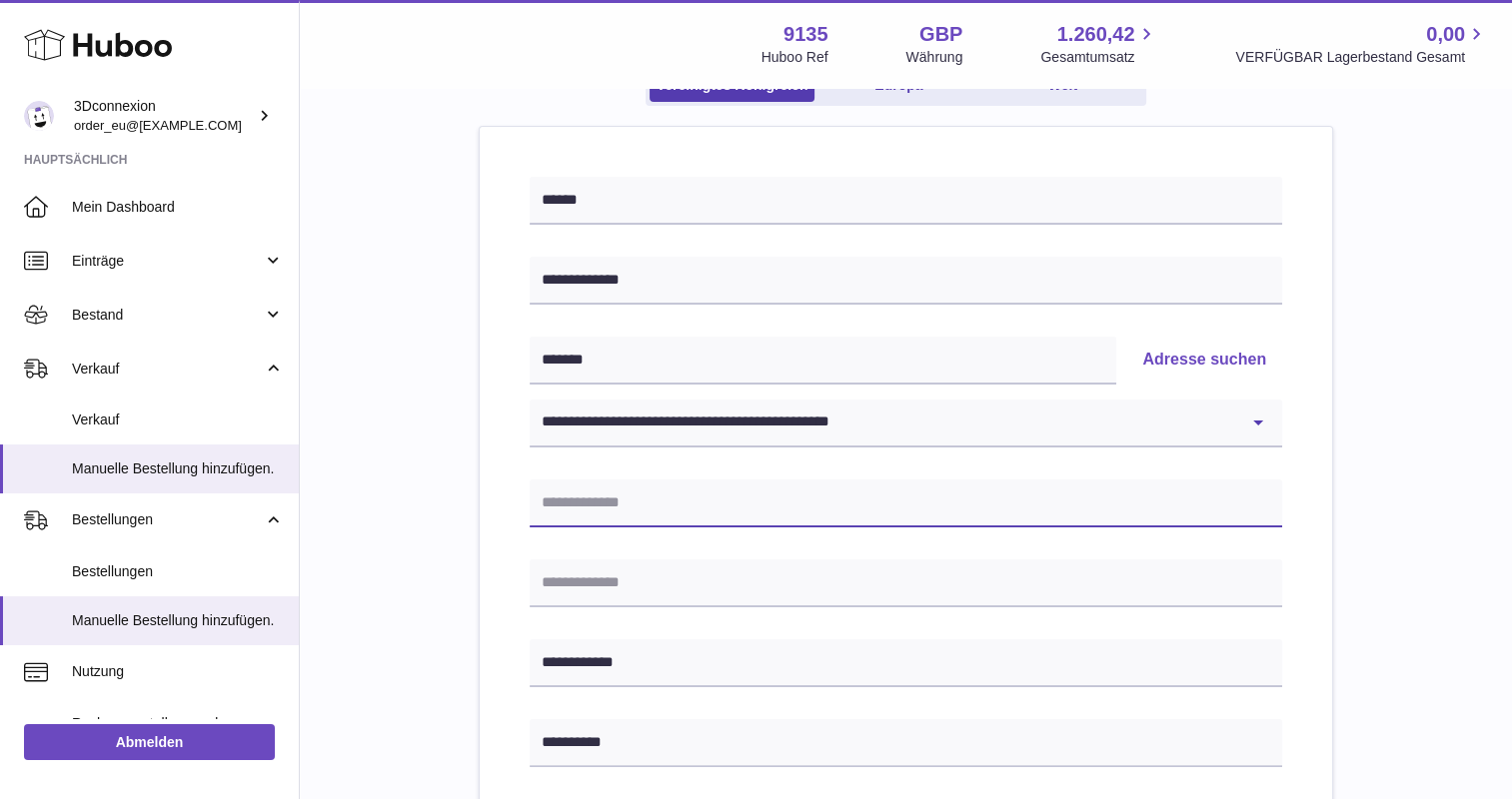 type 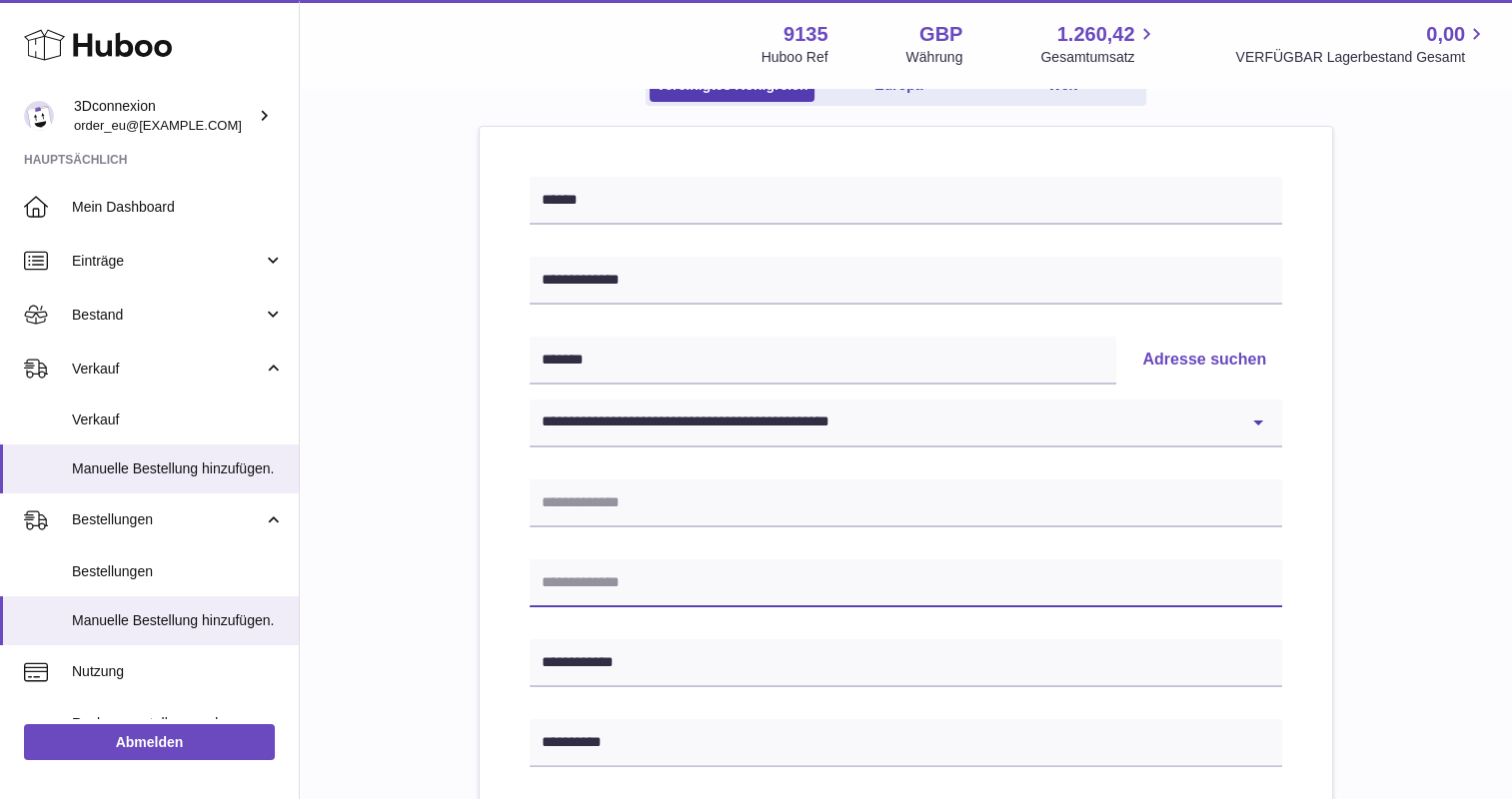 click at bounding box center (905, 583) 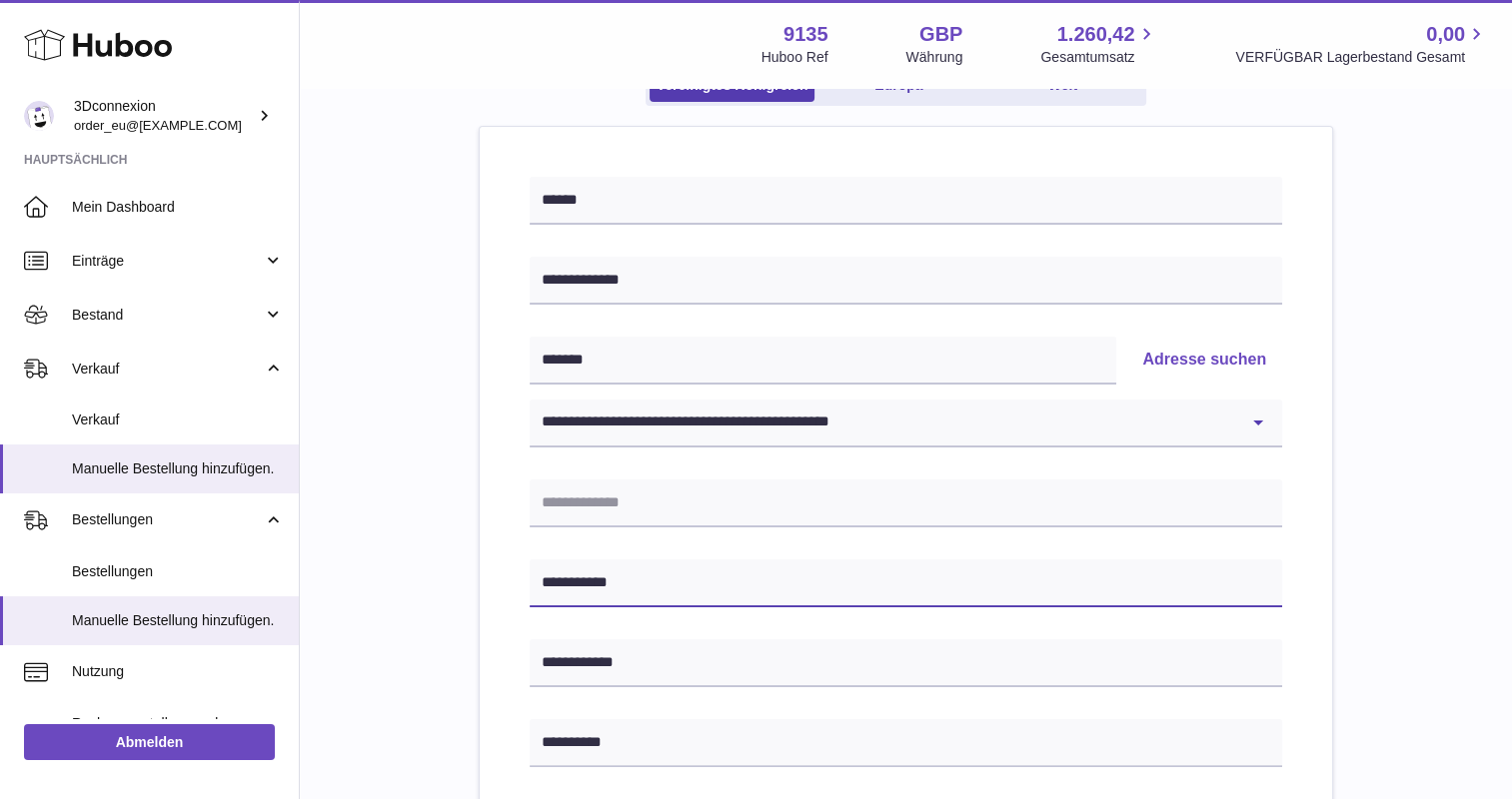 type on "**********" 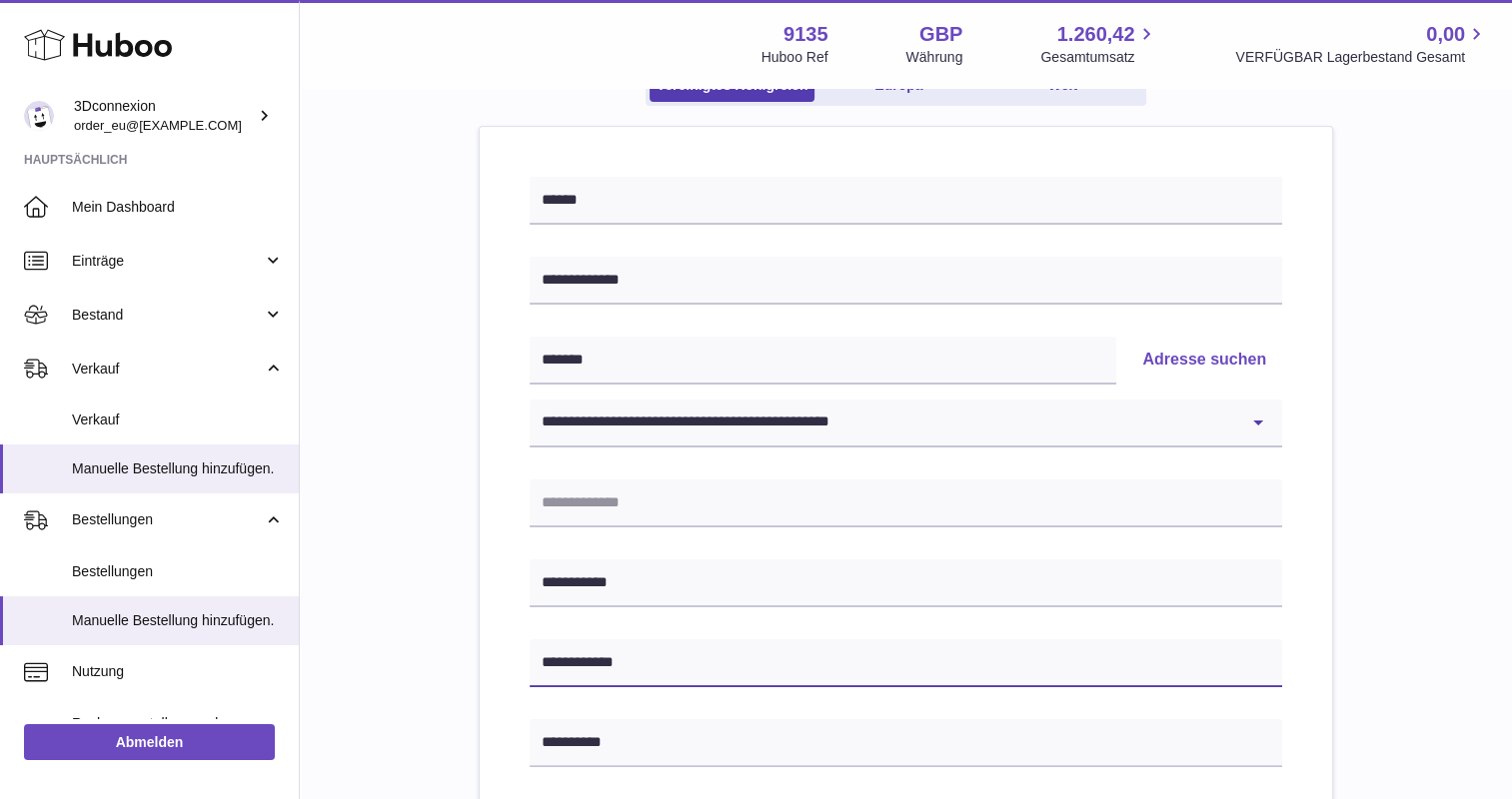 drag, startPoint x: 636, startPoint y: 657, endPoint x: 477, endPoint y: 620, distance: 163.24828 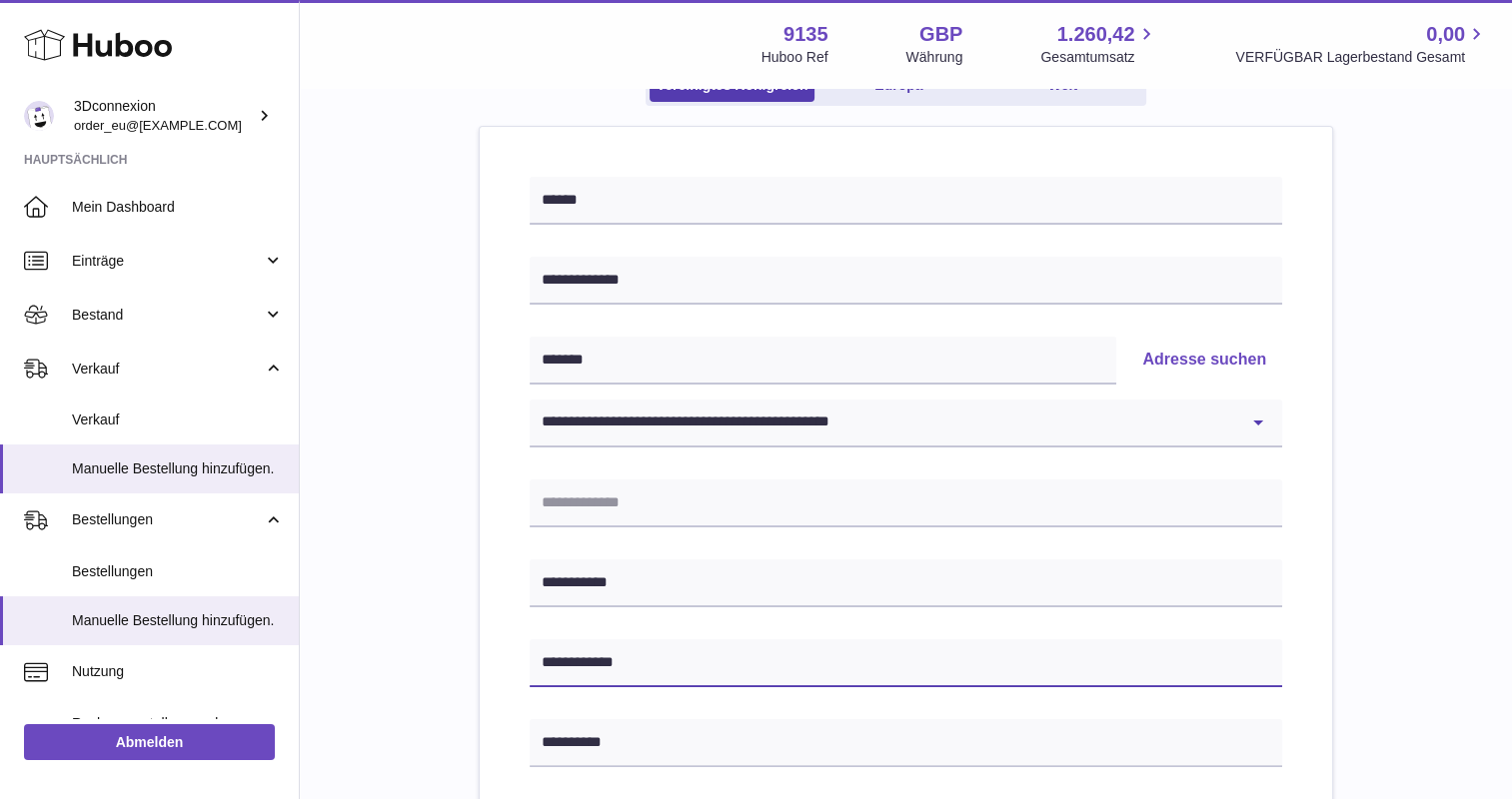 click on "**********" at bounding box center (905, 724) 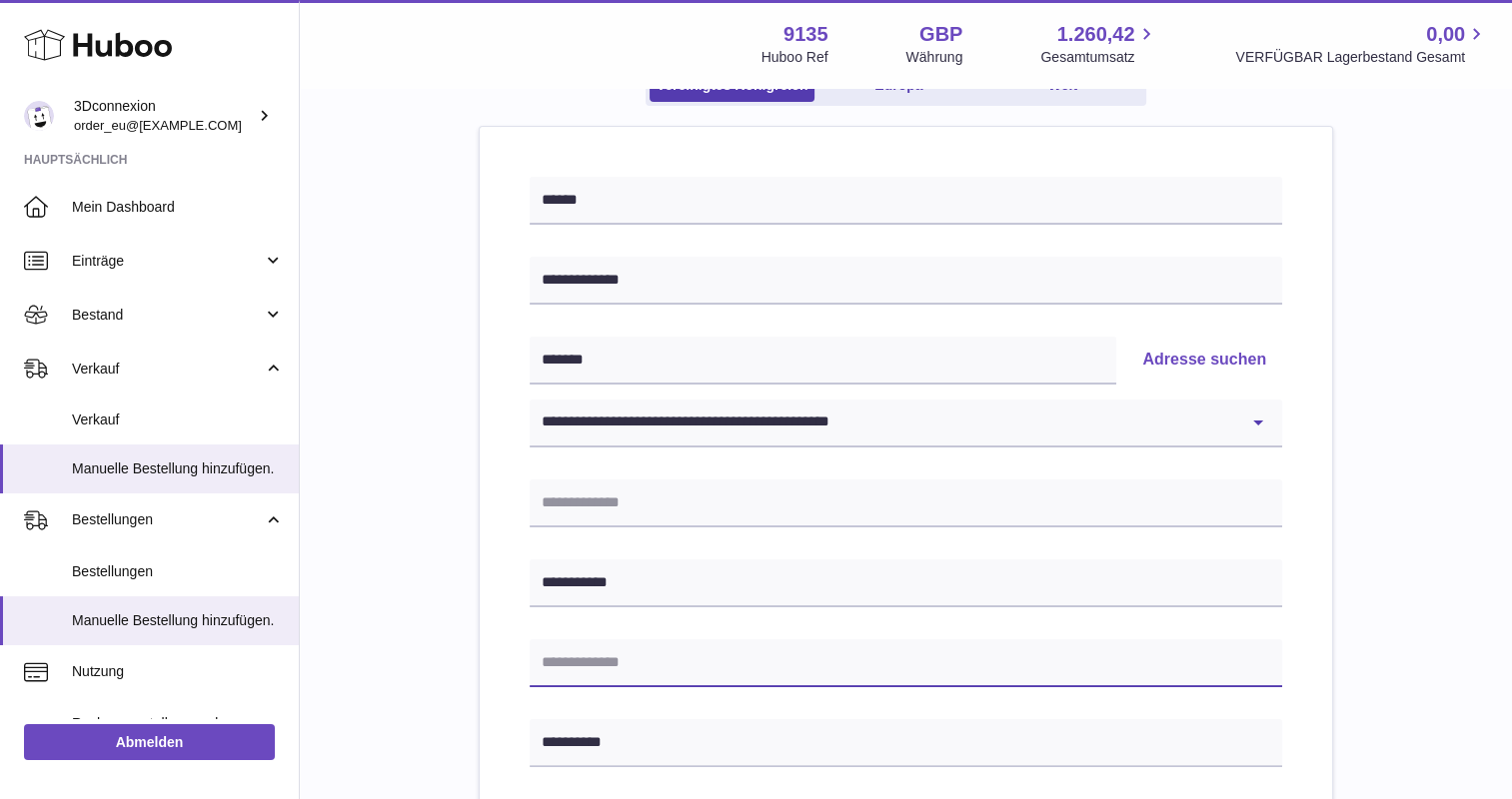type 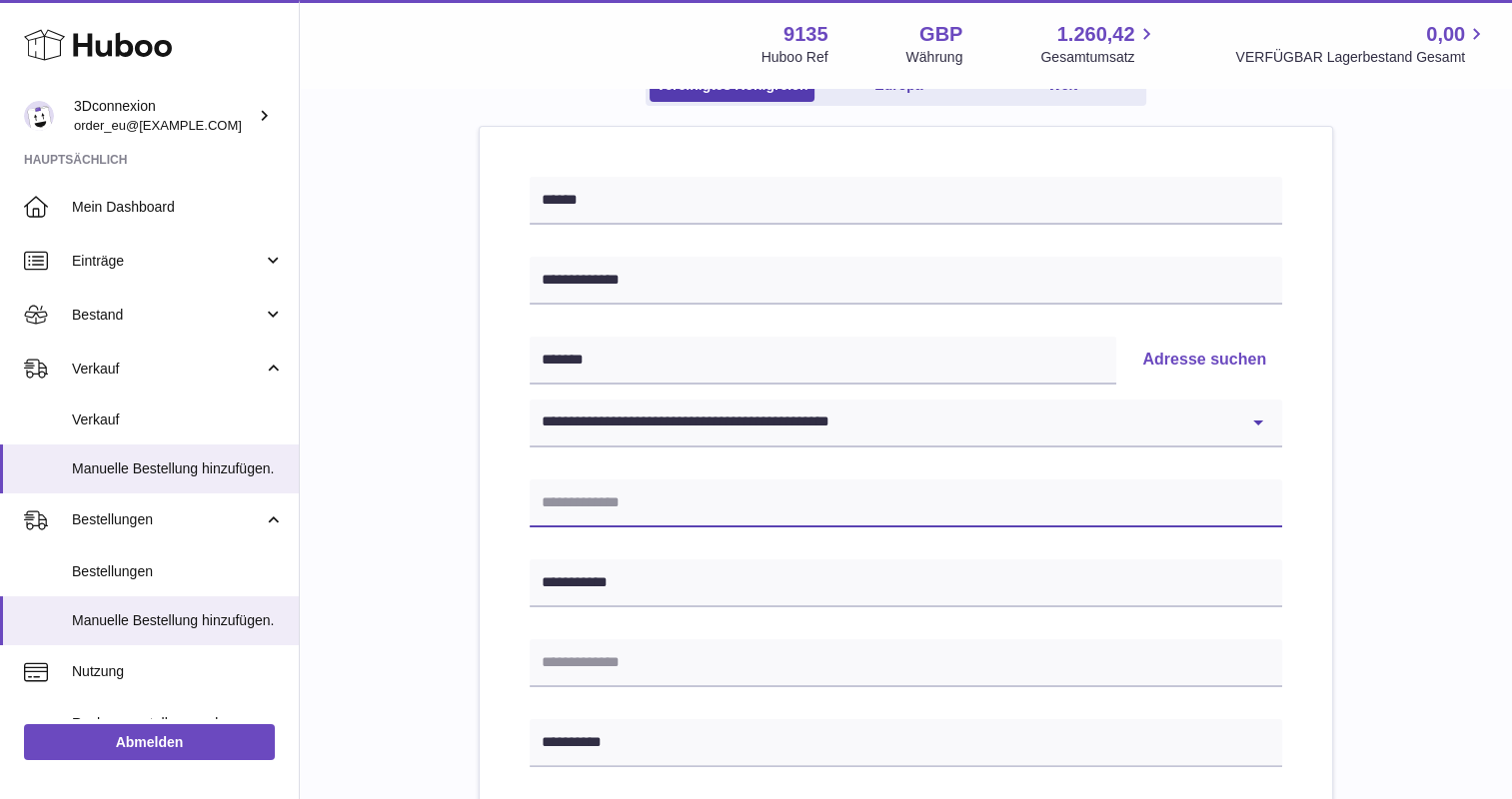 click at bounding box center (905, 503) 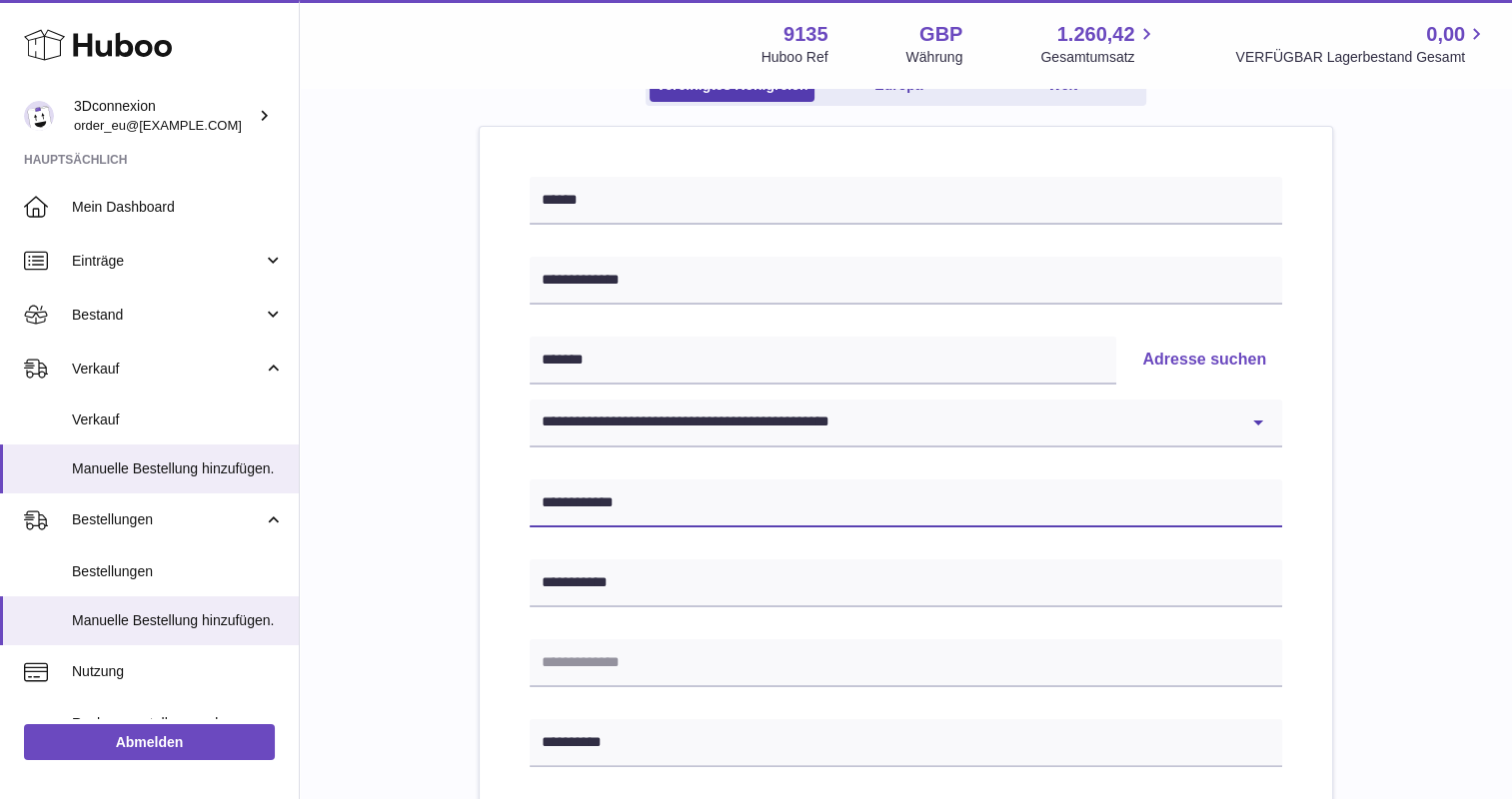 type on "**********" 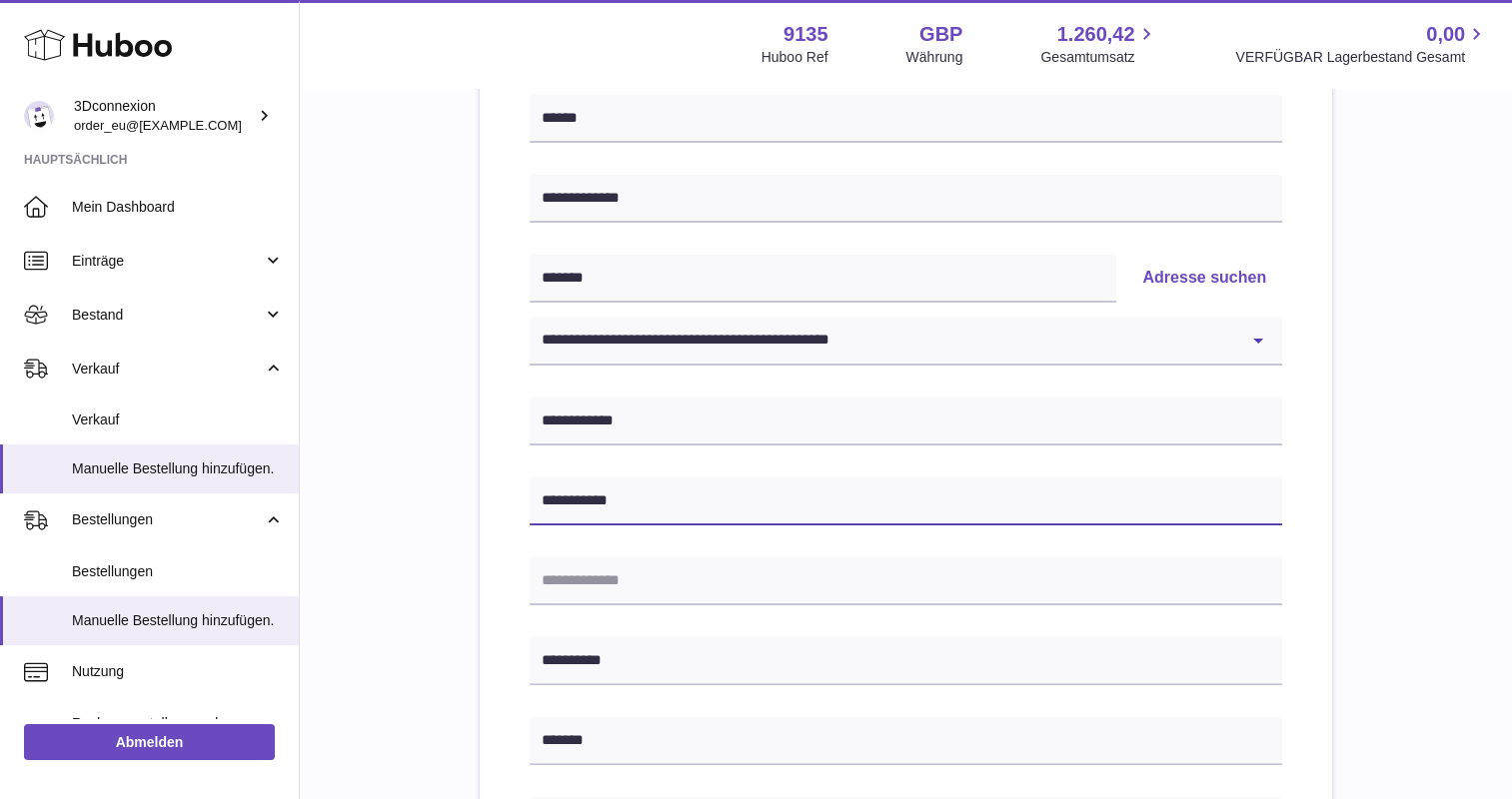 scroll, scrollTop: 400, scrollLeft: 0, axis: vertical 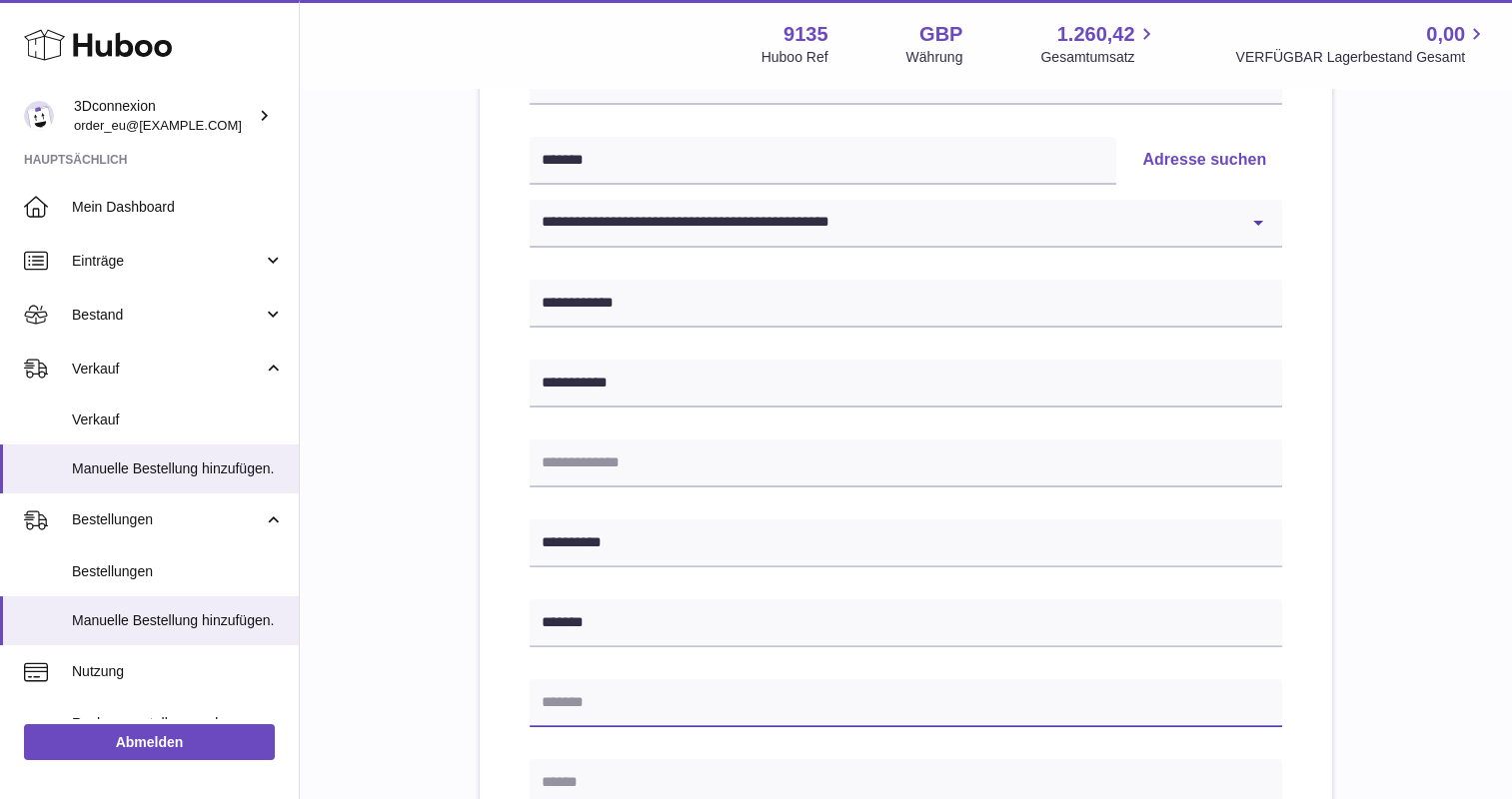 click at bounding box center (905, 703) 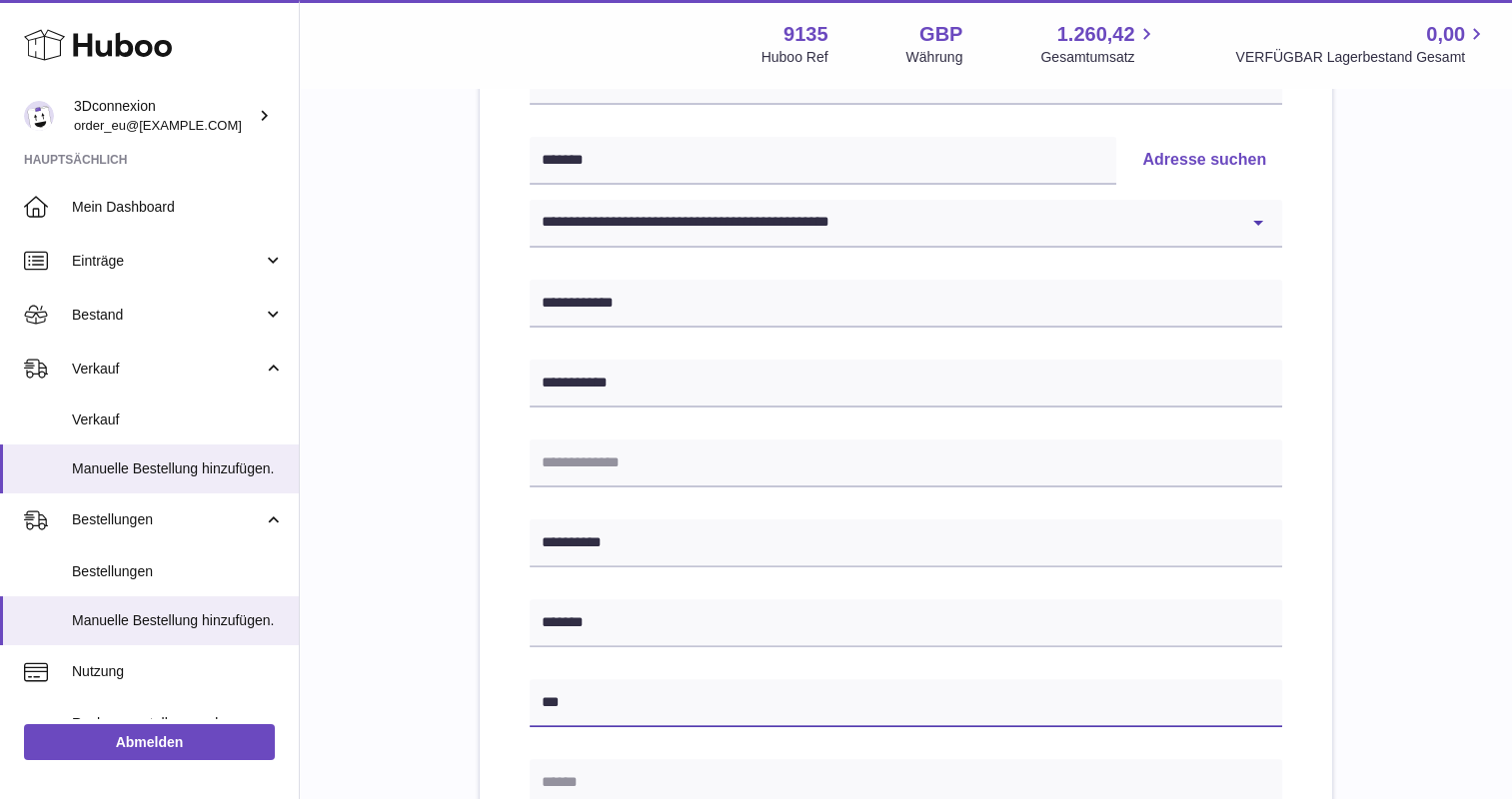paste on "**********" 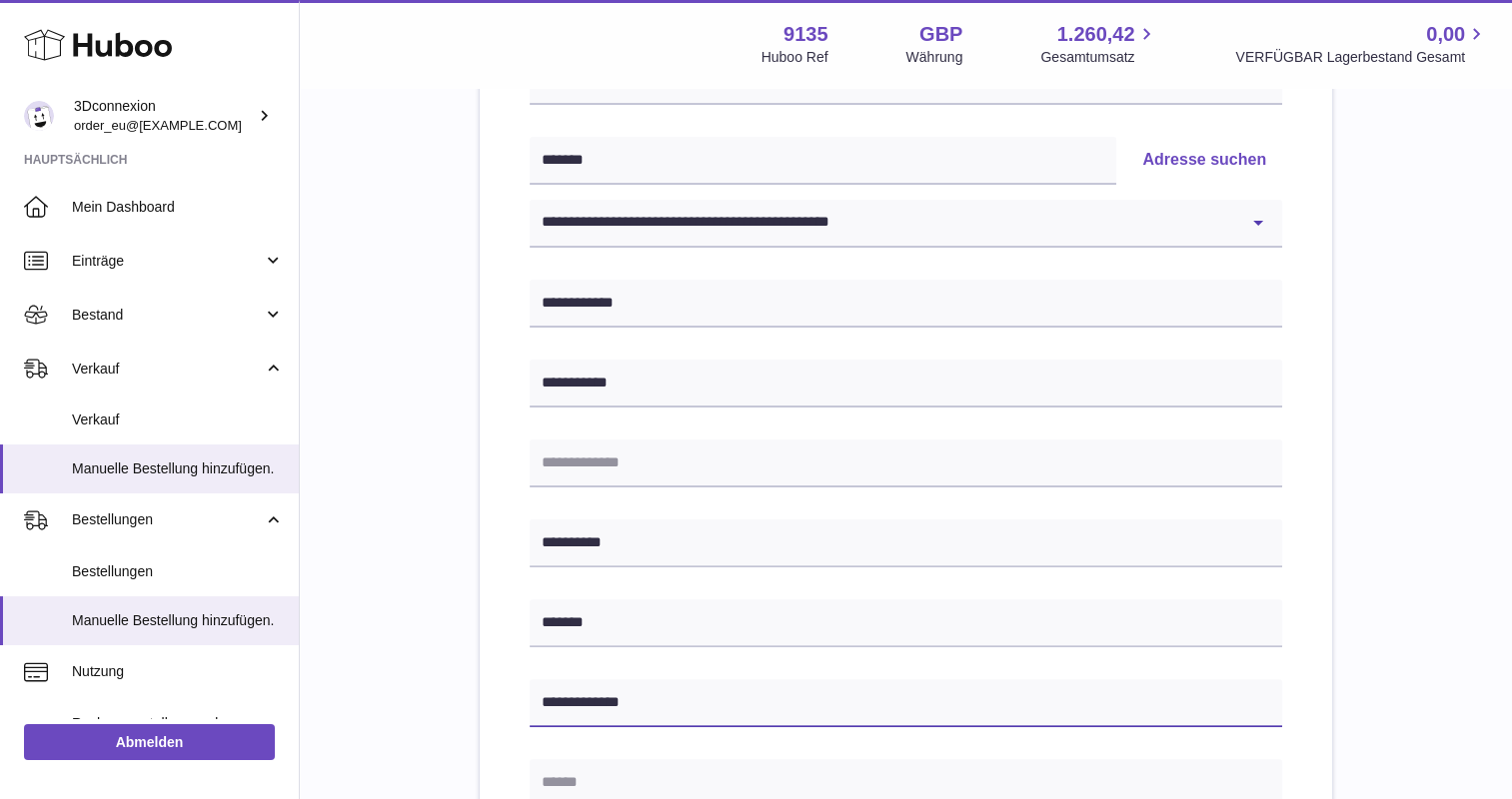 type on "**********" 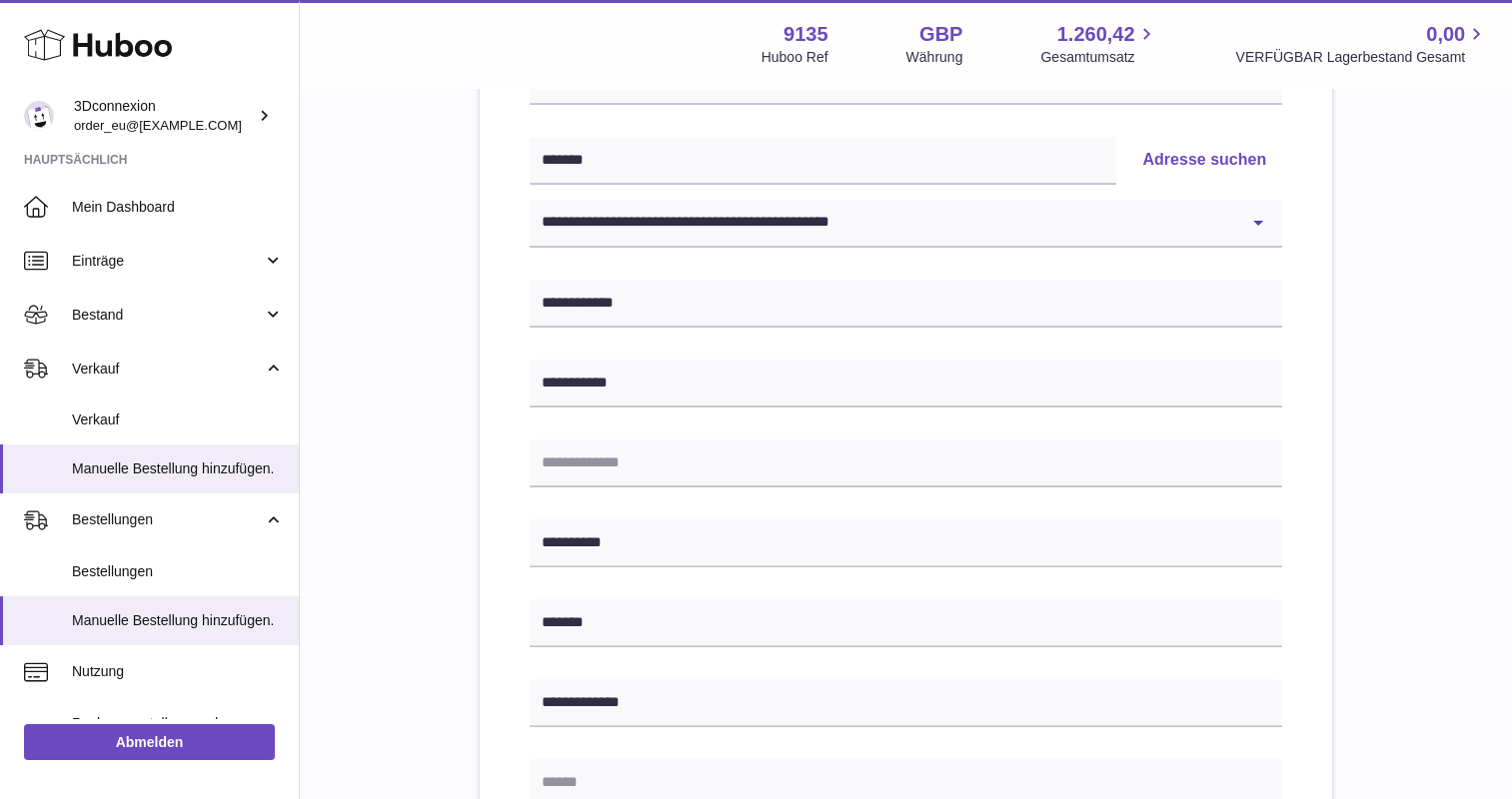 scroll, scrollTop: 406, scrollLeft: 0, axis: vertical 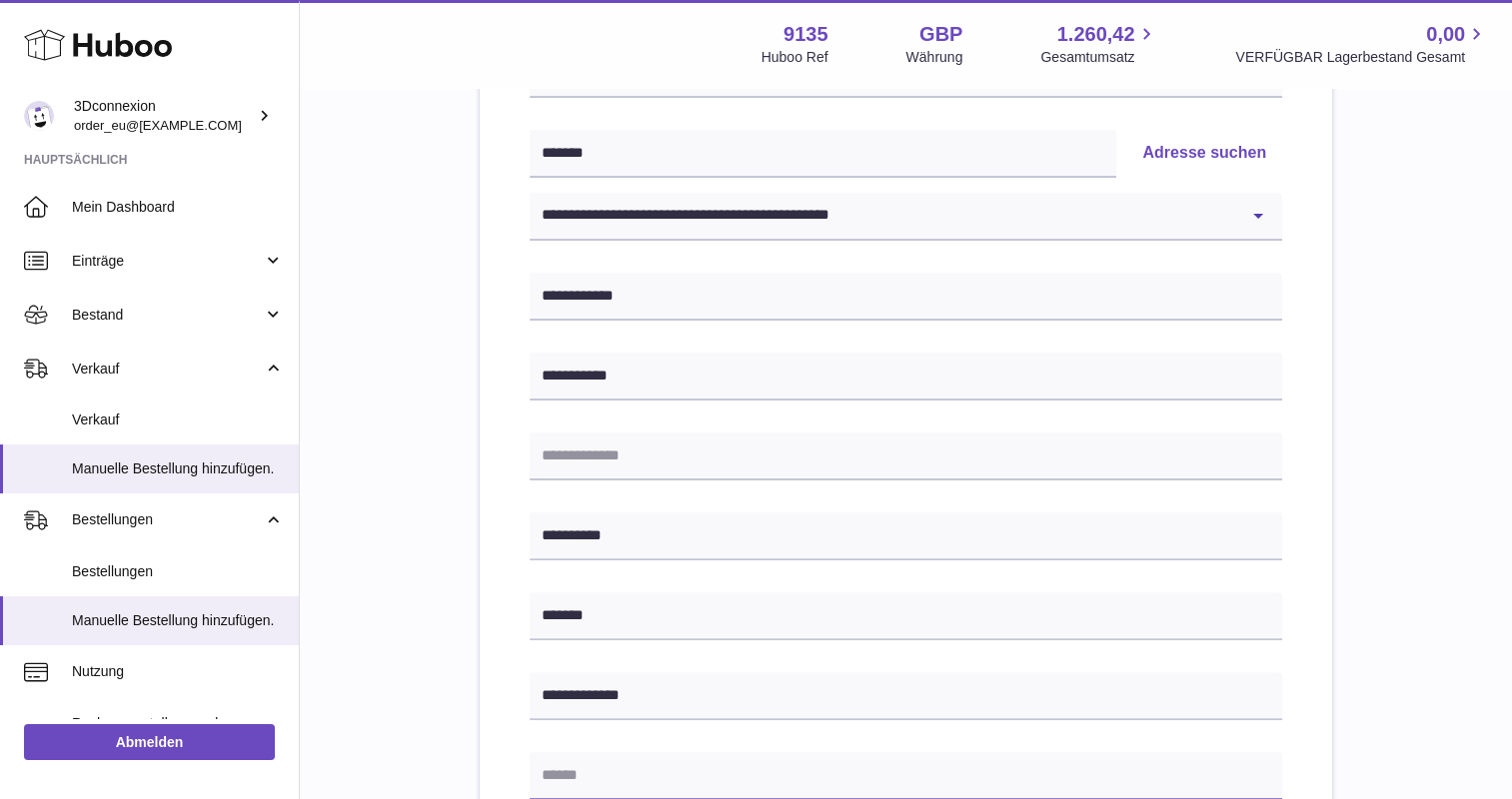 paste on "**********" 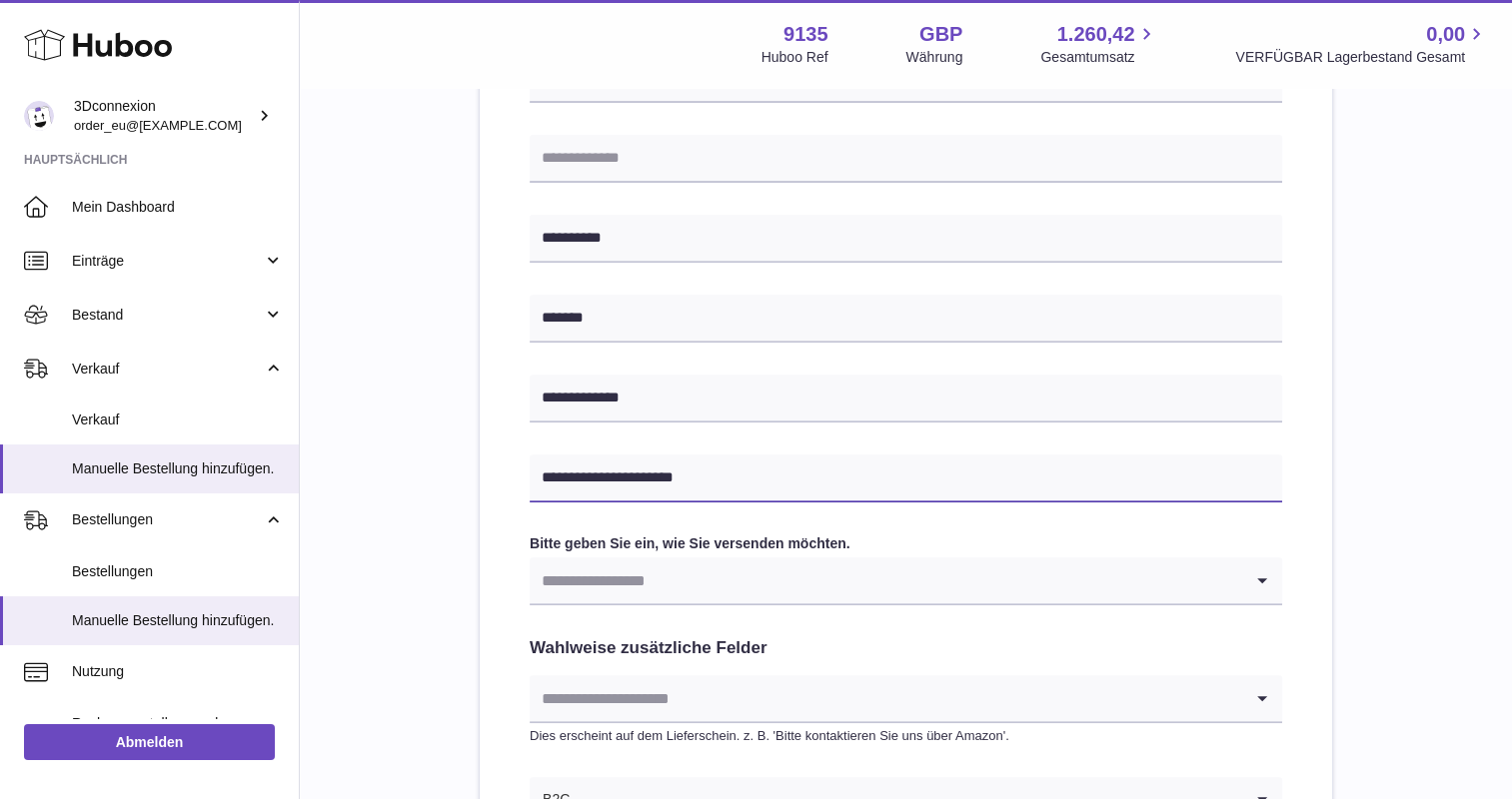 scroll, scrollTop: 706, scrollLeft: 0, axis: vertical 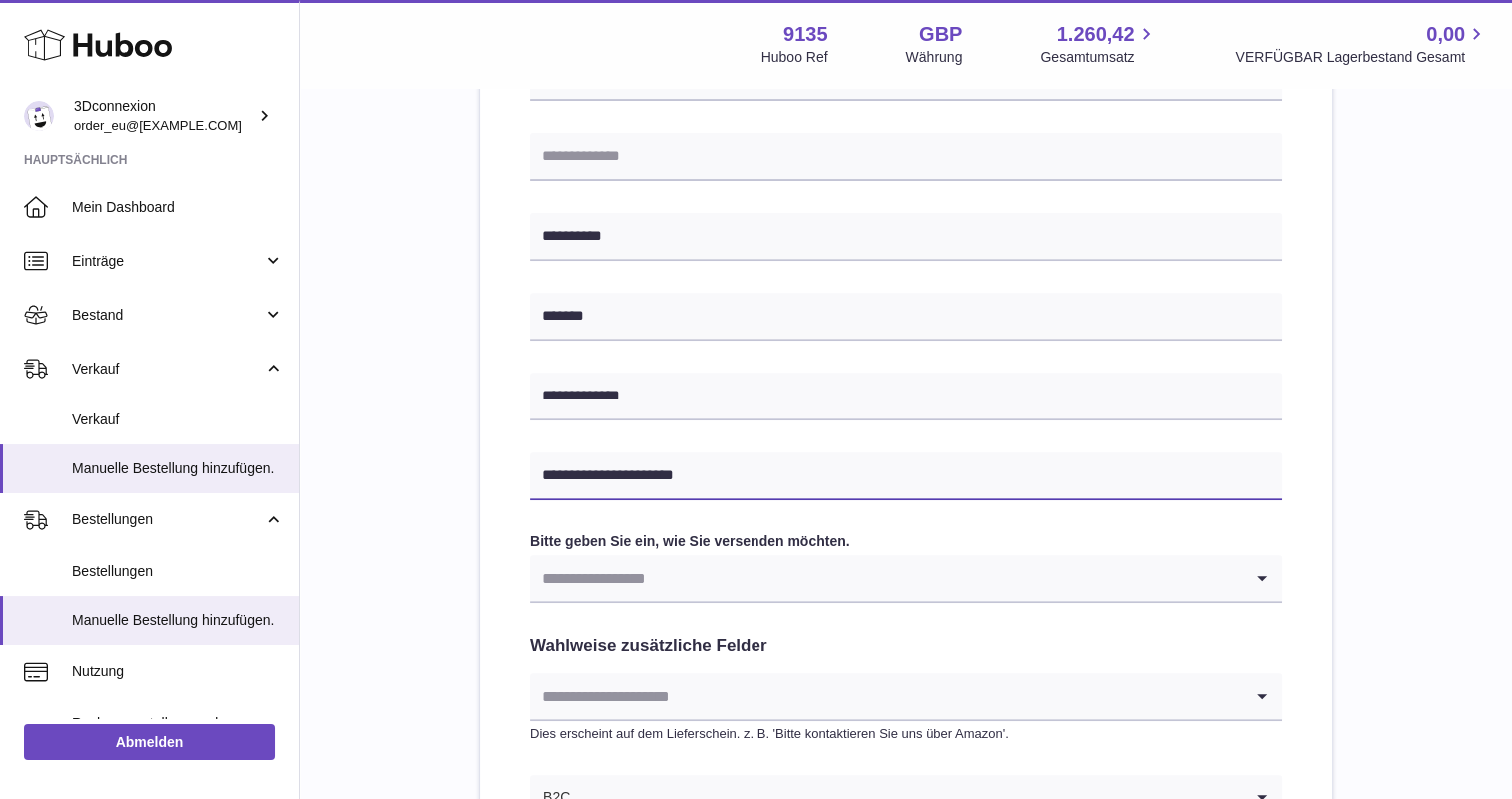 type on "**********" 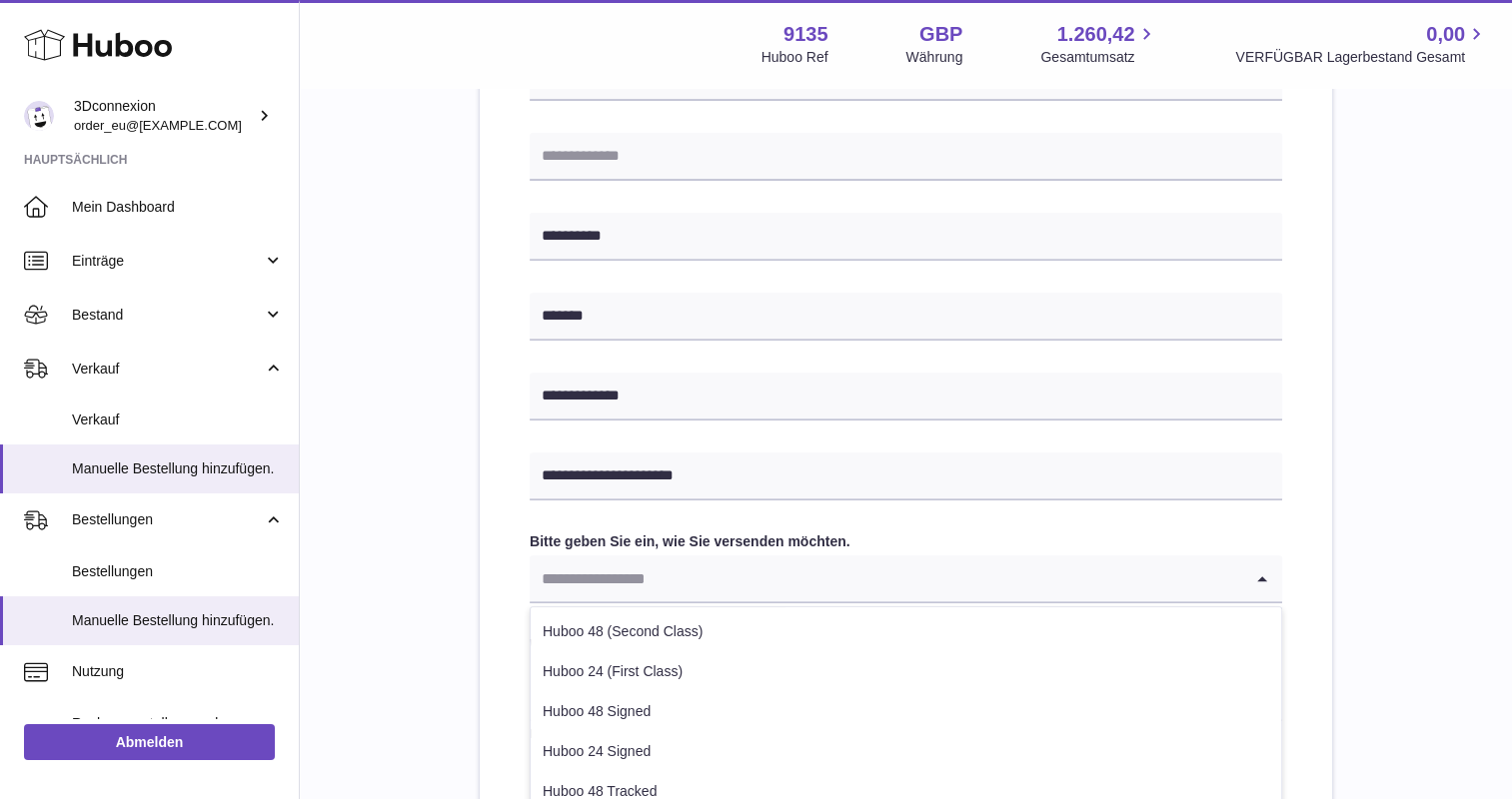 click at bounding box center (885, 578) 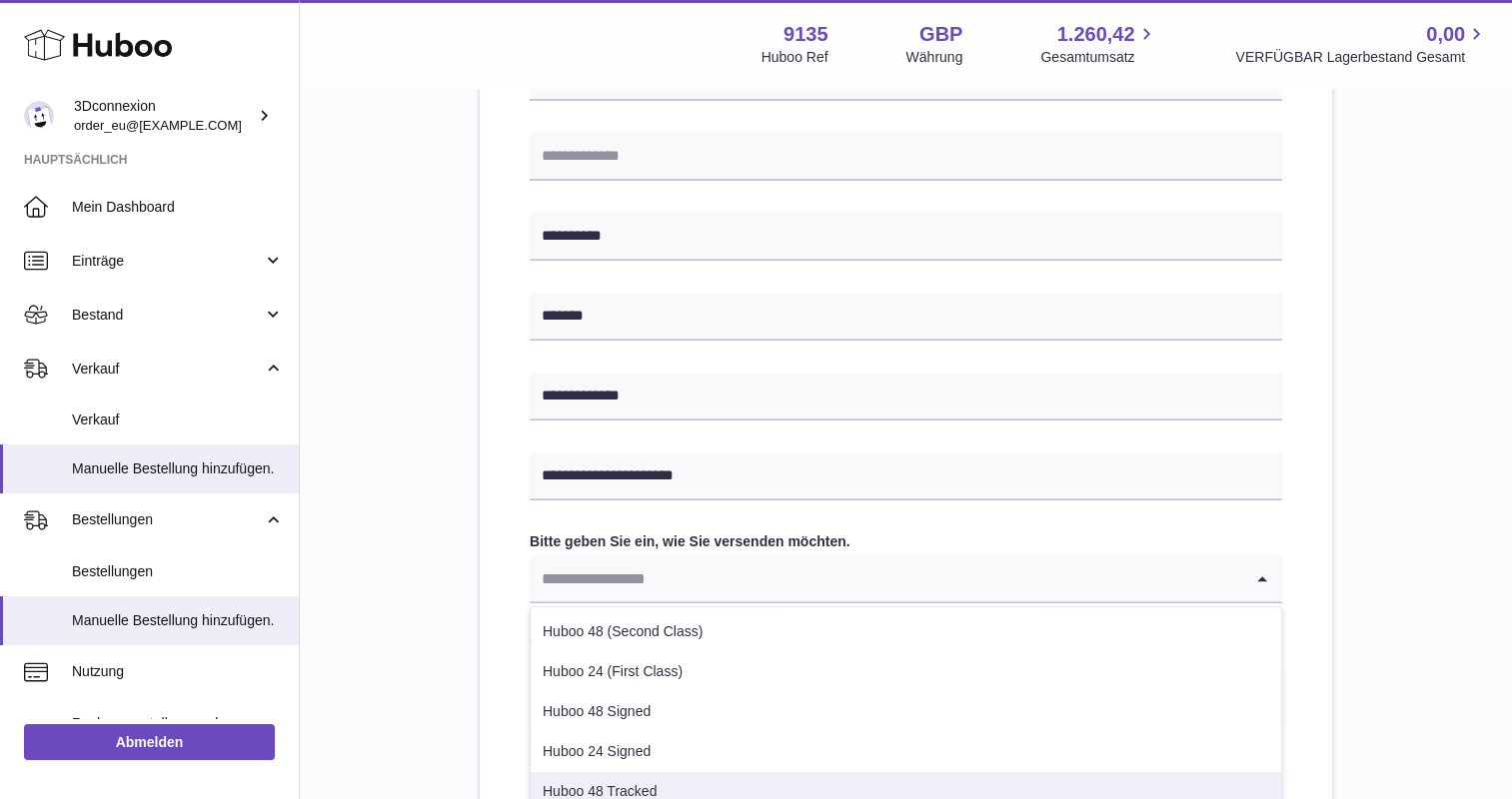click on "Huboo 48 Tracked" at bounding box center [905, 792] 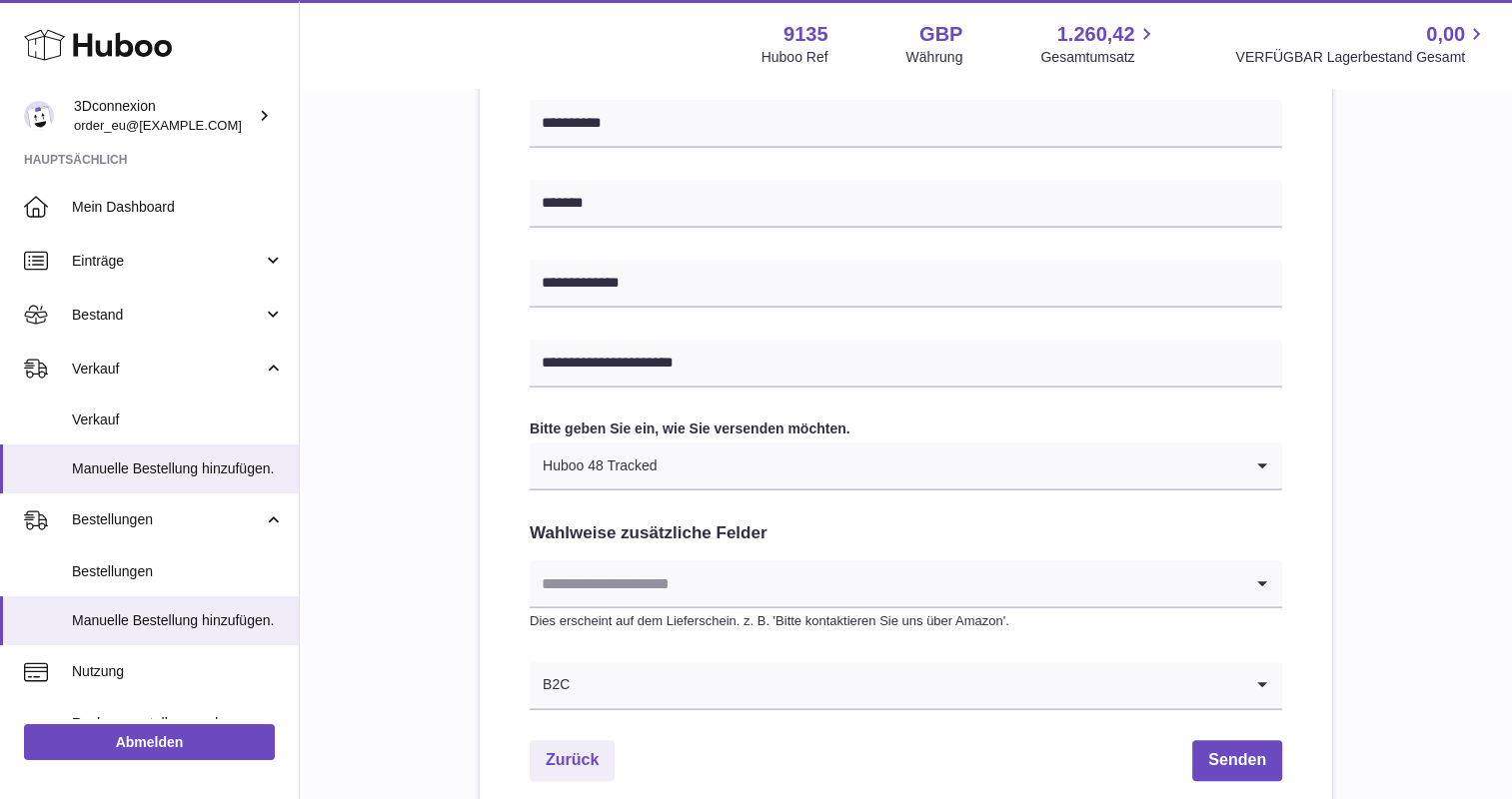 scroll, scrollTop: 1006, scrollLeft: 0, axis: vertical 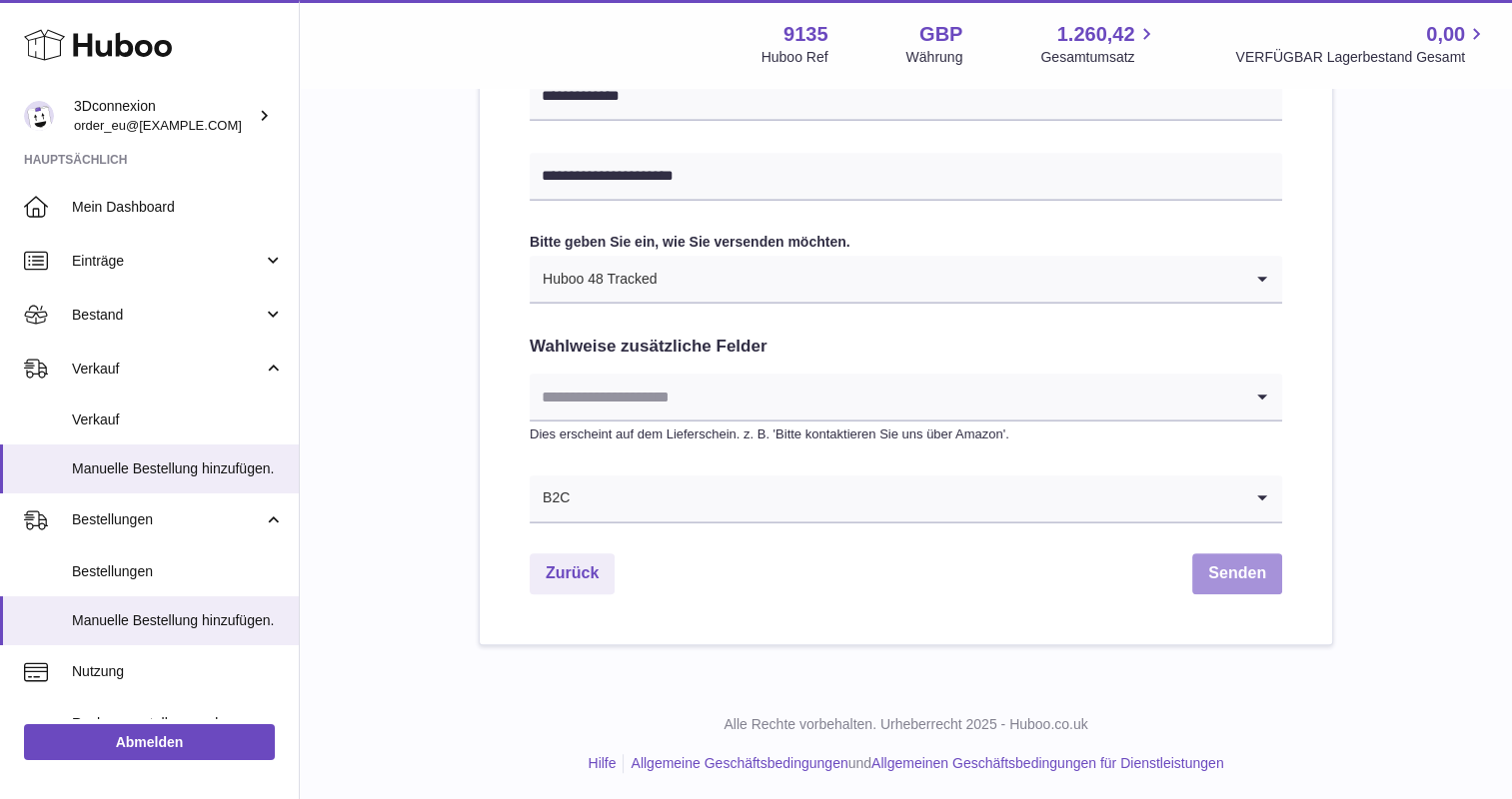 click on "Senden" at bounding box center [1237, 573] 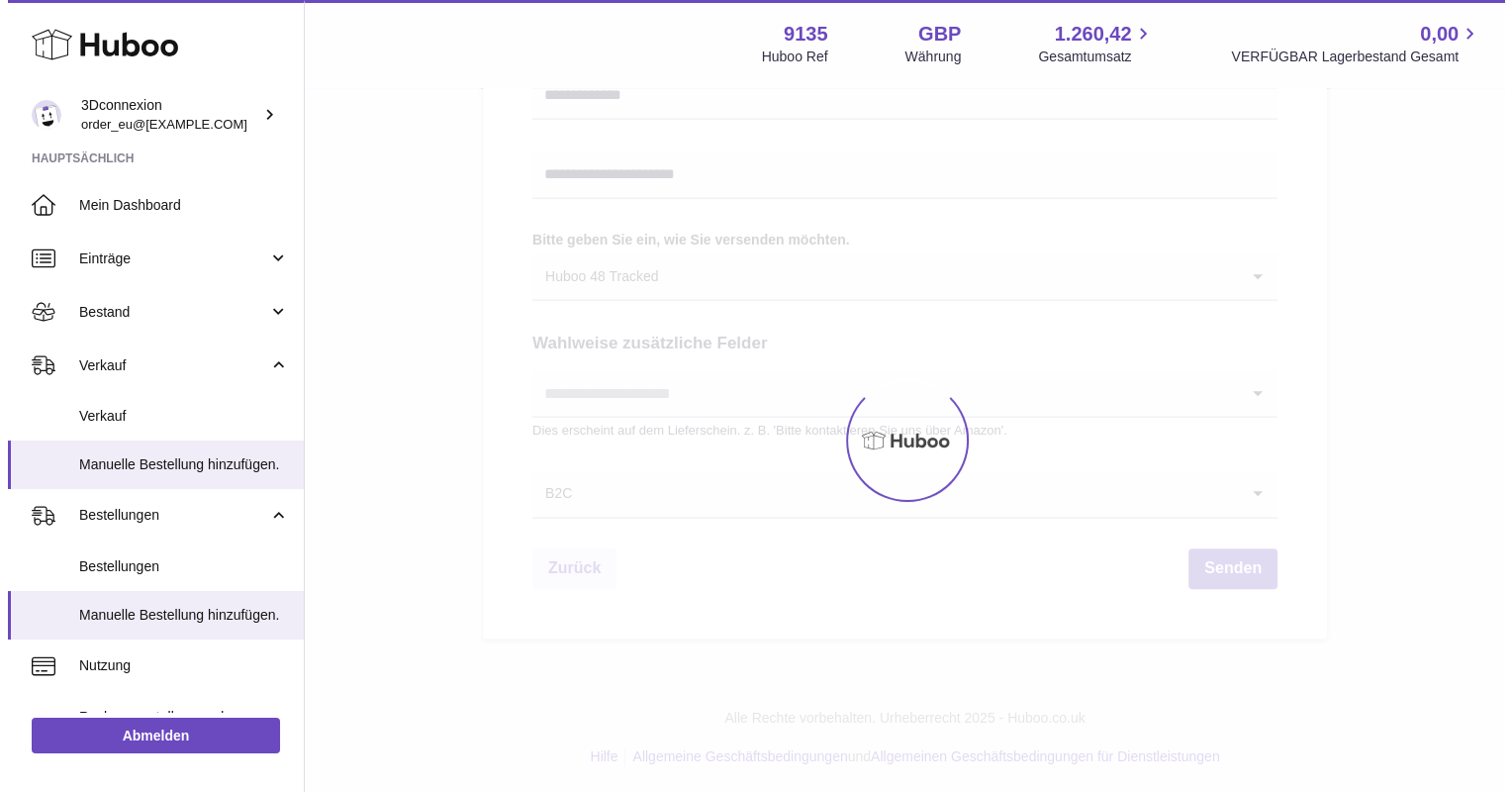 scroll, scrollTop: 0, scrollLeft: 0, axis: both 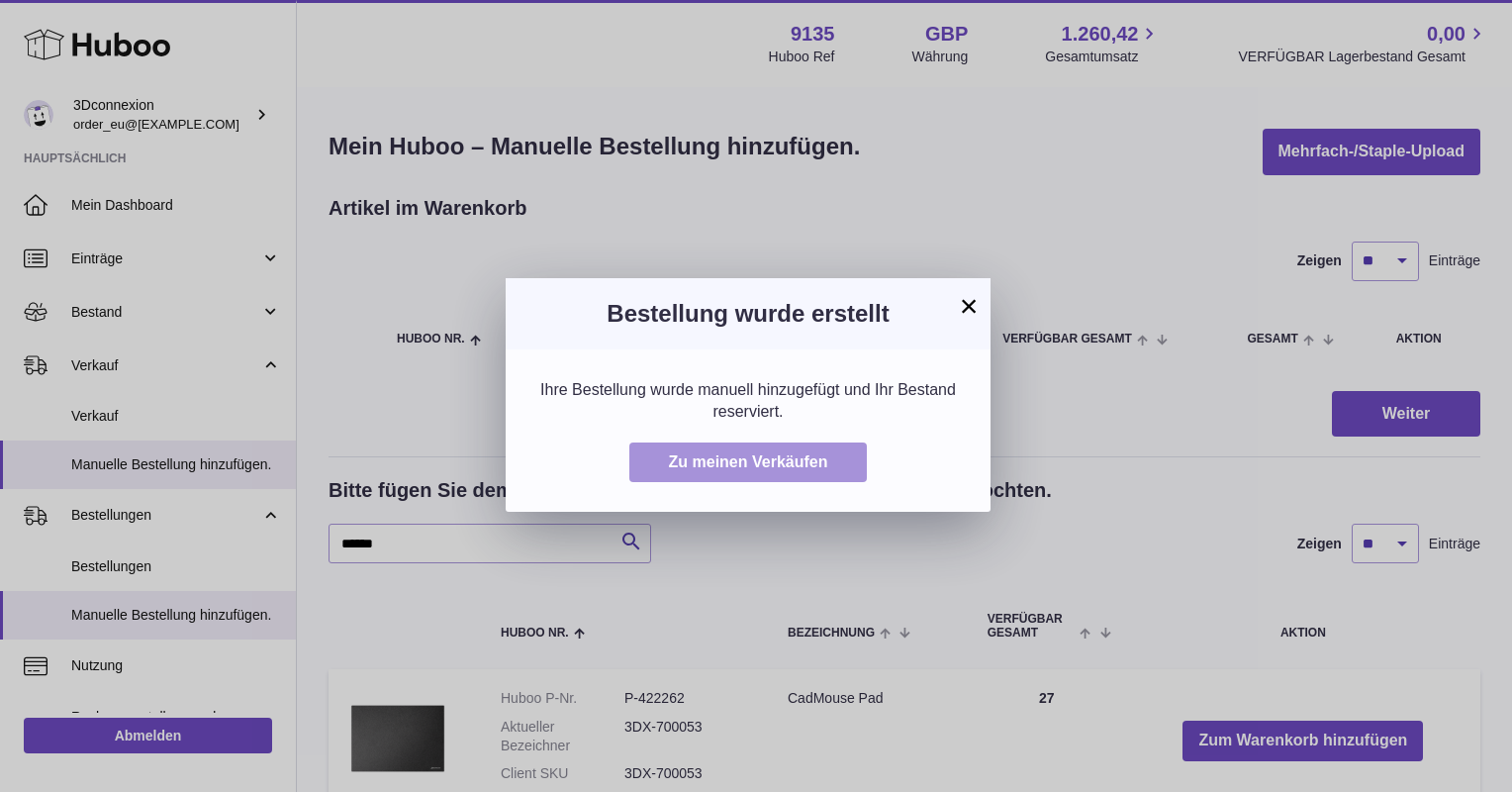 click on "Zu meinen Verkäufen" at bounding box center (748, 461) 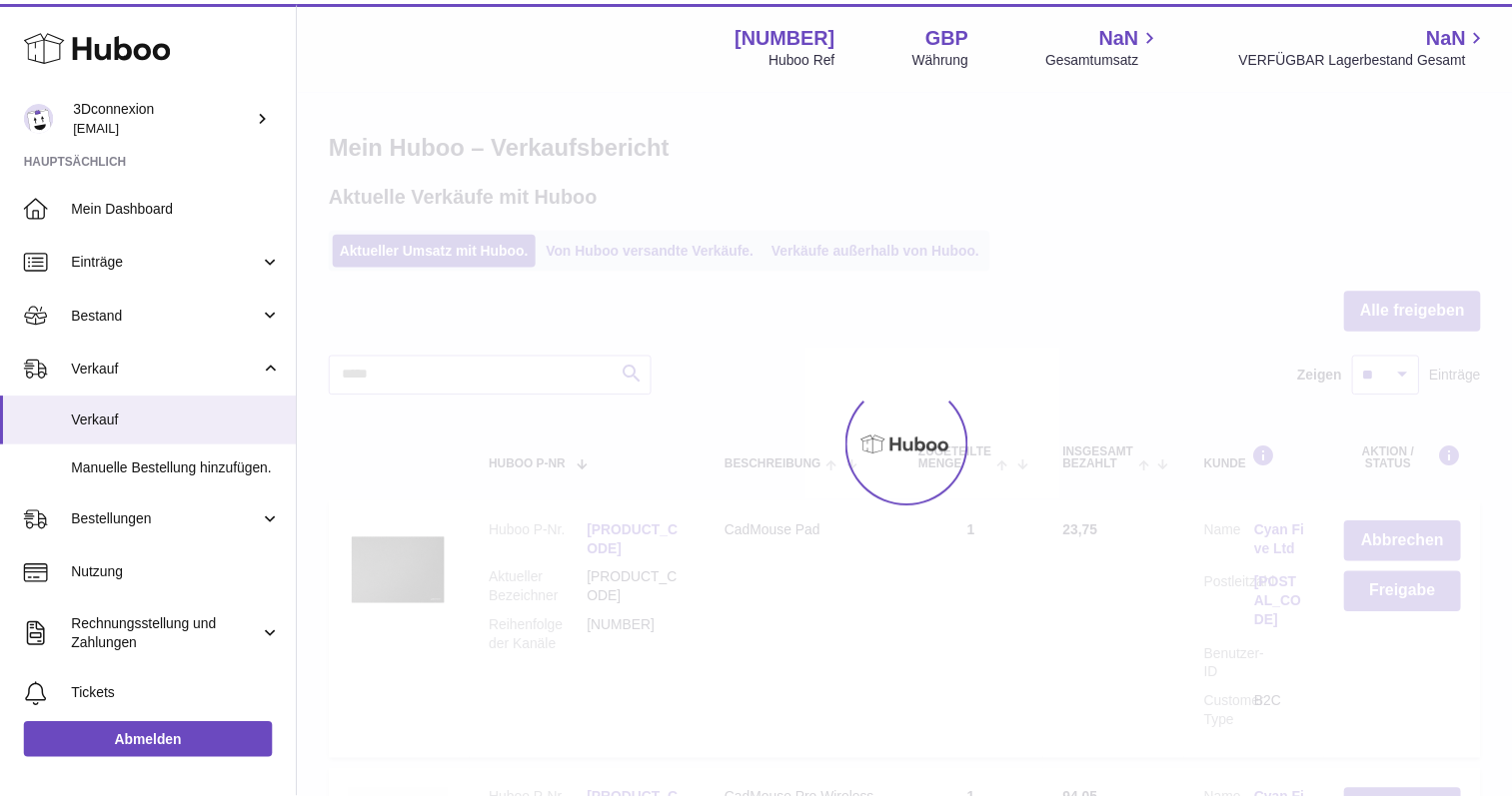 scroll, scrollTop: 0, scrollLeft: 0, axis: both 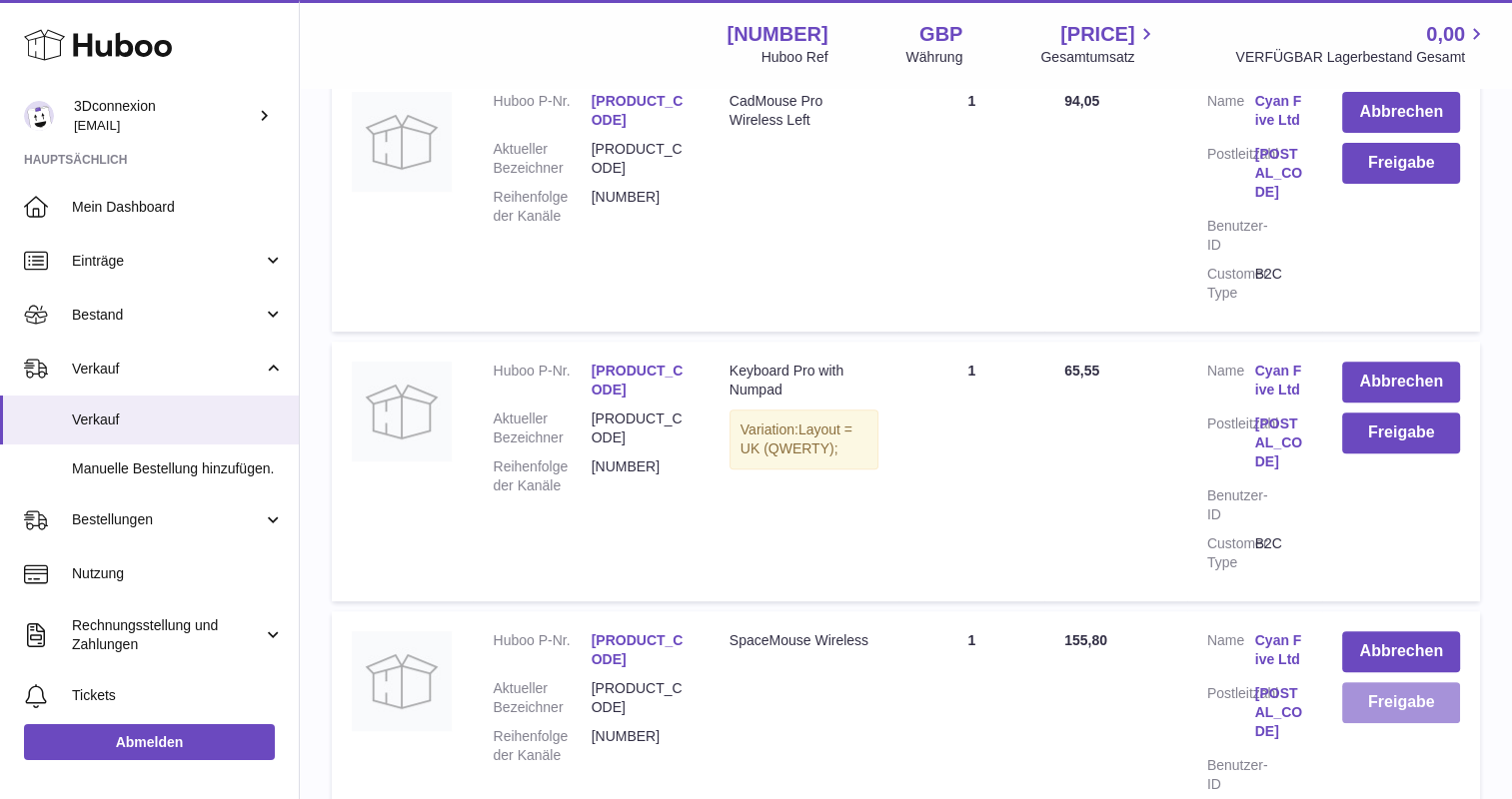 click on "Freigabe" at bounding box center [1401, 702] 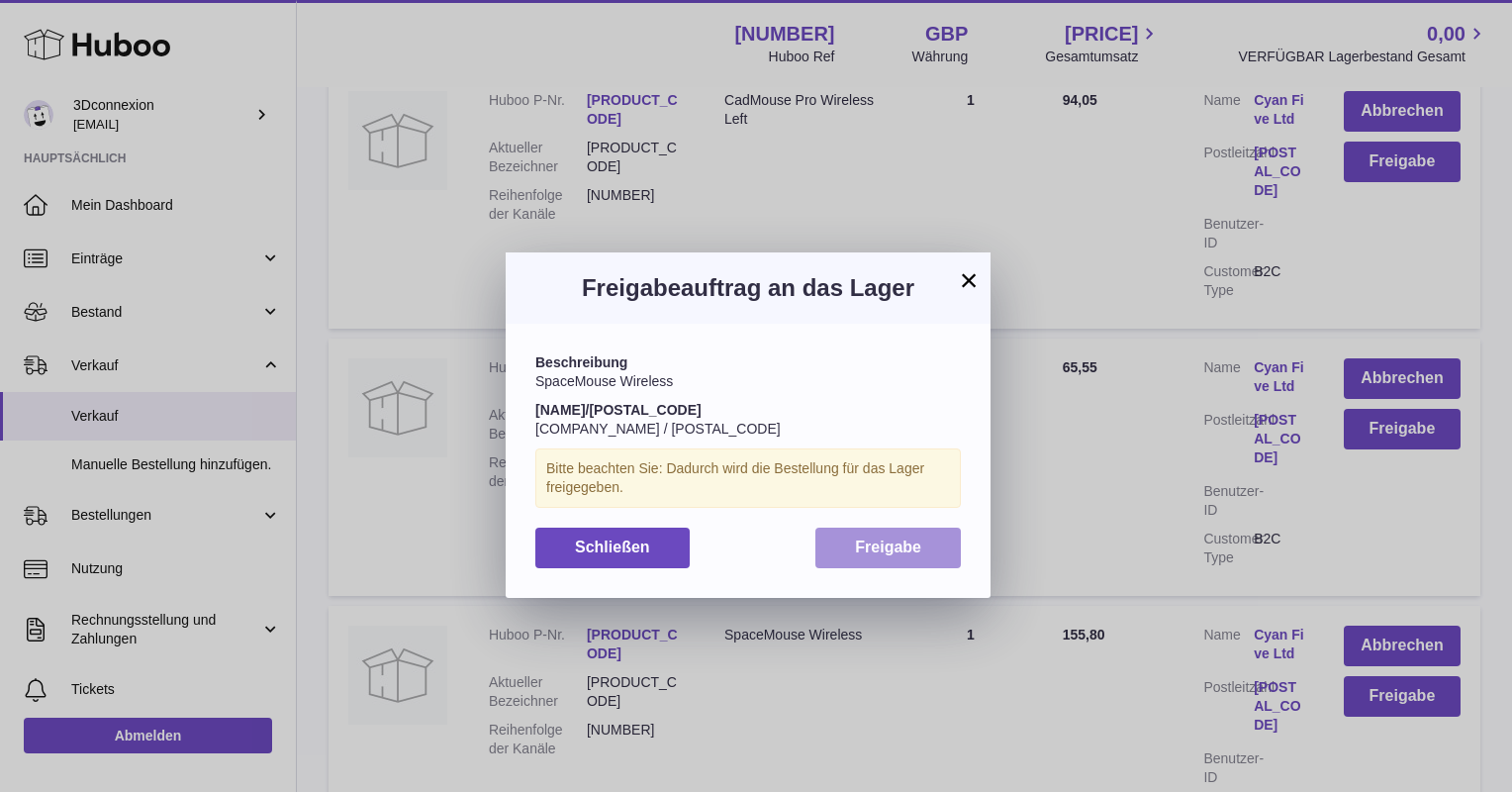 click on "Freigabe" at bounding box center (888, 546) 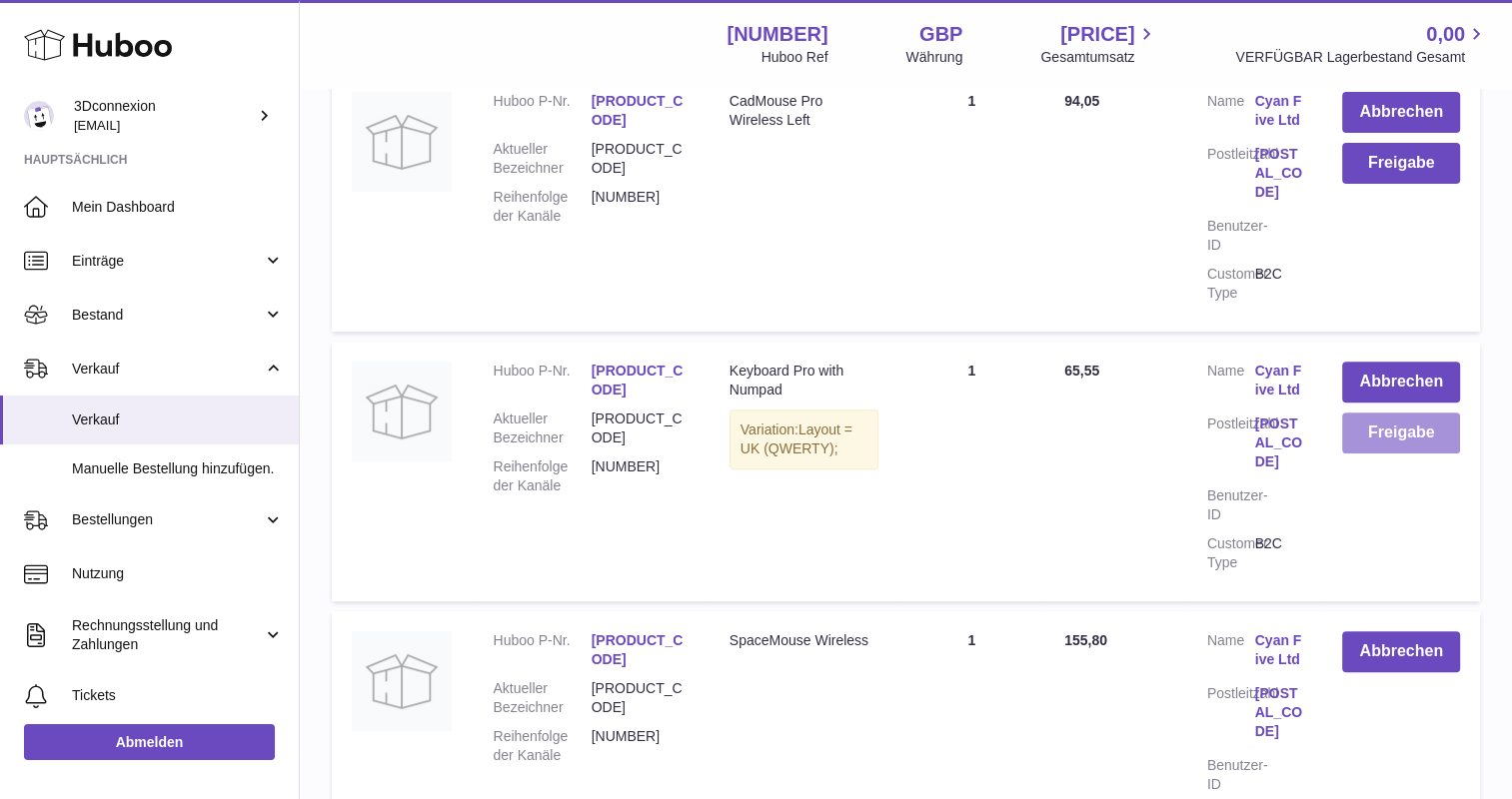 click on "Freigabe" at bounding box center (1401, 432) 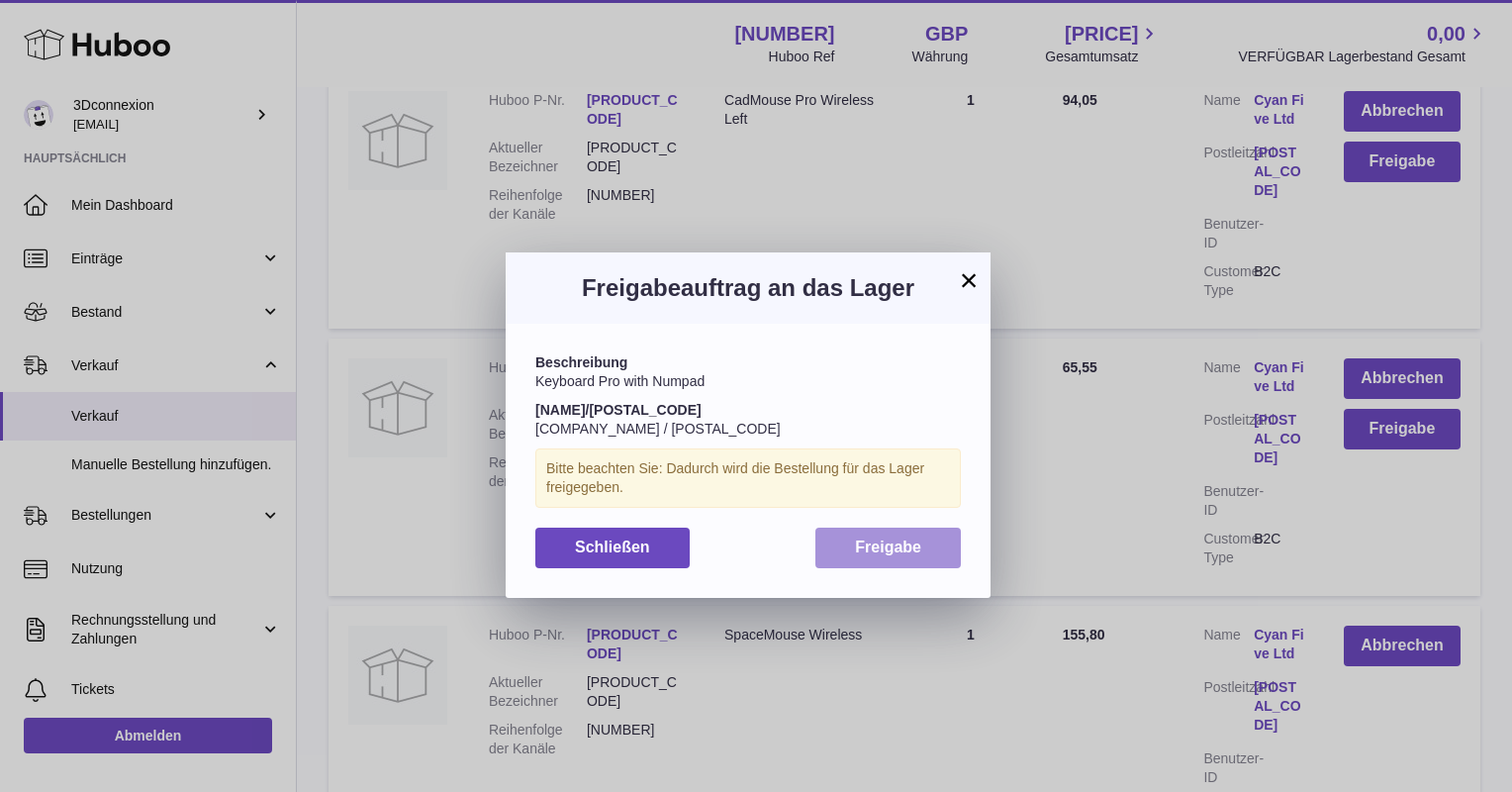 click on "Freigabe" at bounding box center [888, 546] 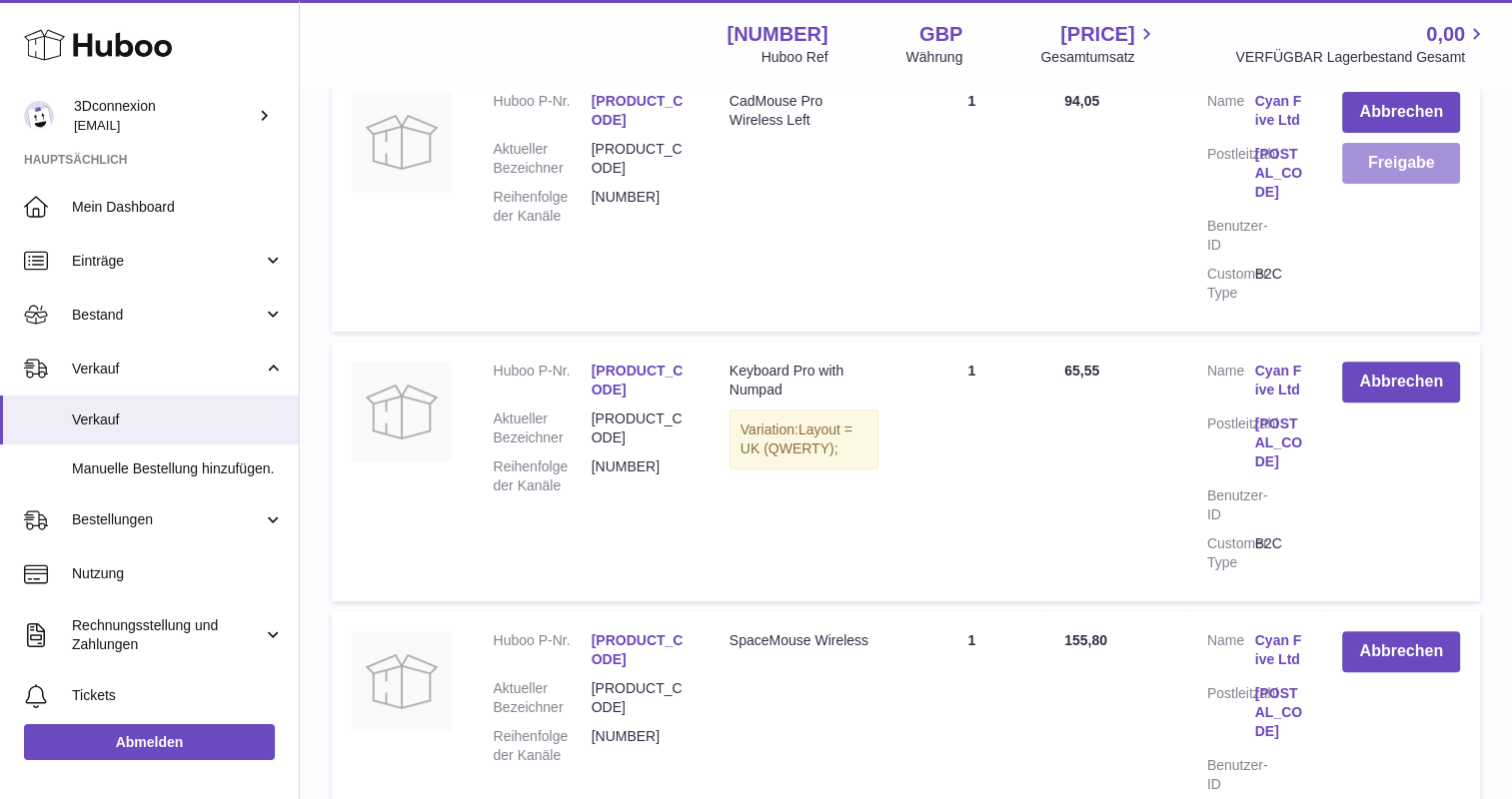 click on "Freigabe" at bounding box center (1401, 163) 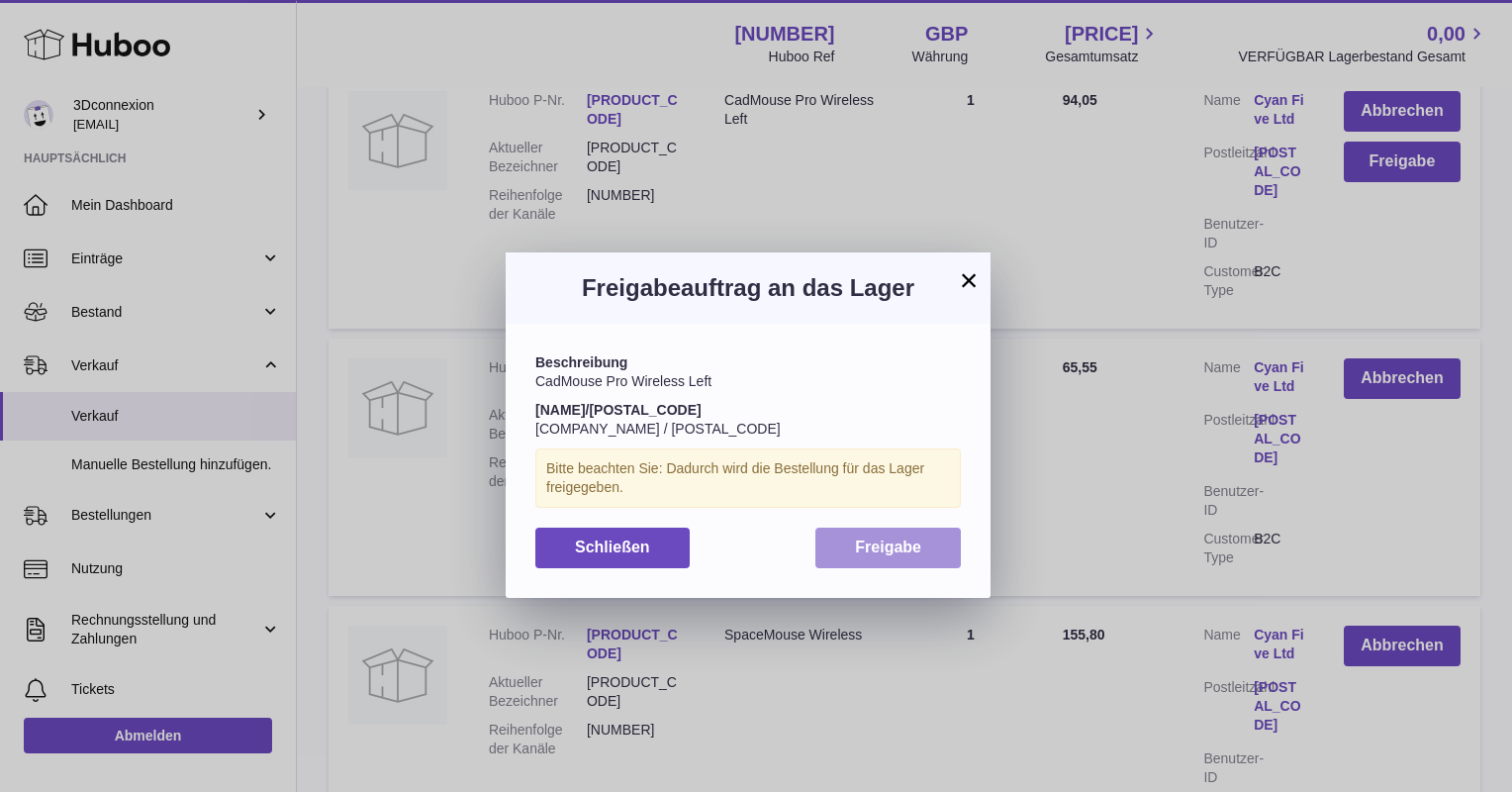 click on "Freigabe" at bounding box center [888, 547] 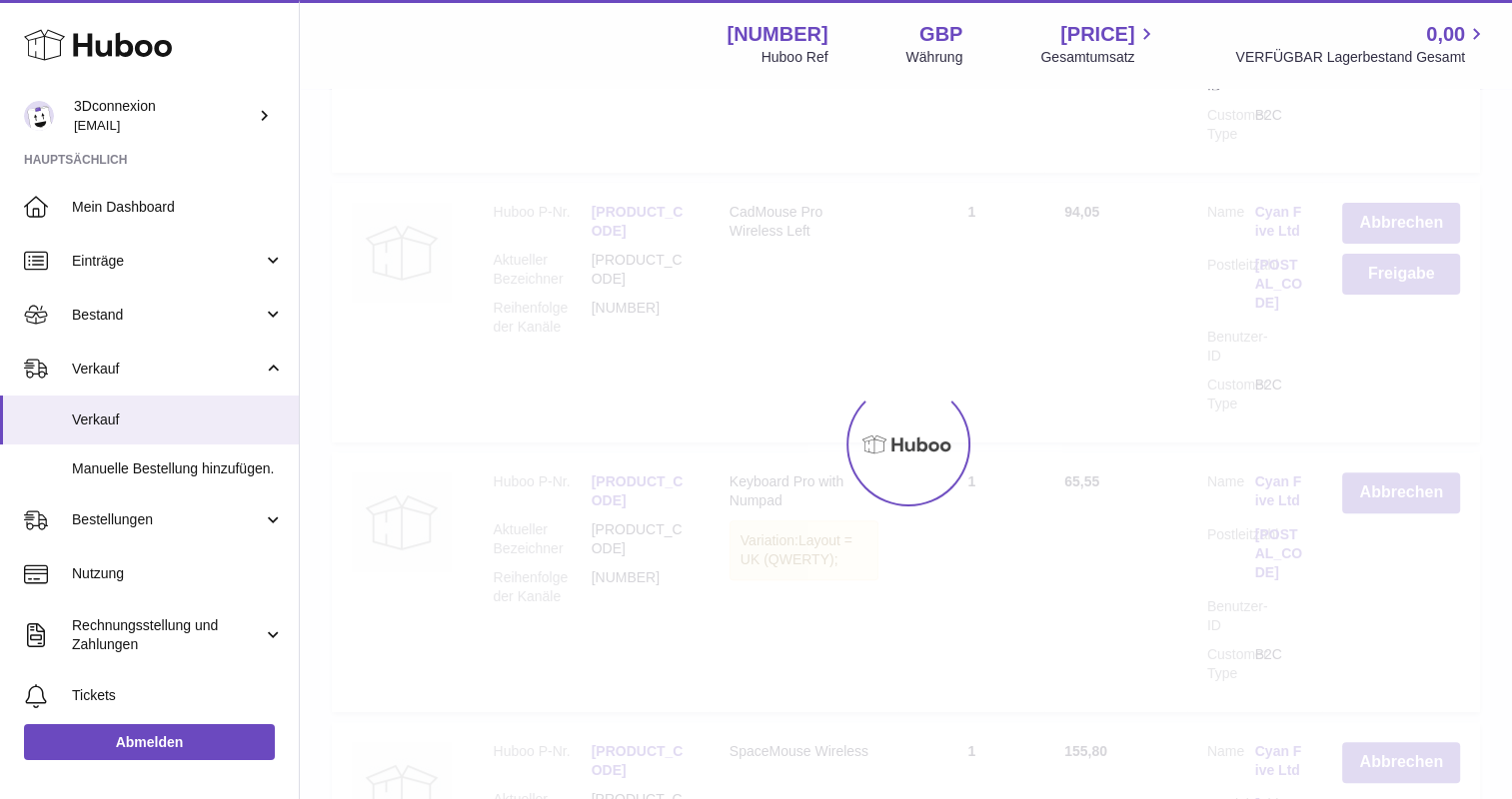 scroll, scrollTop: 400, scrollLeft: 0, axis: vertical 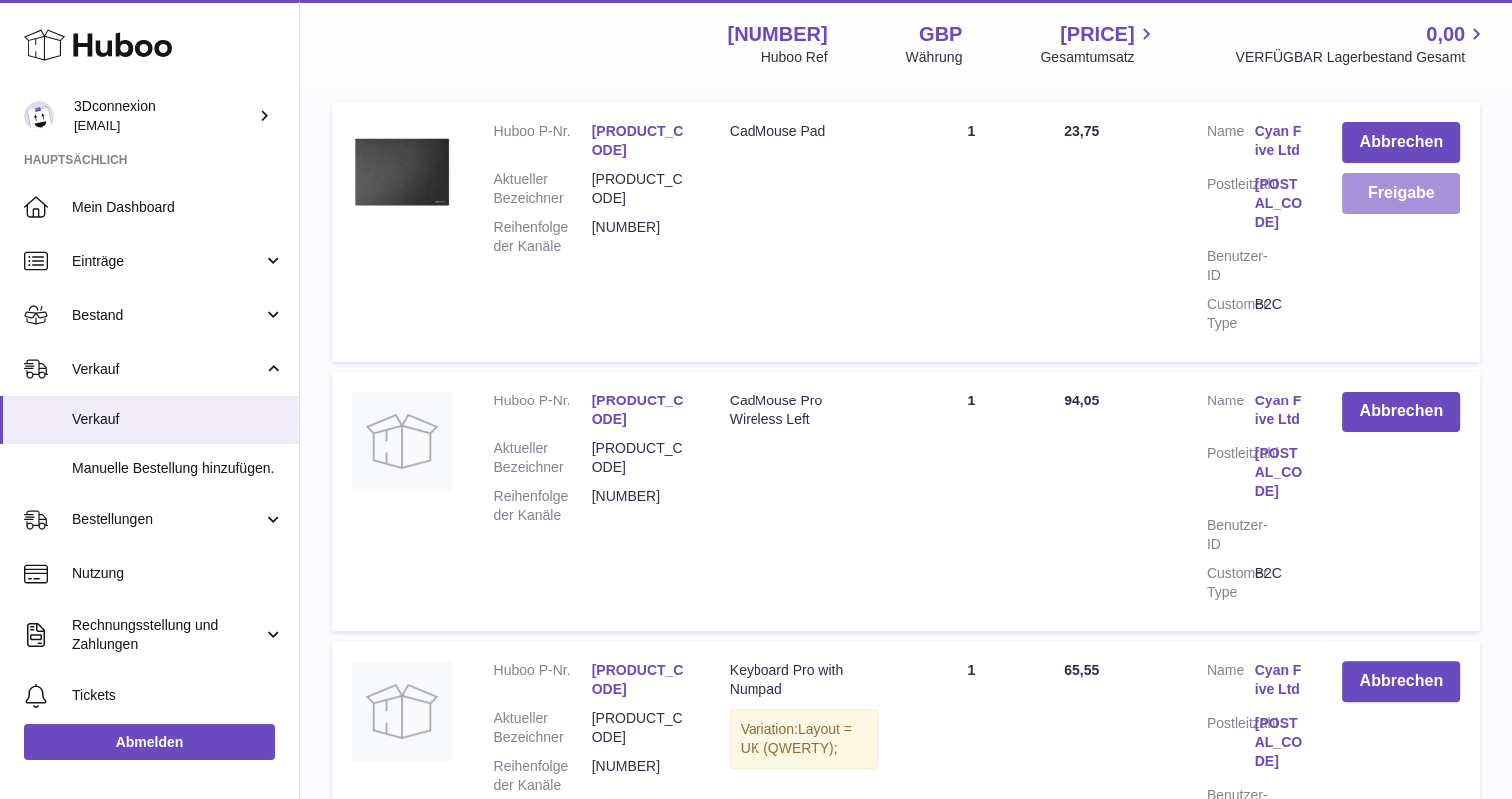 click on "Freigabe" at bounding box center (1401, 193) 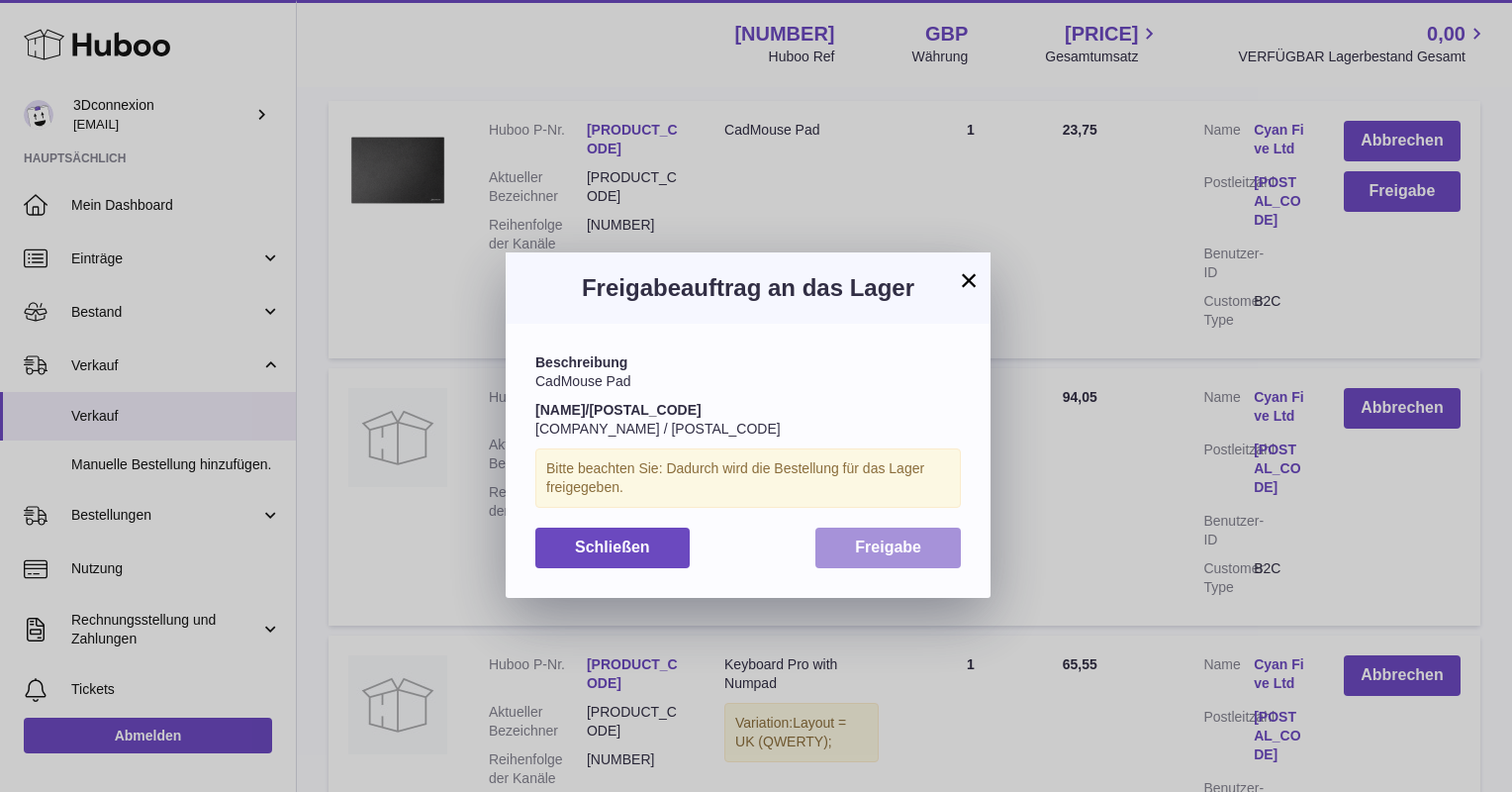 click on "Freigabe" at bounding box center [888, 547] 